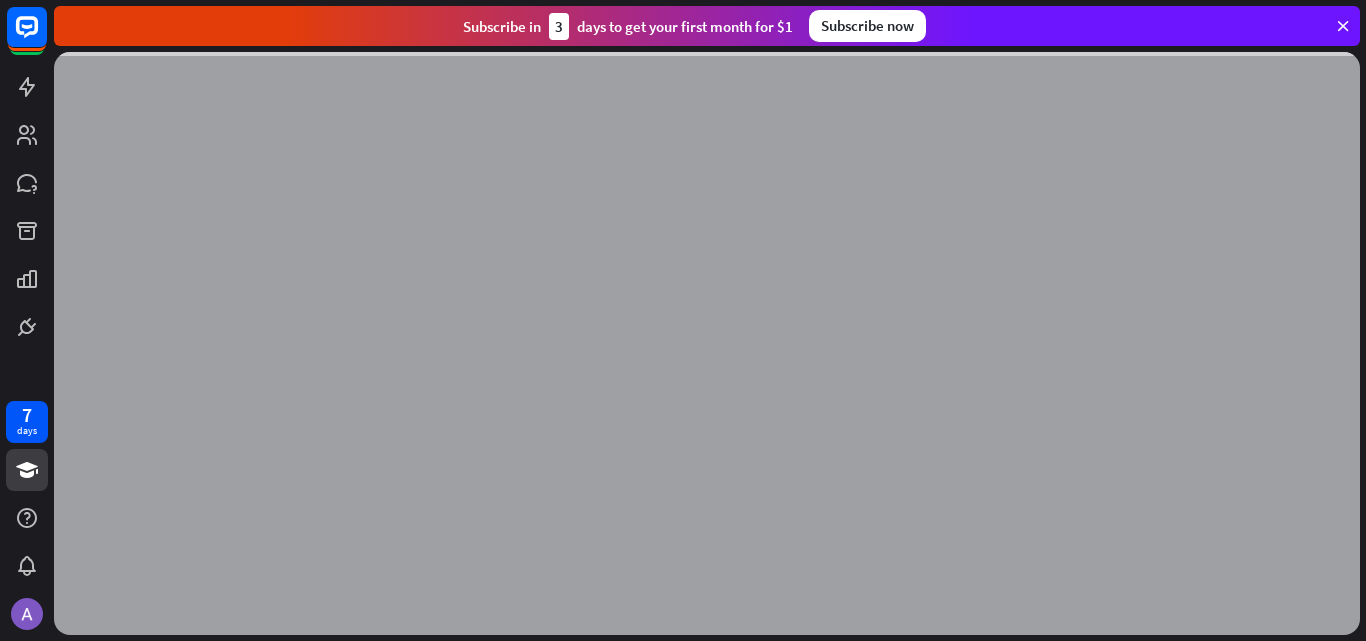 scroll, scrollTop: 0, scrollLeft: 0, axis: both 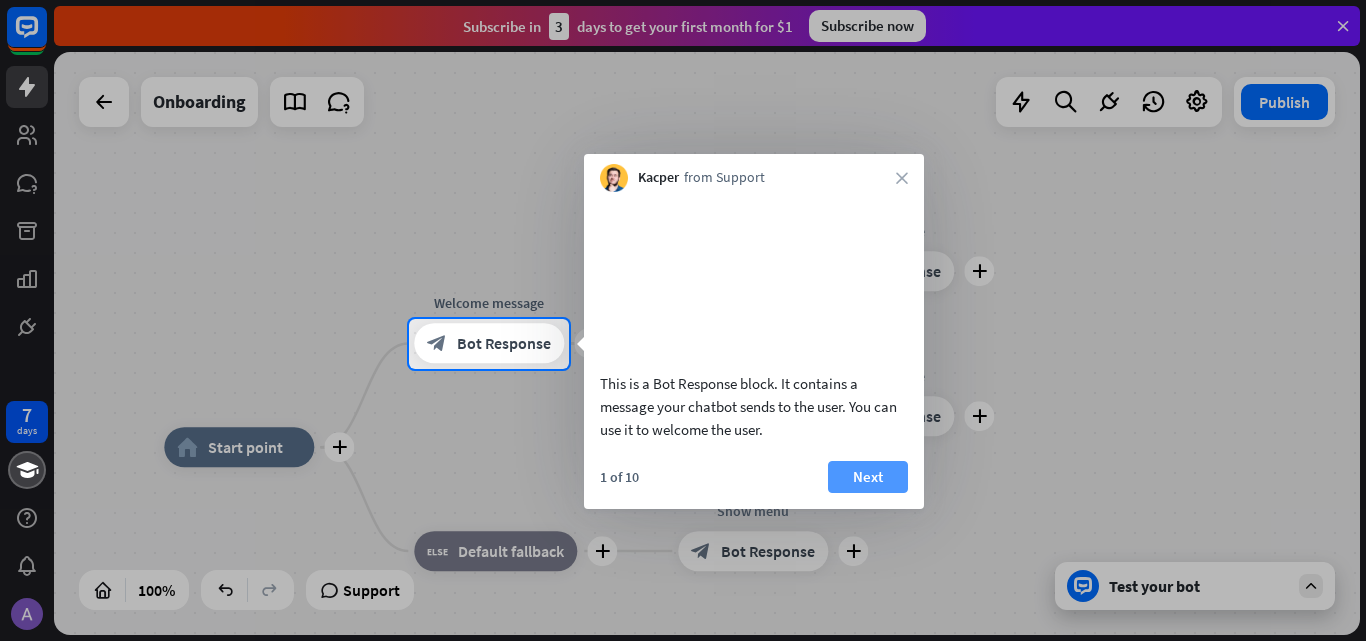 click on "Next" at bounding box center (868, 477) 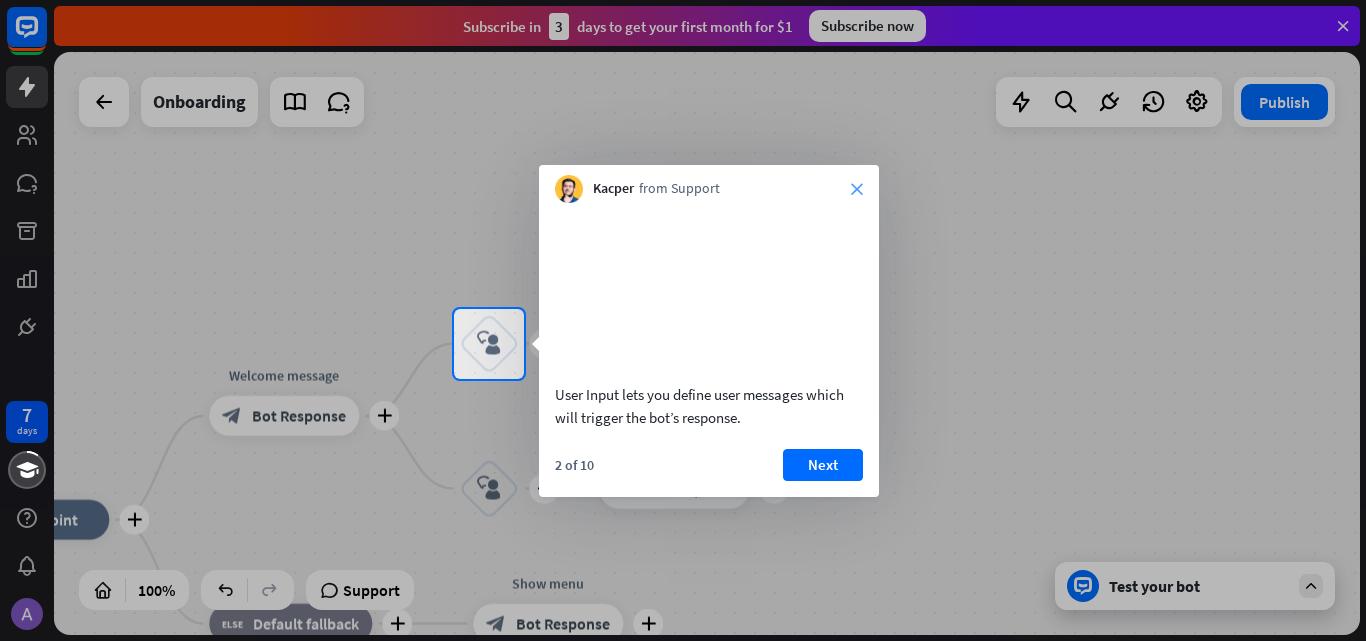 click on "close" at bounding box center (857, 189) 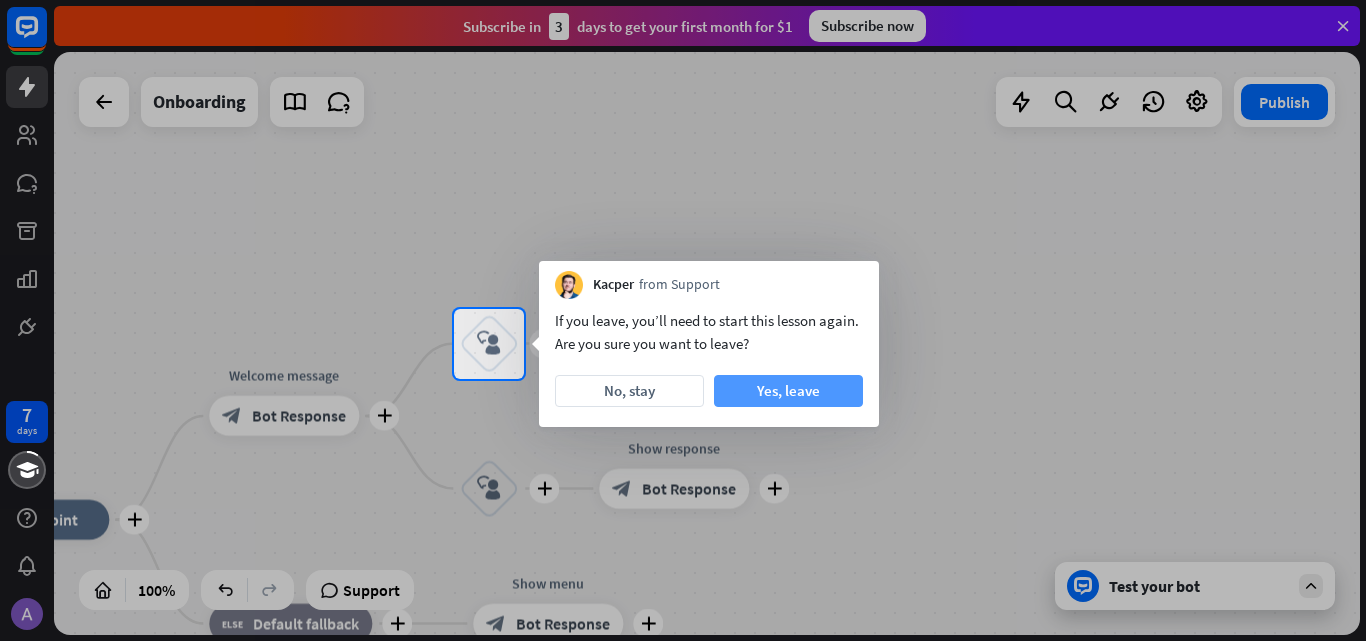 click on "Yes, leave" at bounding box center [788, 391] 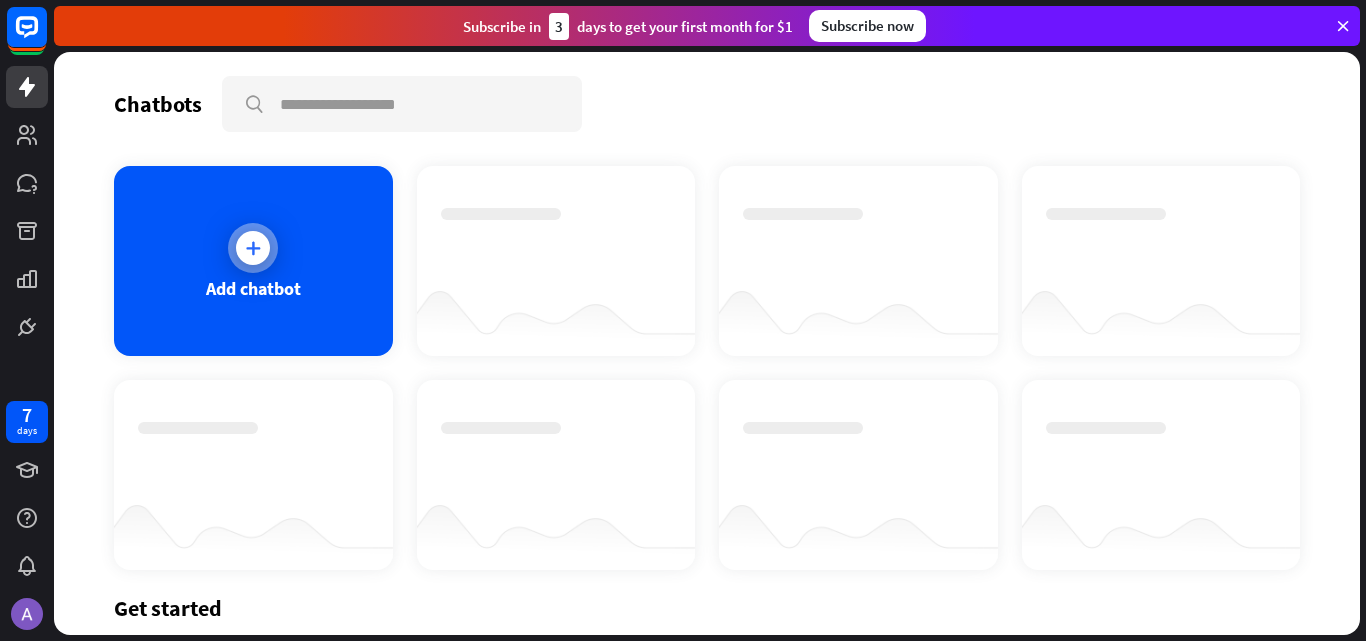 click at bounding box center [253, 248] 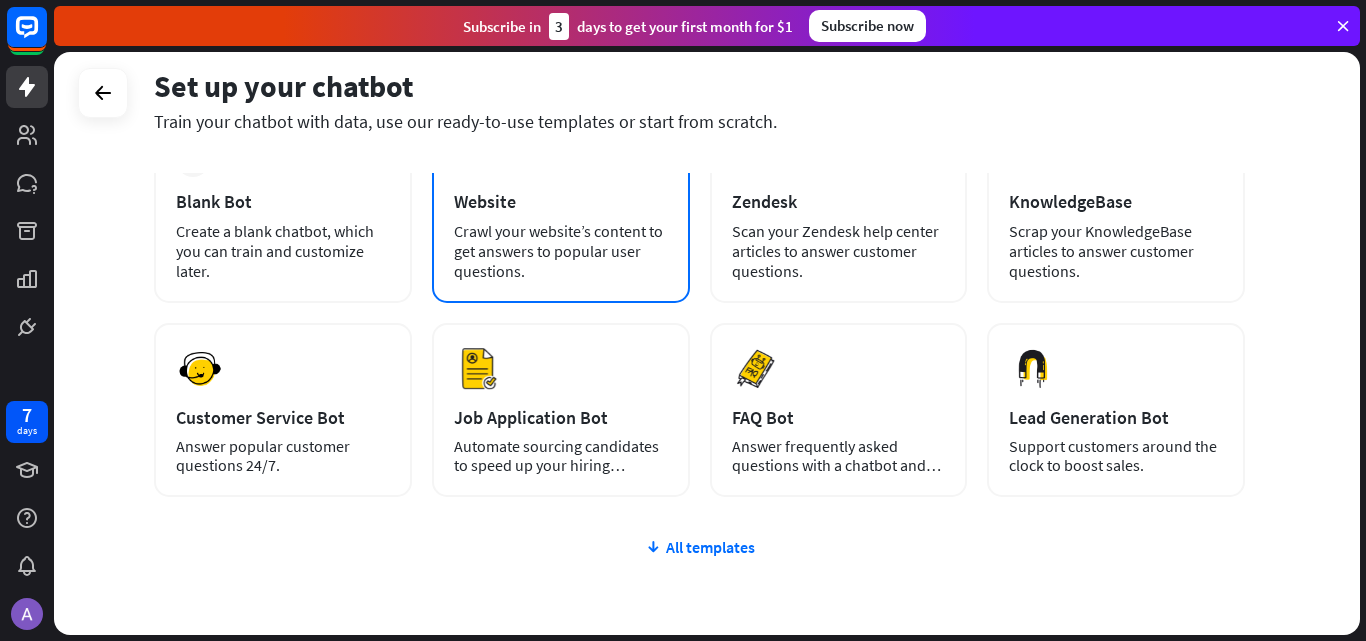 scroll, scrollTop: 143, scrollLeft: 0, axis: vertical 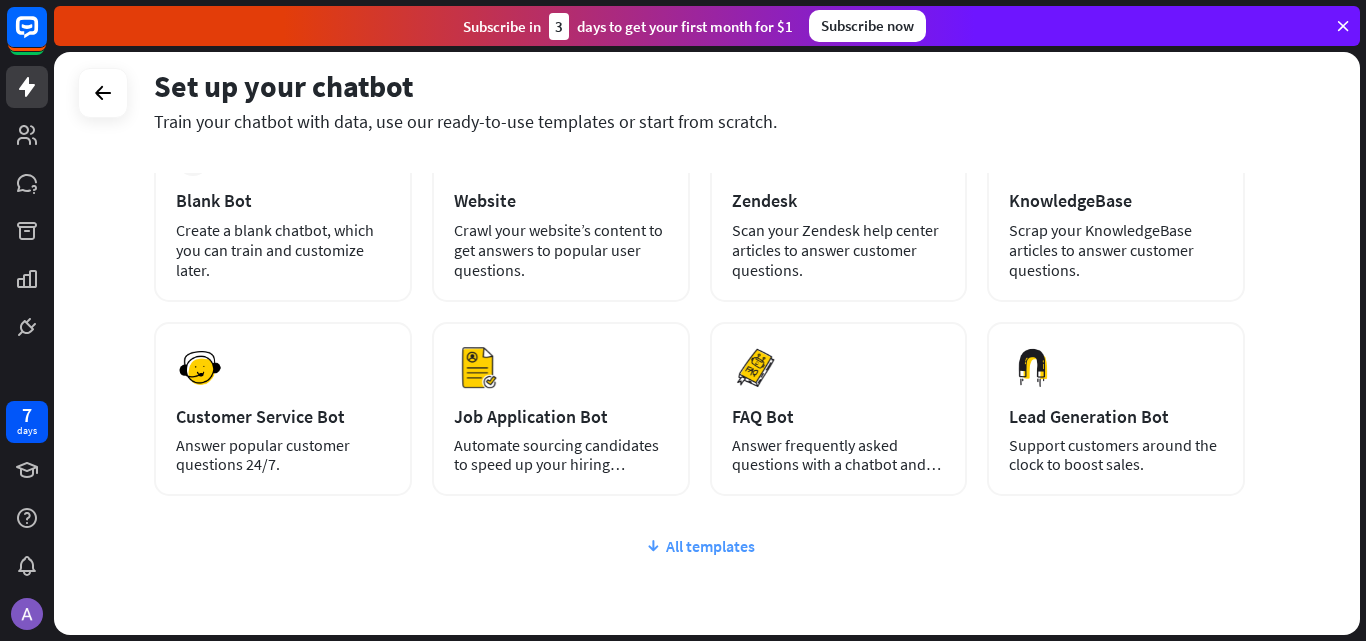 click on "All templates" at bounding box center (699, 546) 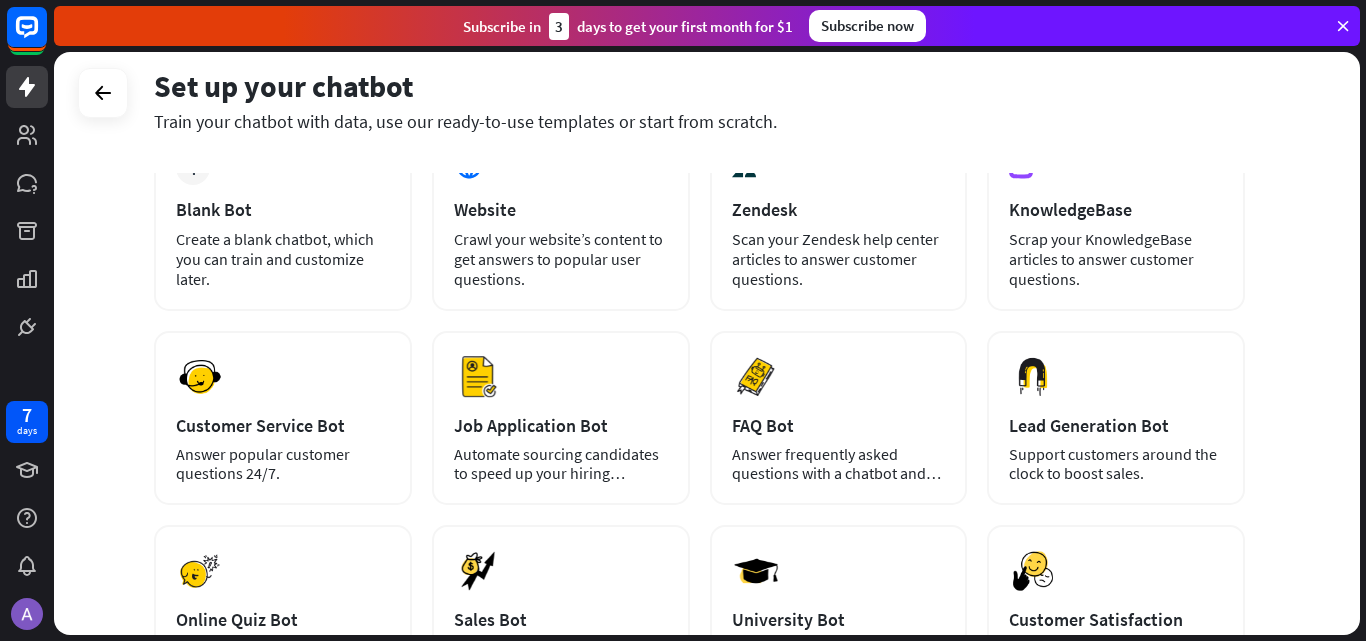 scroll, scrollTop: 0, scrollLeft: 0, axis: both 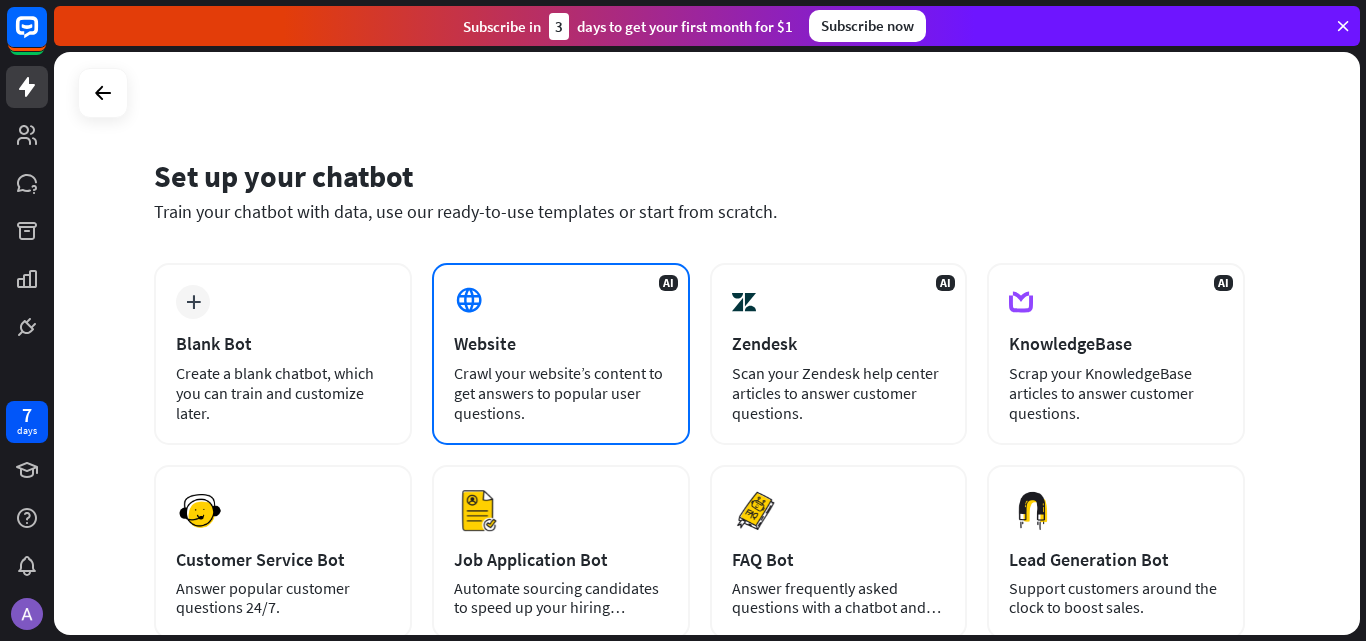 click on "Crawl your website’s content to get answers to
popular user questions." at bounding box center (561, 393) 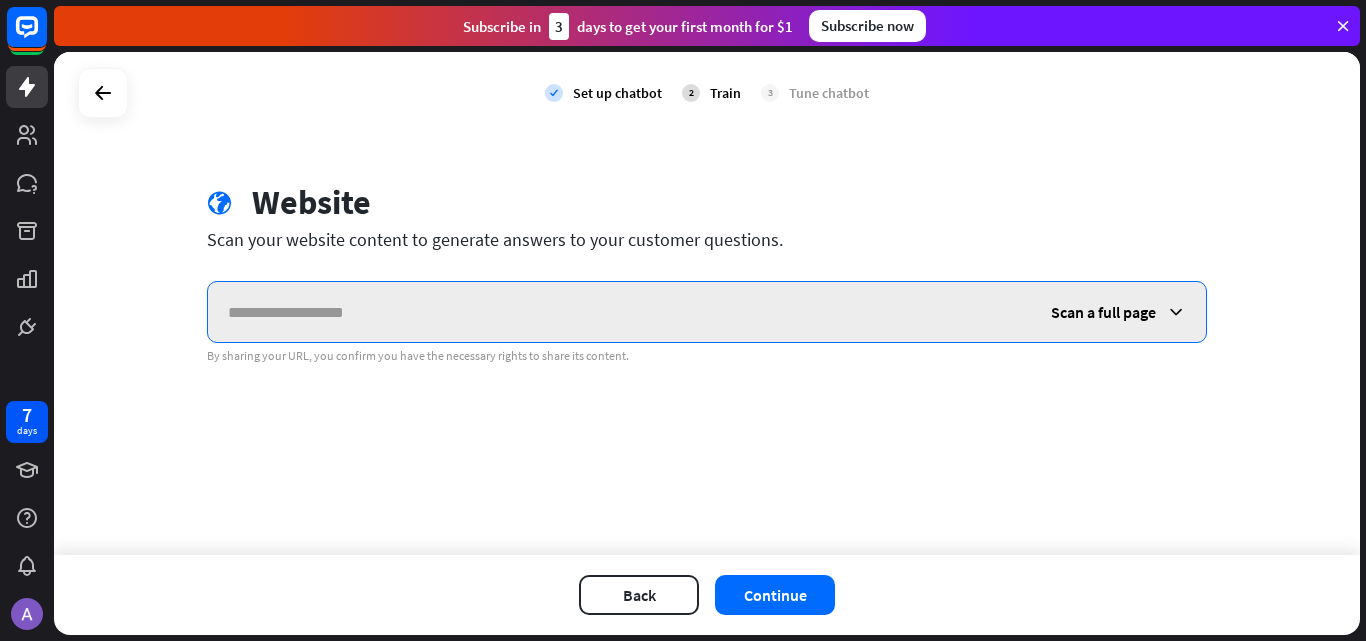 click at bounding box center [619, 312] 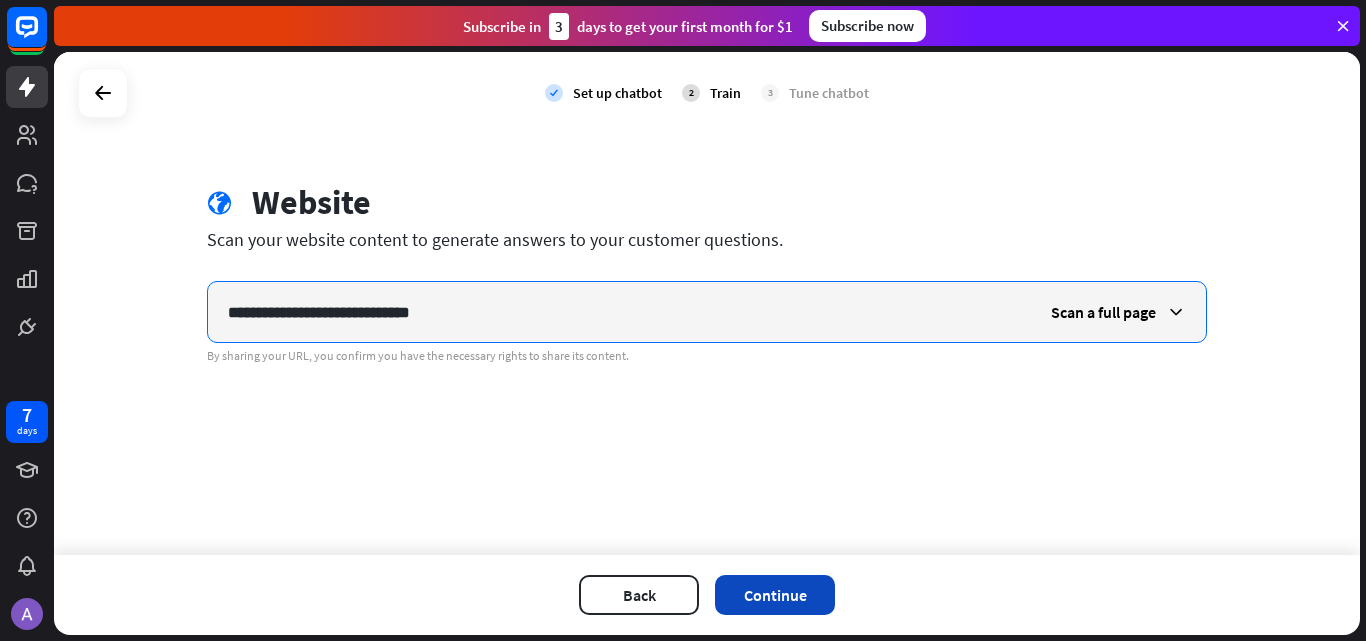type on "**********" 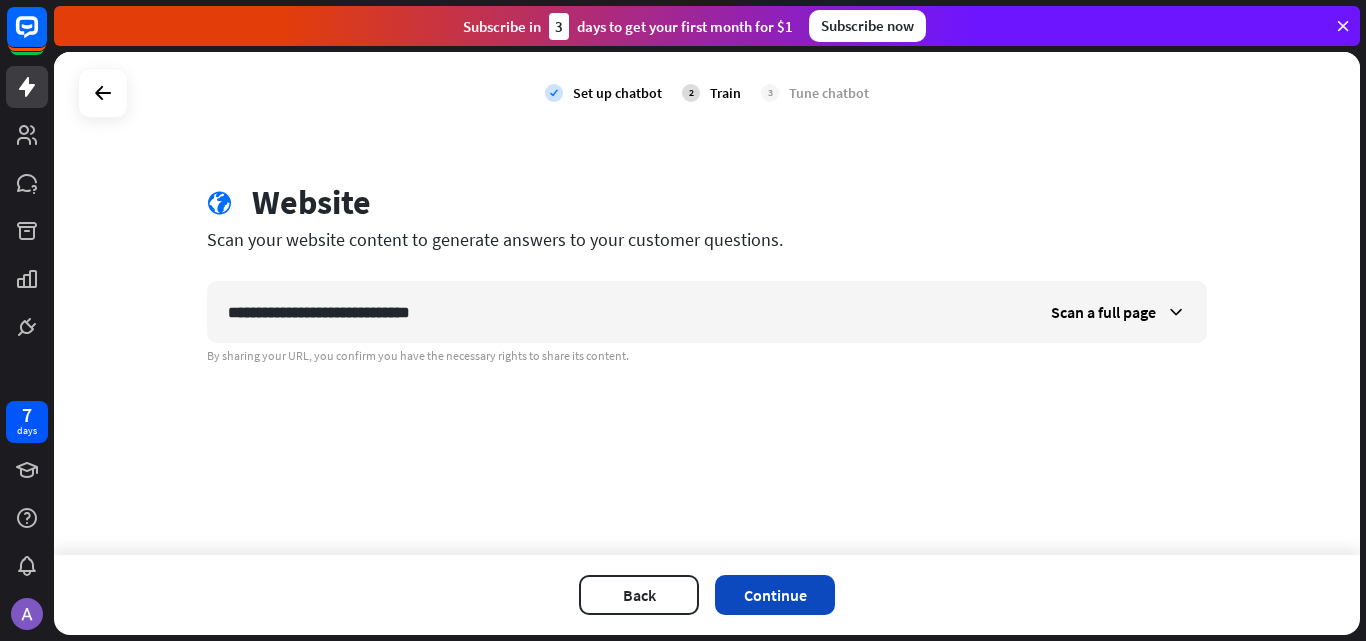 click on "Continue" at bounding box center (775, 595) 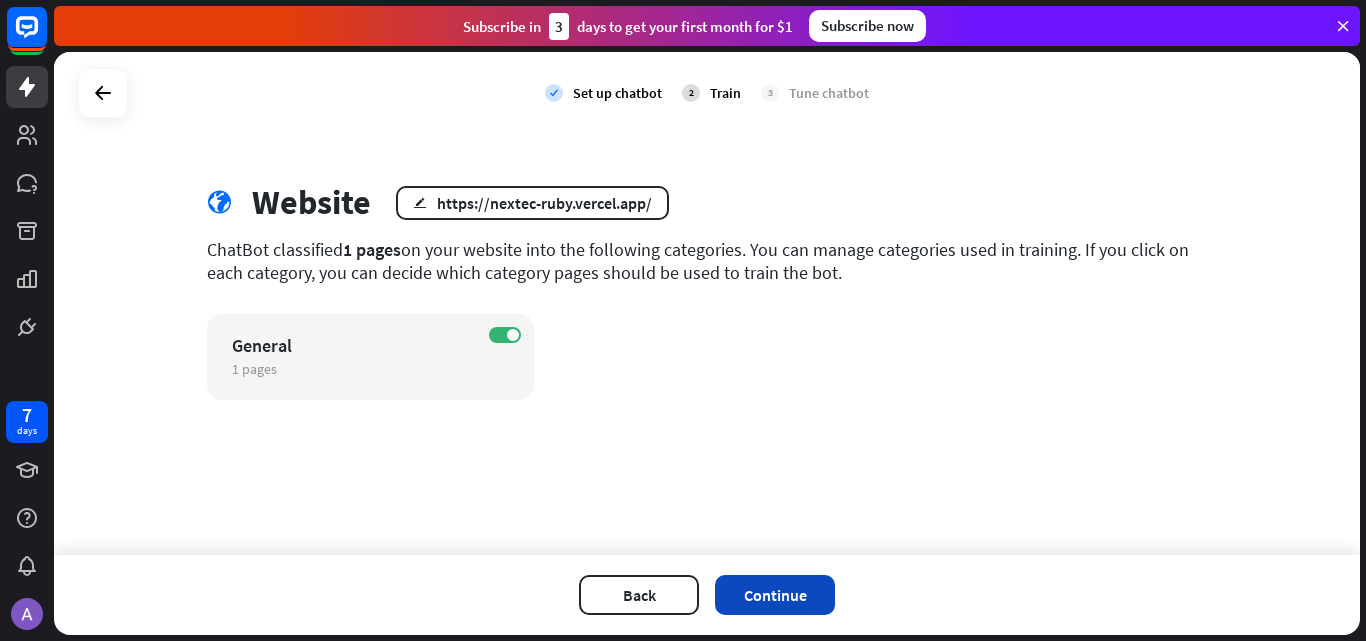 click on "Continue" at bounding box center [775, 595] 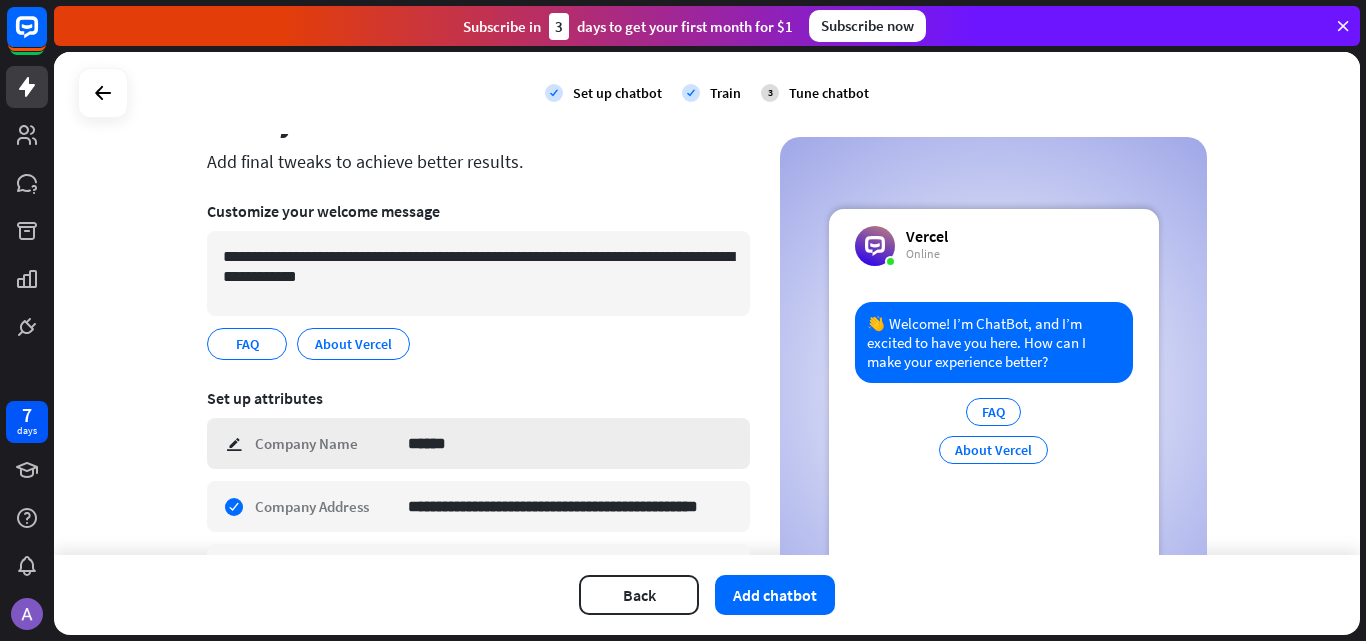 scroll, scrollTop: 79, scrollLeft: 0, axis: vertical 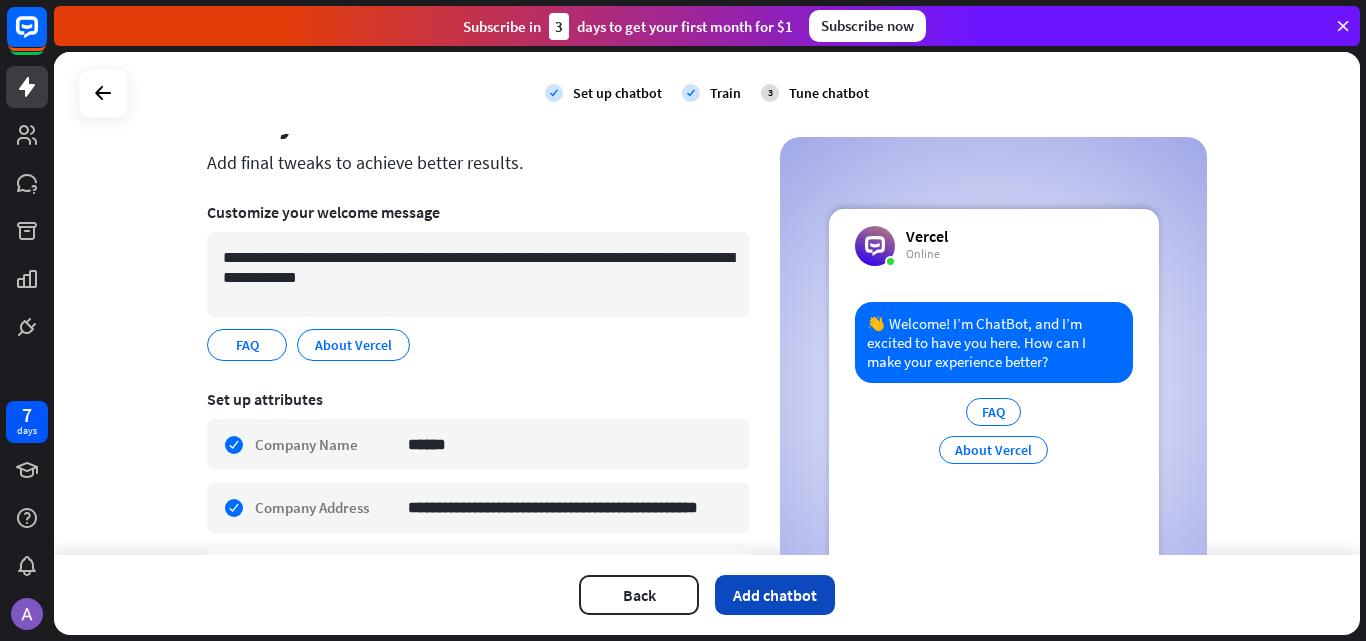 click on "Add chatbot" at bounding box center [775, 595] 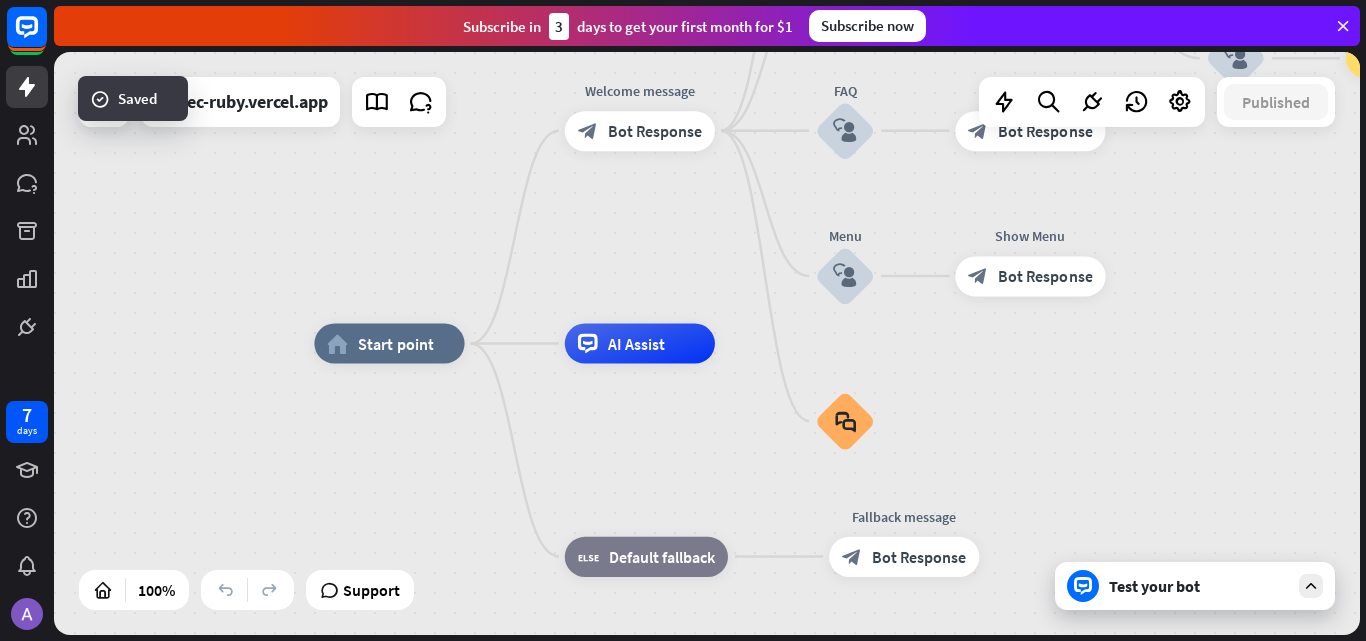 click on "Test your bot" at bounding box center (1199, 586) 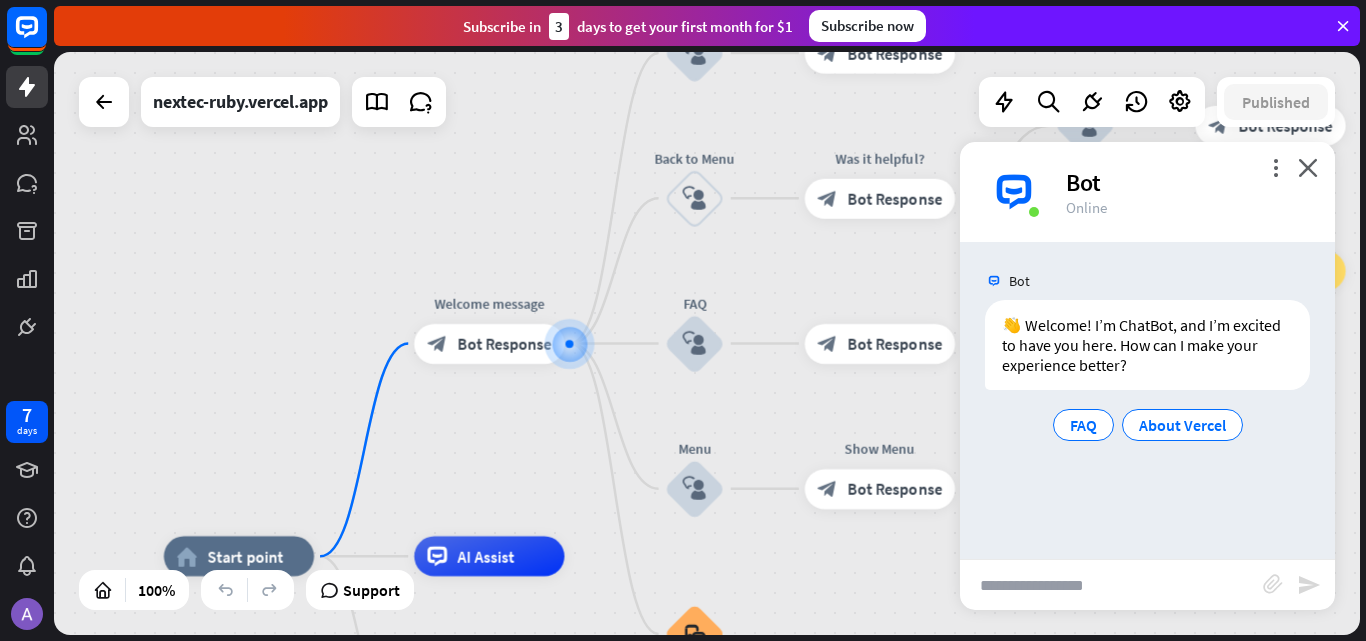 click at bounding box center (1111, 585) 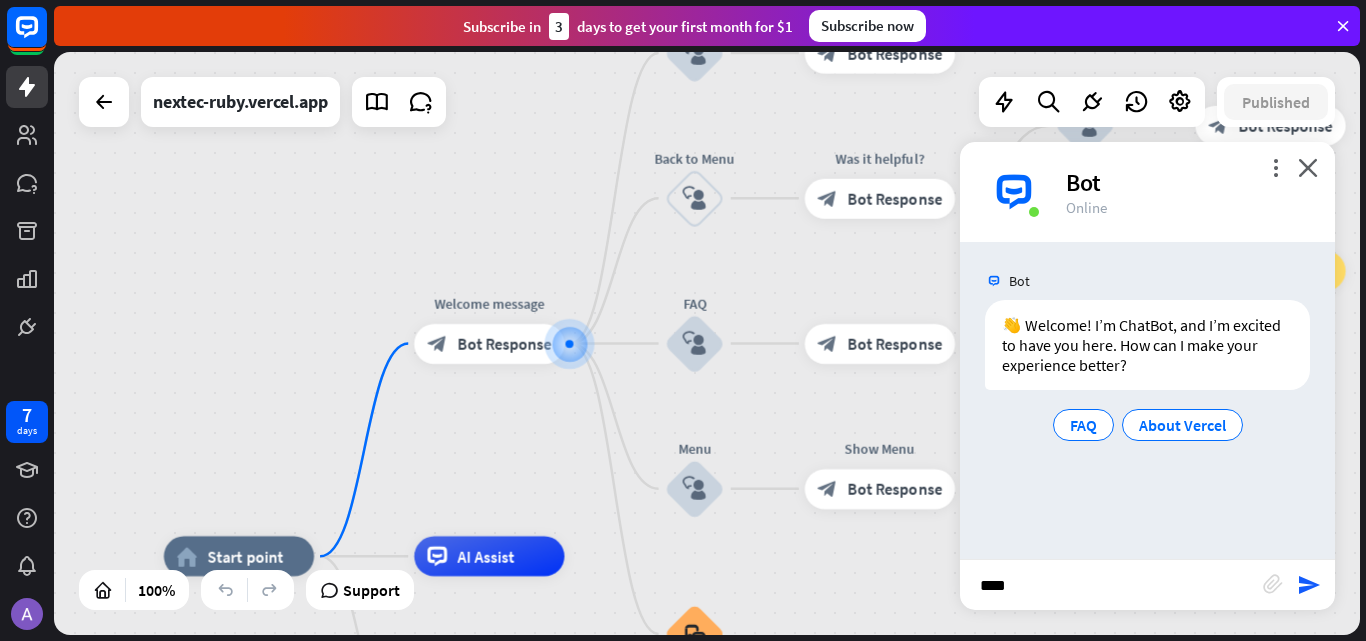 type on "*****" 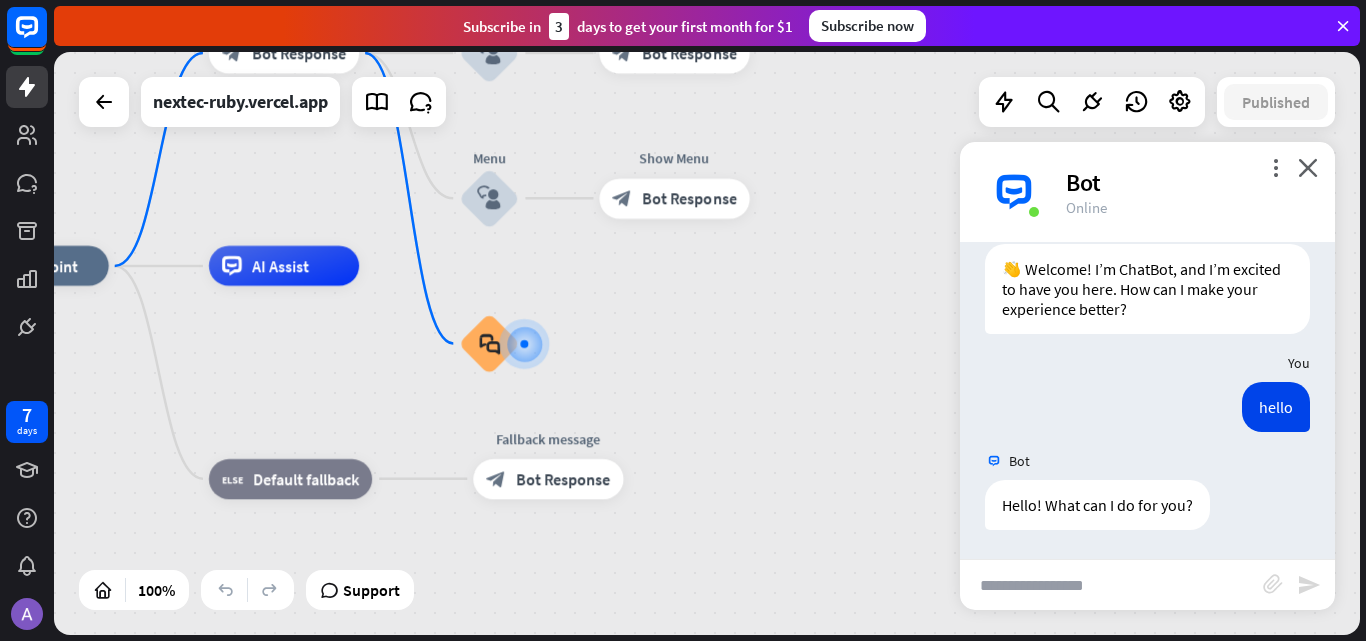 scroll, scrollTop: 57, scrollLeft: 0, axis: vertical 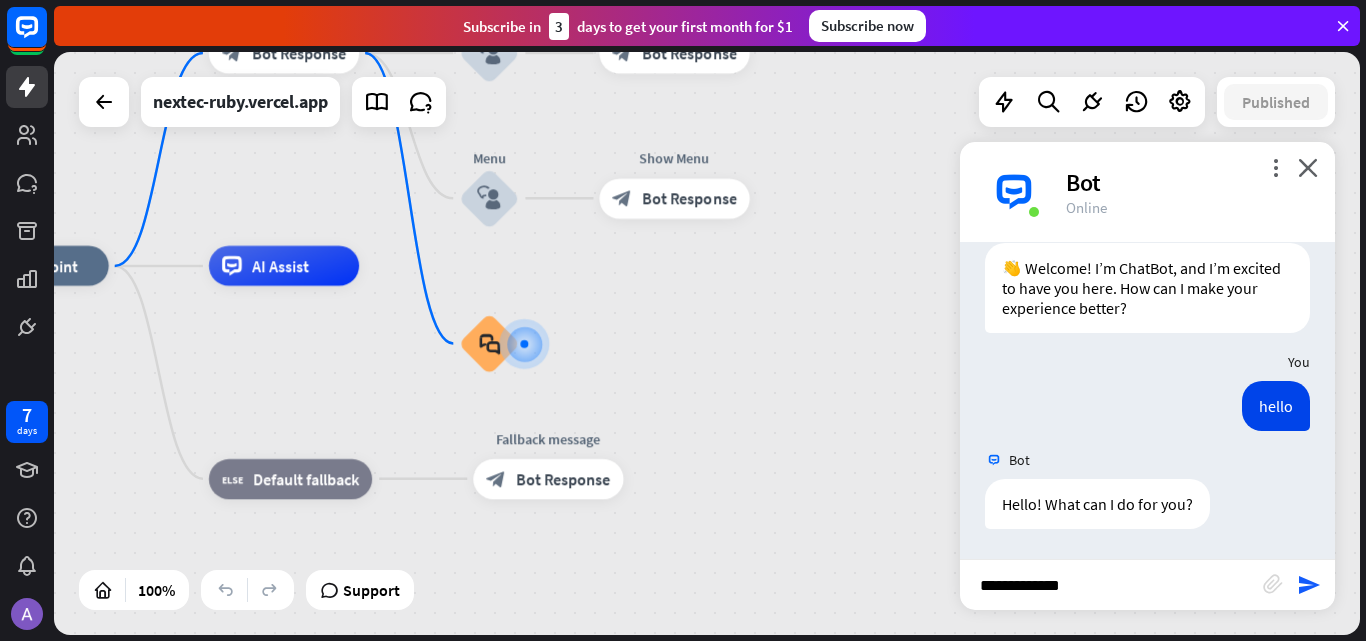 type on "**********" 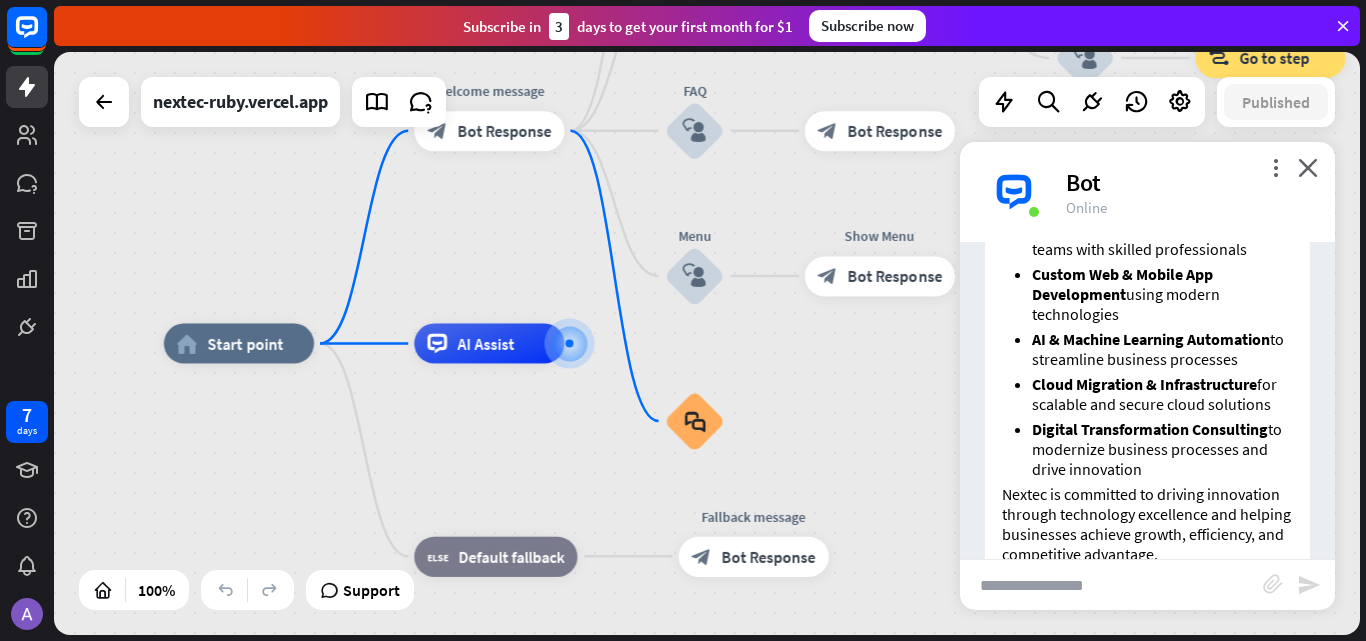 scroll, scrollTop: 863, scrollLeft: 0, axis: vertical 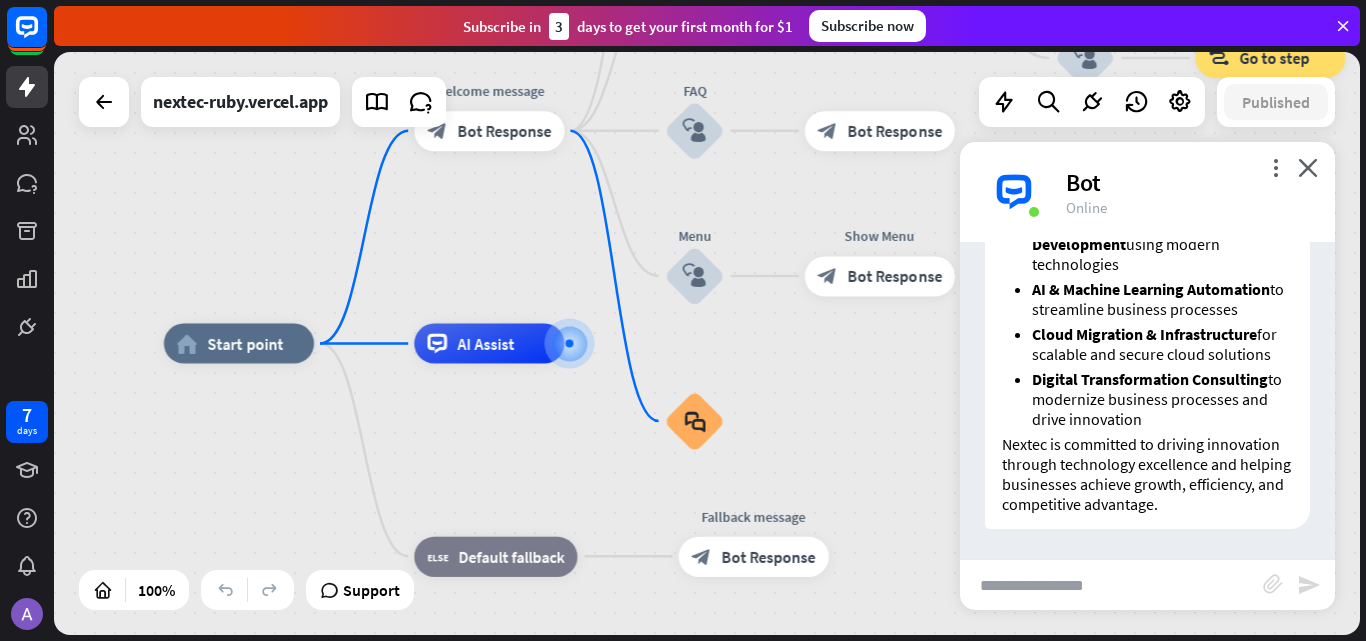 click at bounding box center (1111, 585) 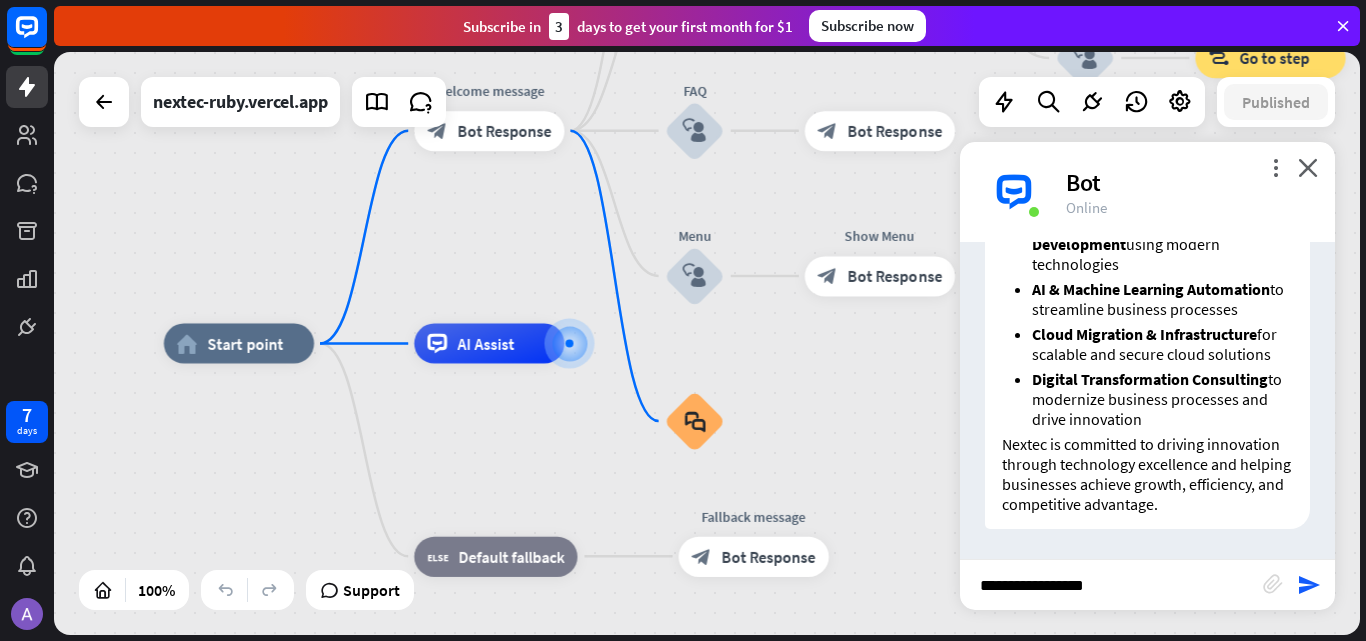 type on "**********" 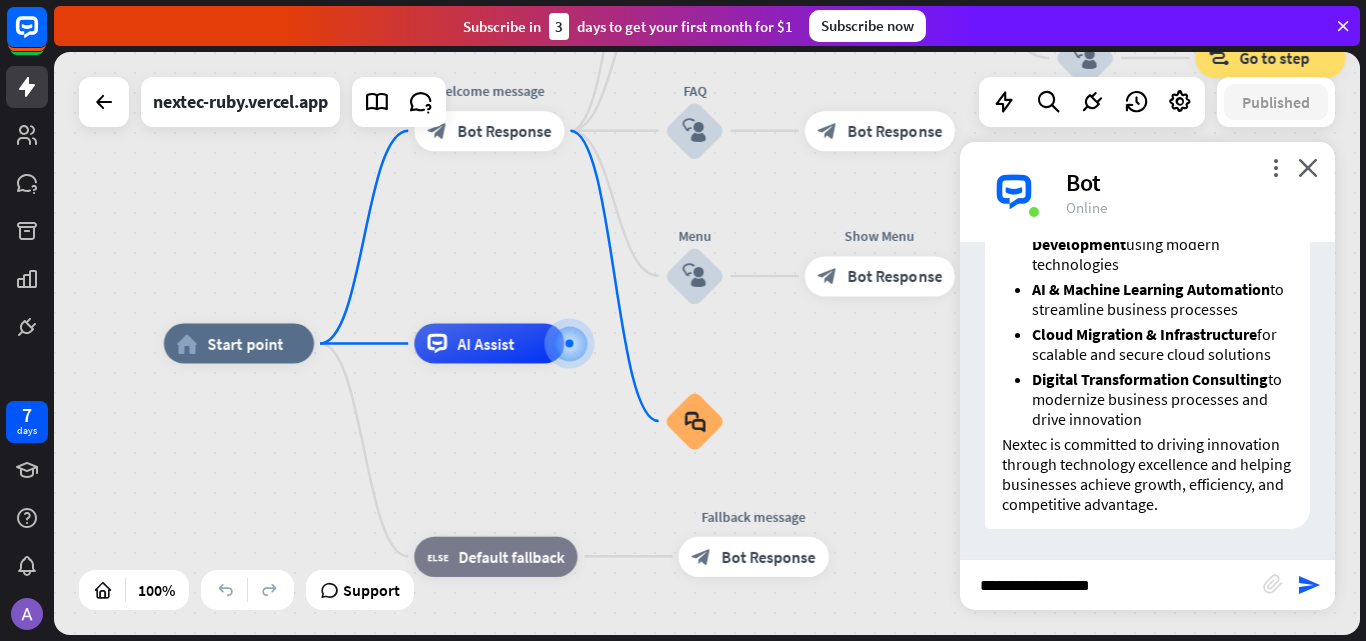 type 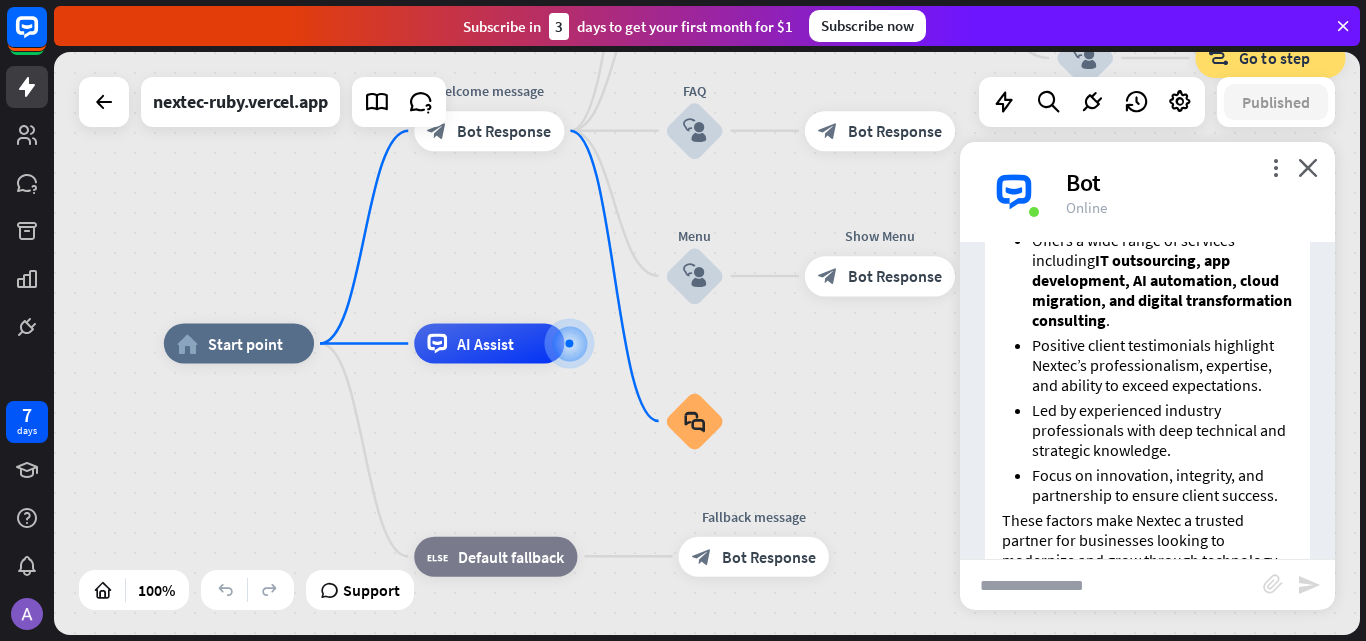 scroll, scrollTop: 1659, scrollLeft: 0, axis: vertical 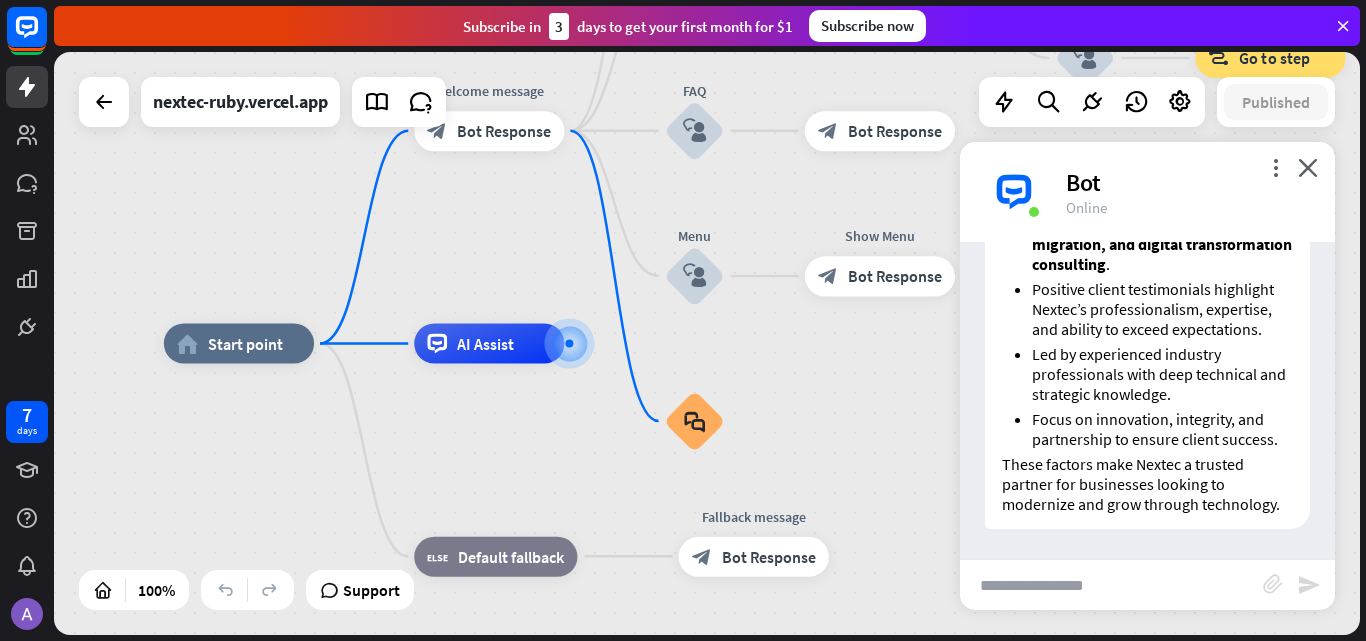 click at bounding box center (1111, 585) 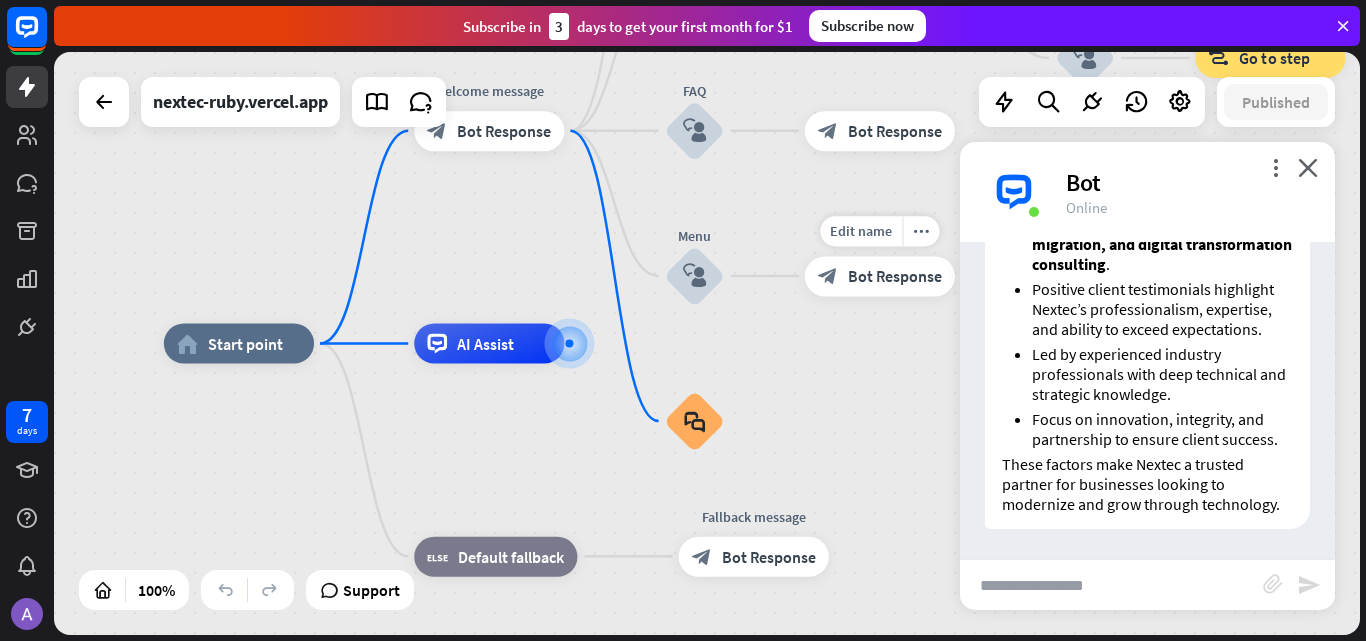 click on "block_bot_response   Bot Response" at bounding box center (880, 276) 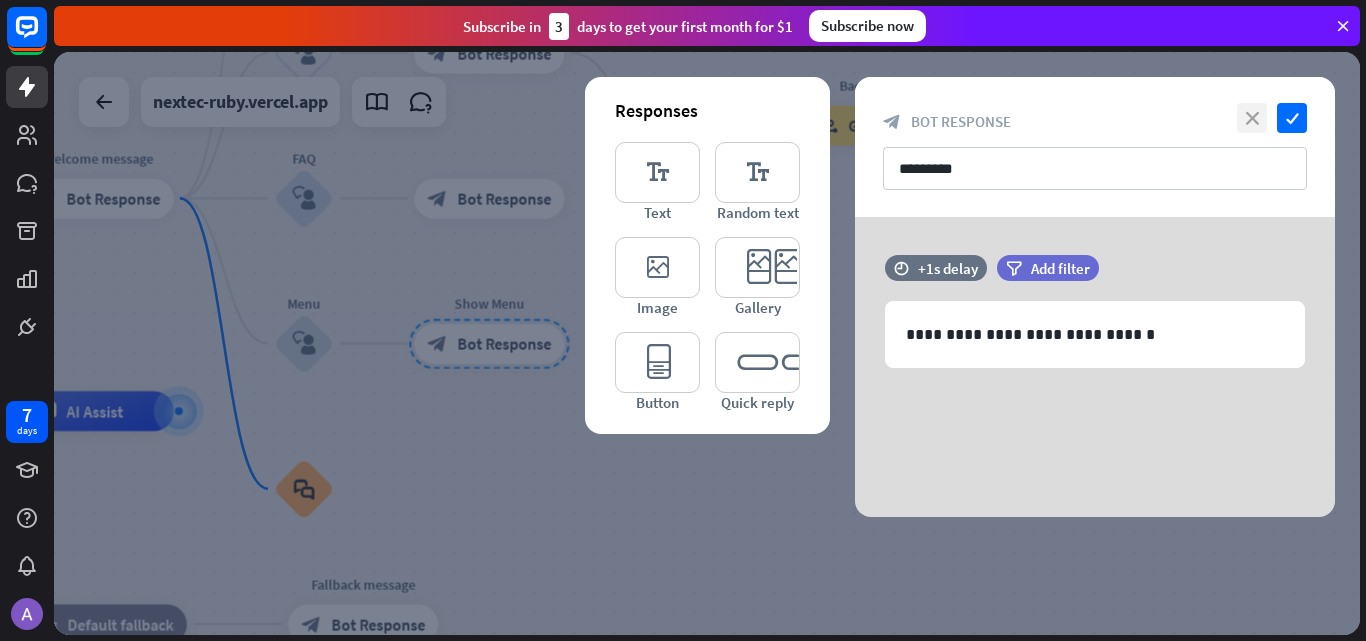 click on "close" at bounding box center [1252, 118] 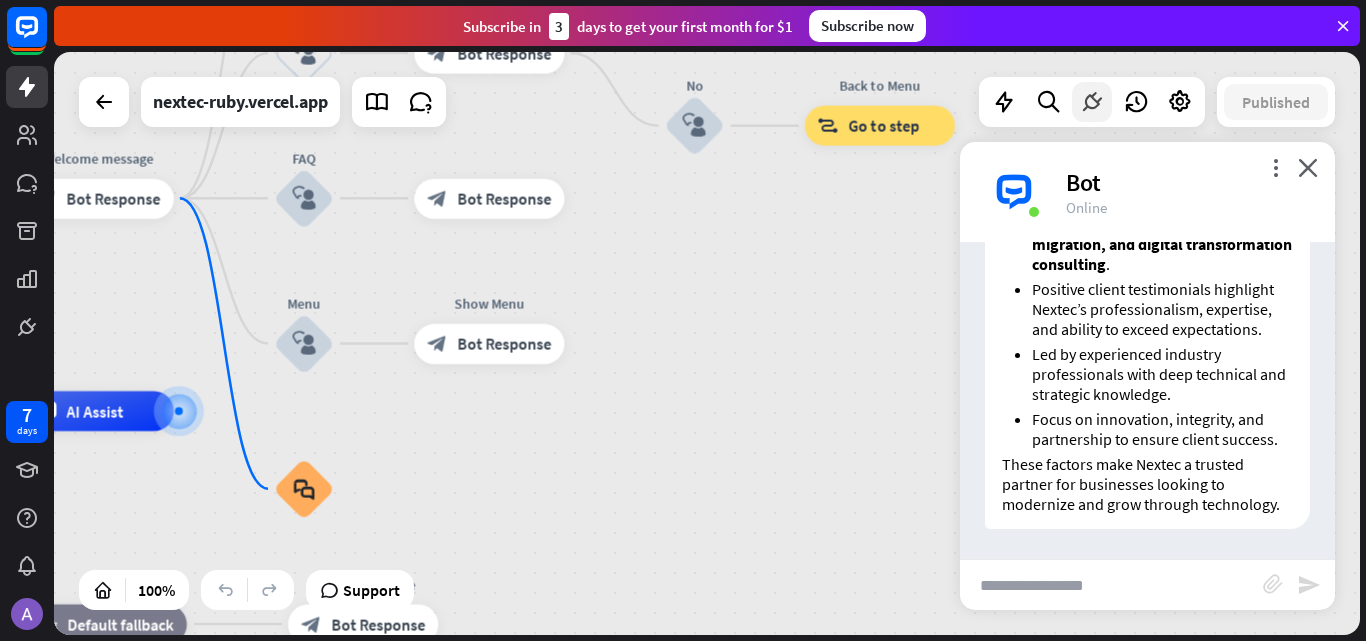click at bounding box center [1092, 102] 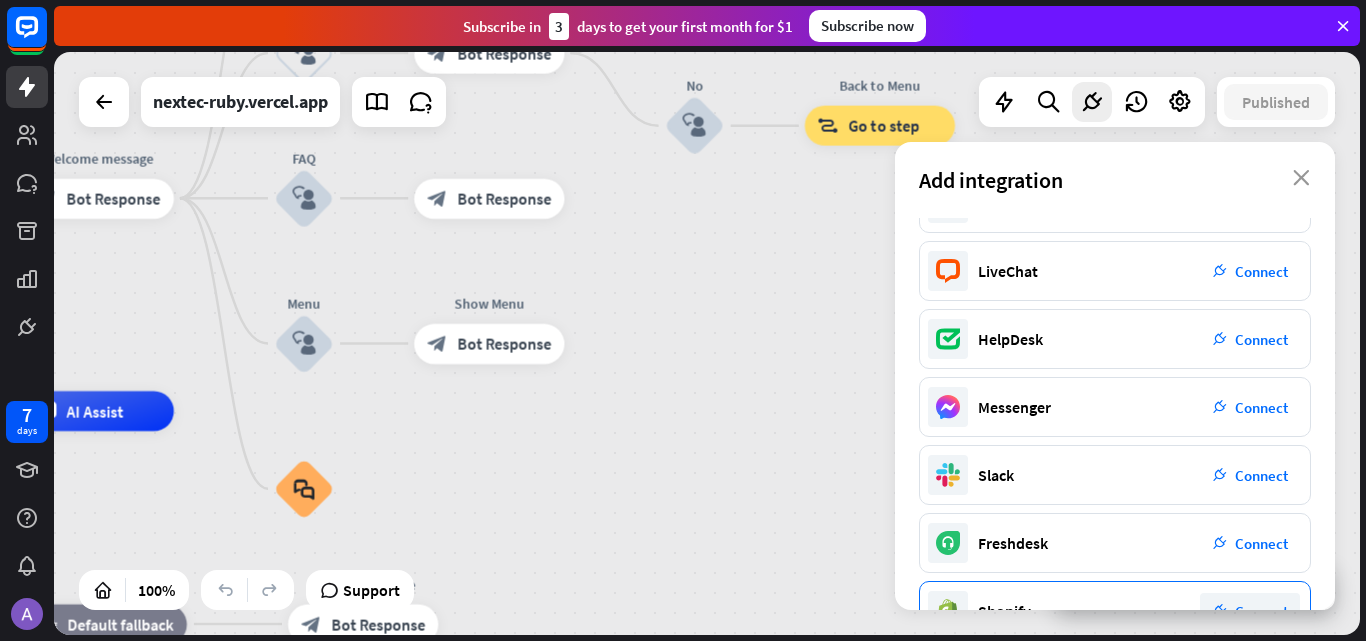 scroll, scrollTop: 0, scrollLeft: 0, axis: both 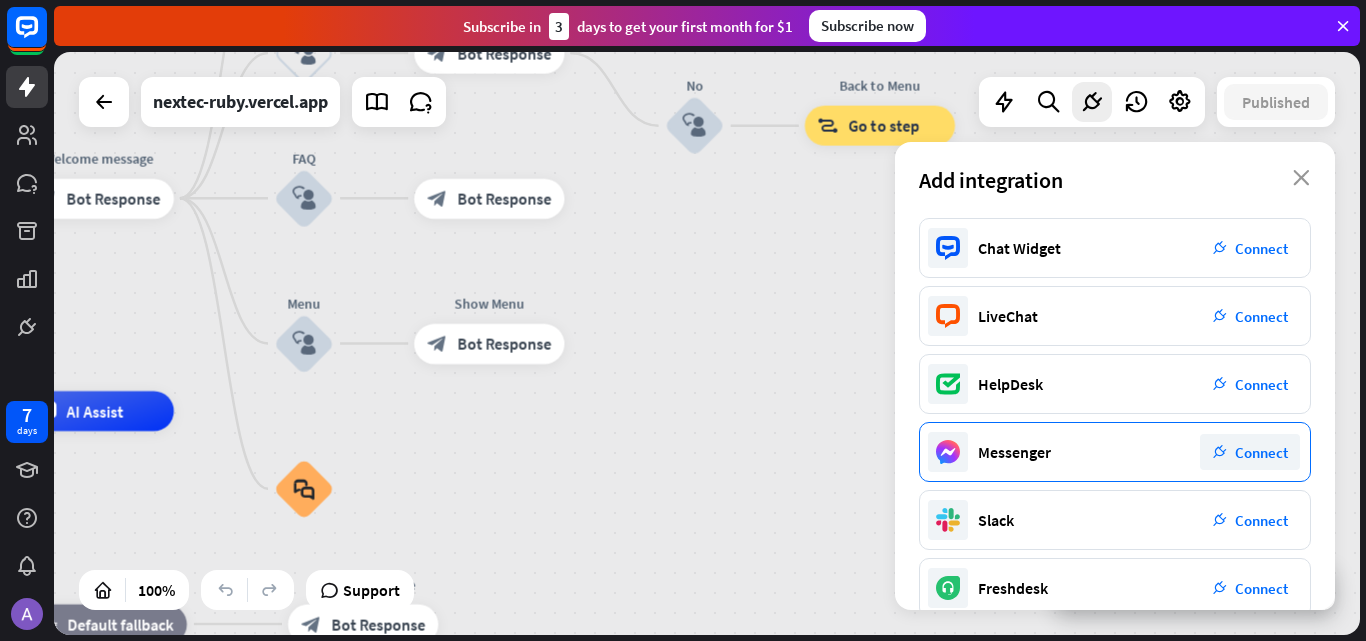 click on "Connect" at bounding box center [1261, 452] 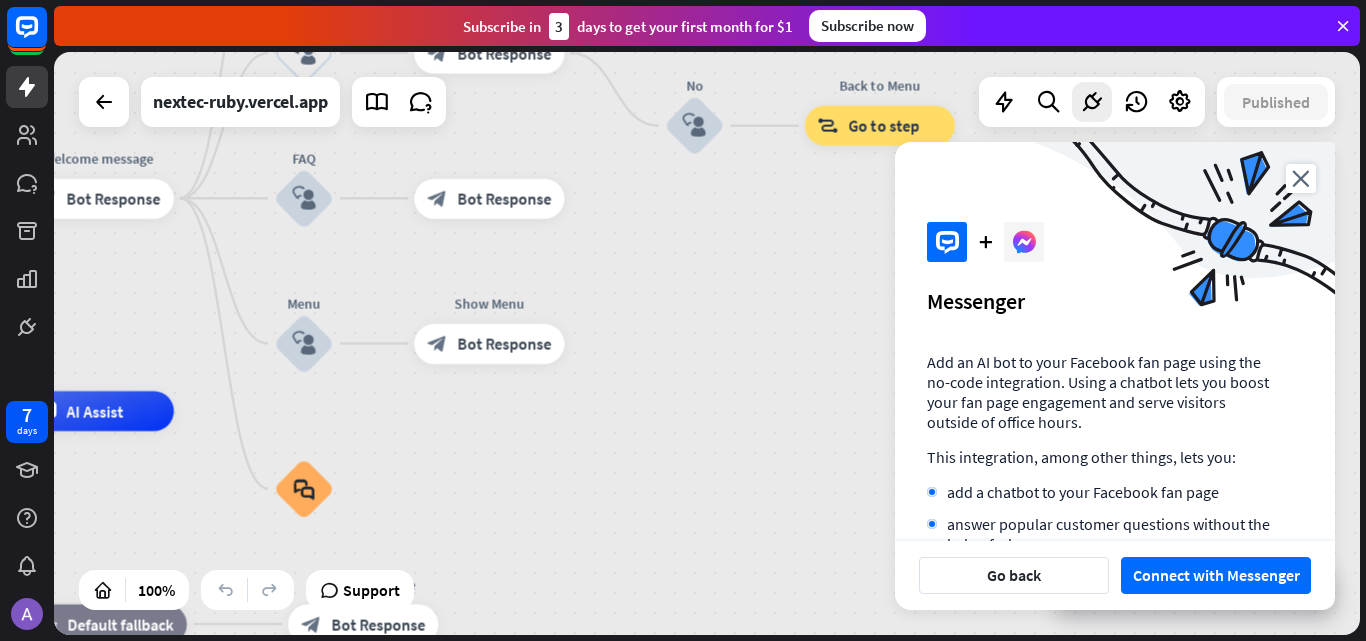 scroll, scrollTop: 205, scrollLeft: 0, axis: vertical 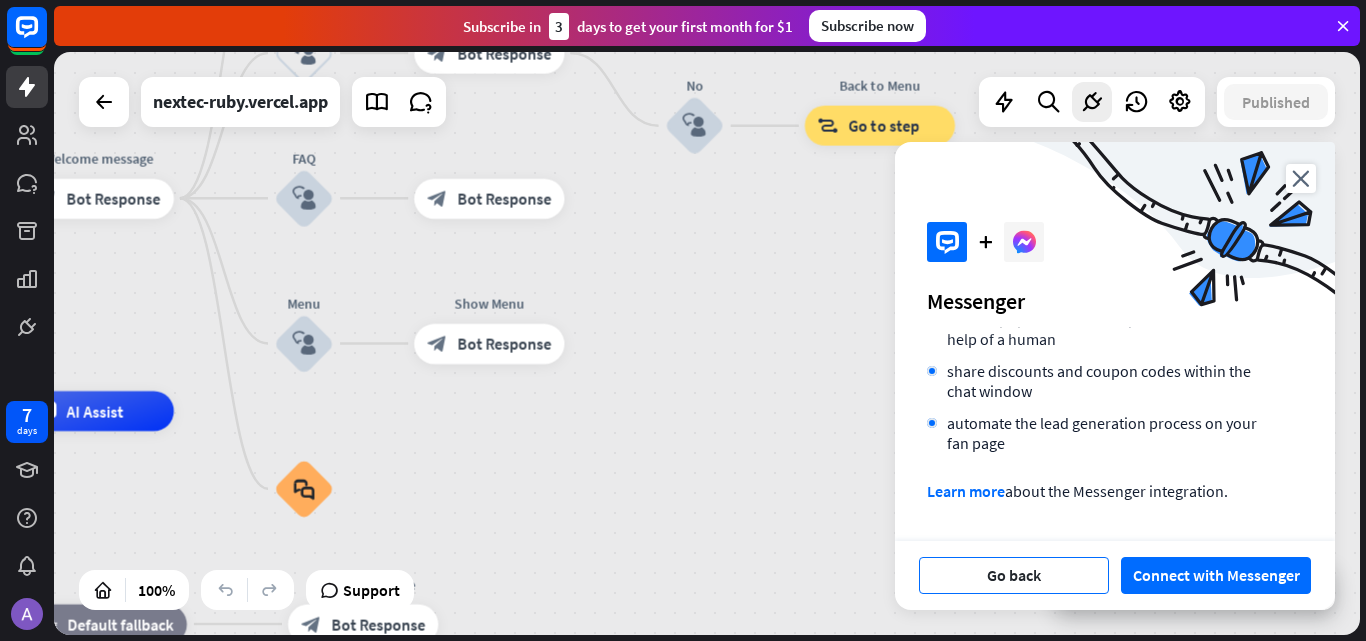 click on "Go back" at bounding box center (1014, 575) 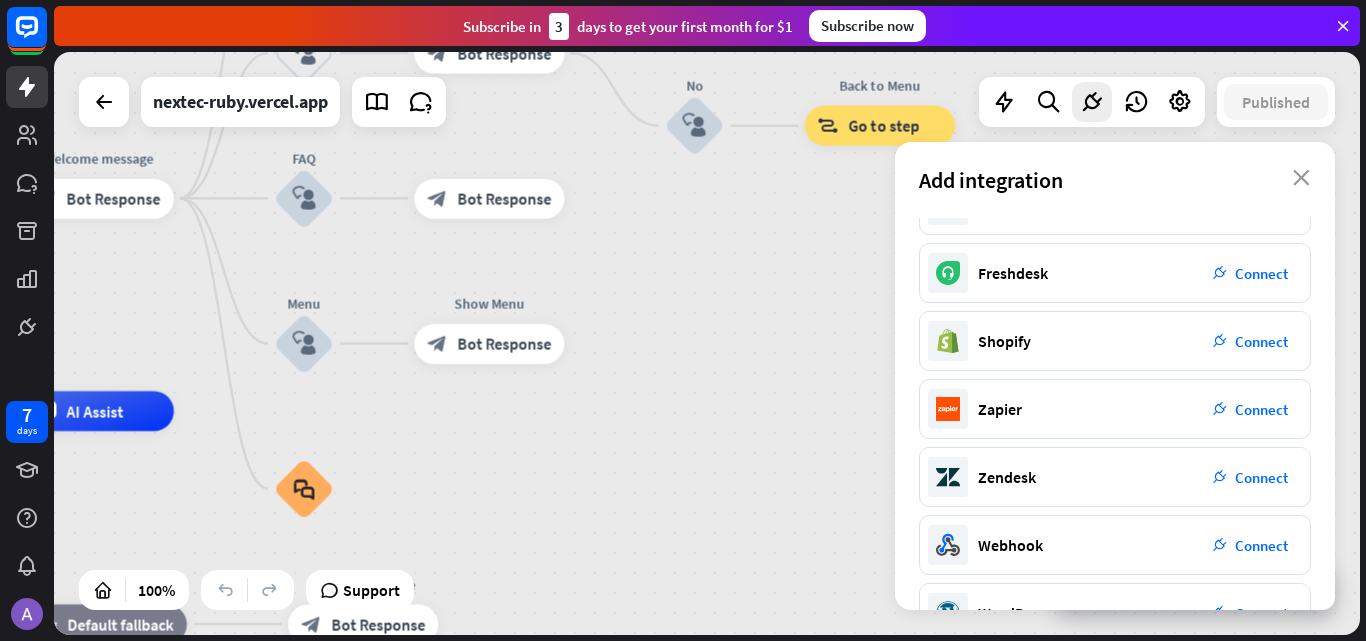 scroll, scrollTop: 372, scrollLeft: 0, axis: vertical 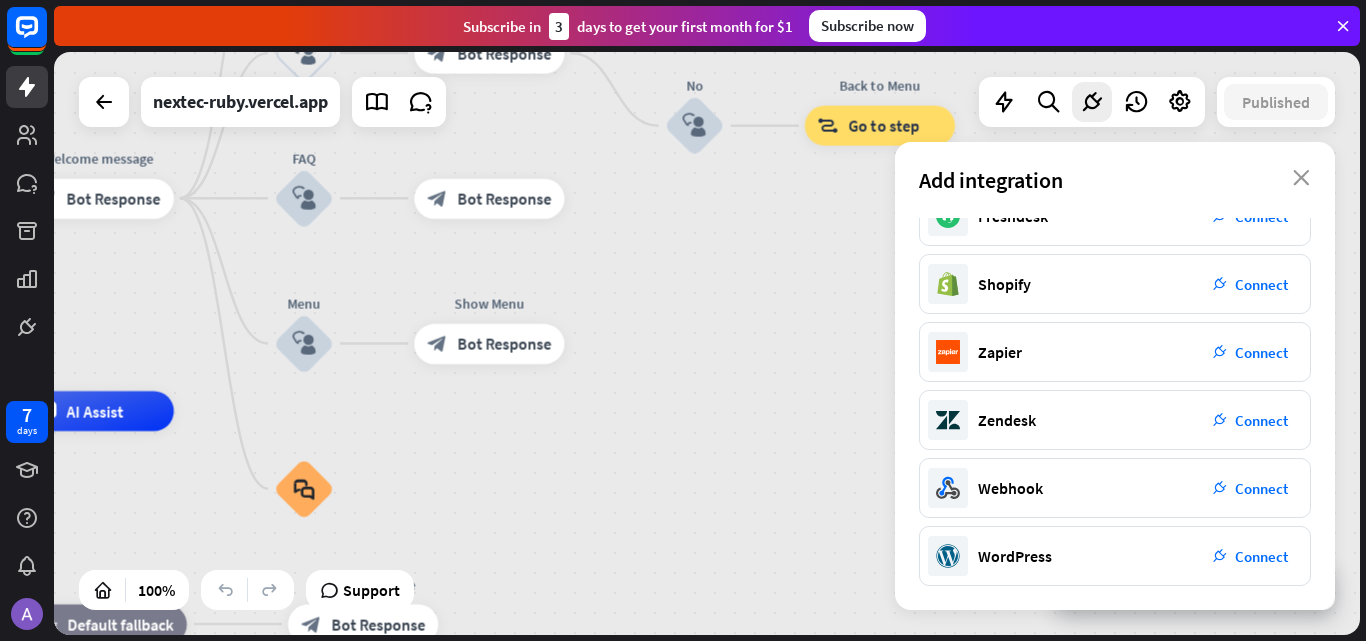 click on "Add integration   close" at bounding box center (1115, 180) 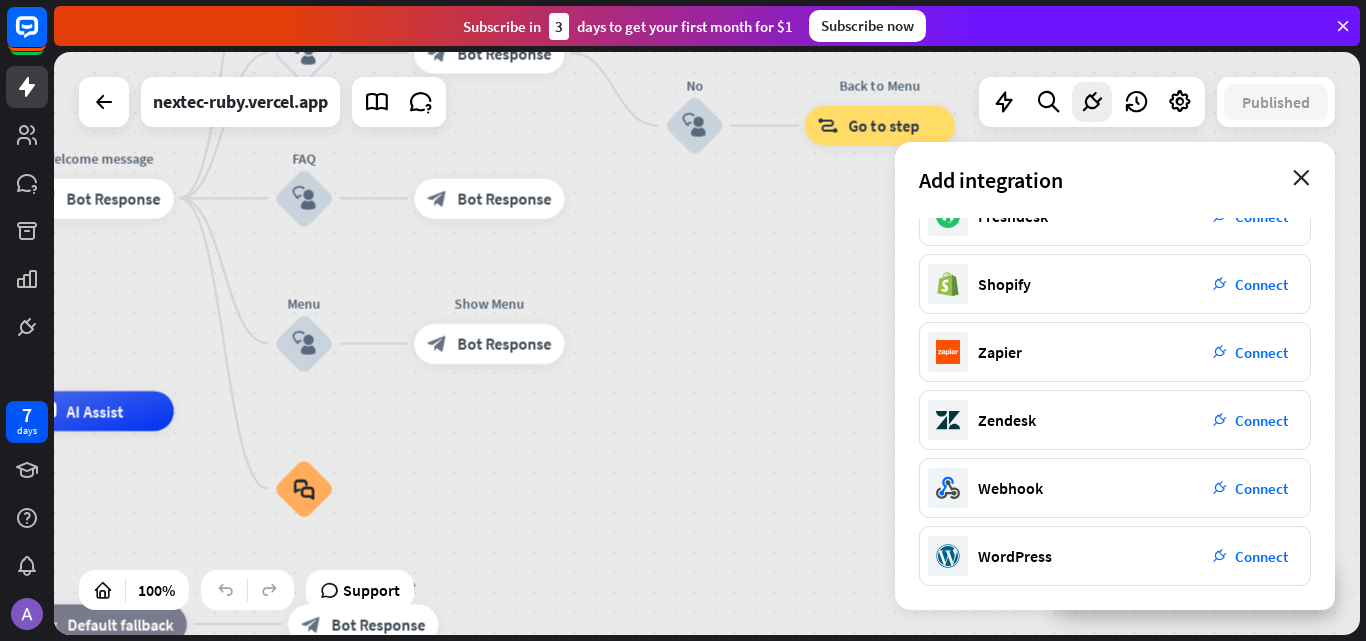 click on "close" at bounding box center [1301, 178] 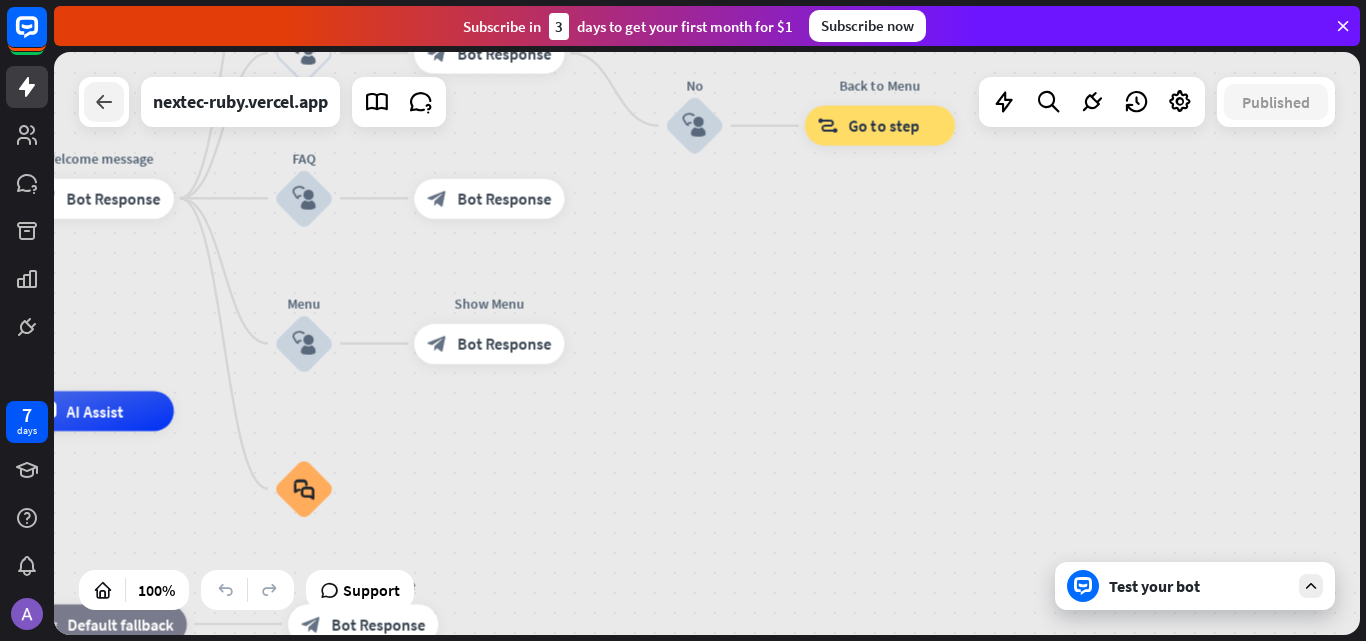 click at bounding box center (104, 102) 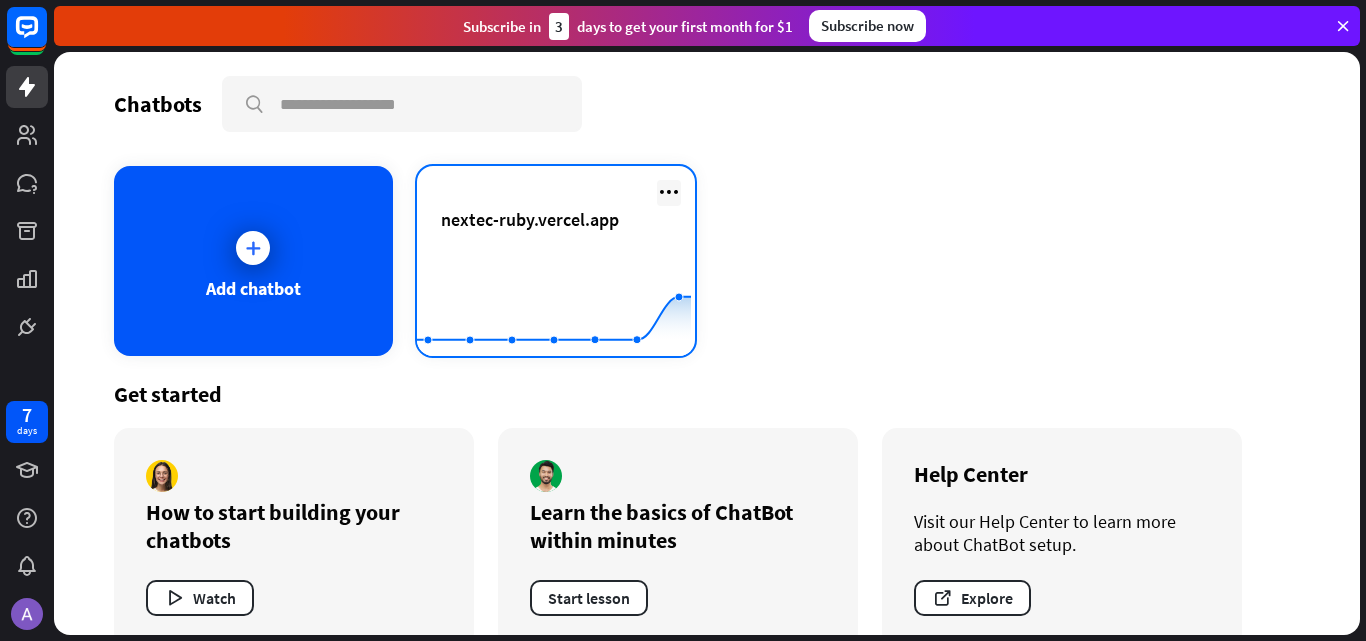 click at bounding box center [669, 192] 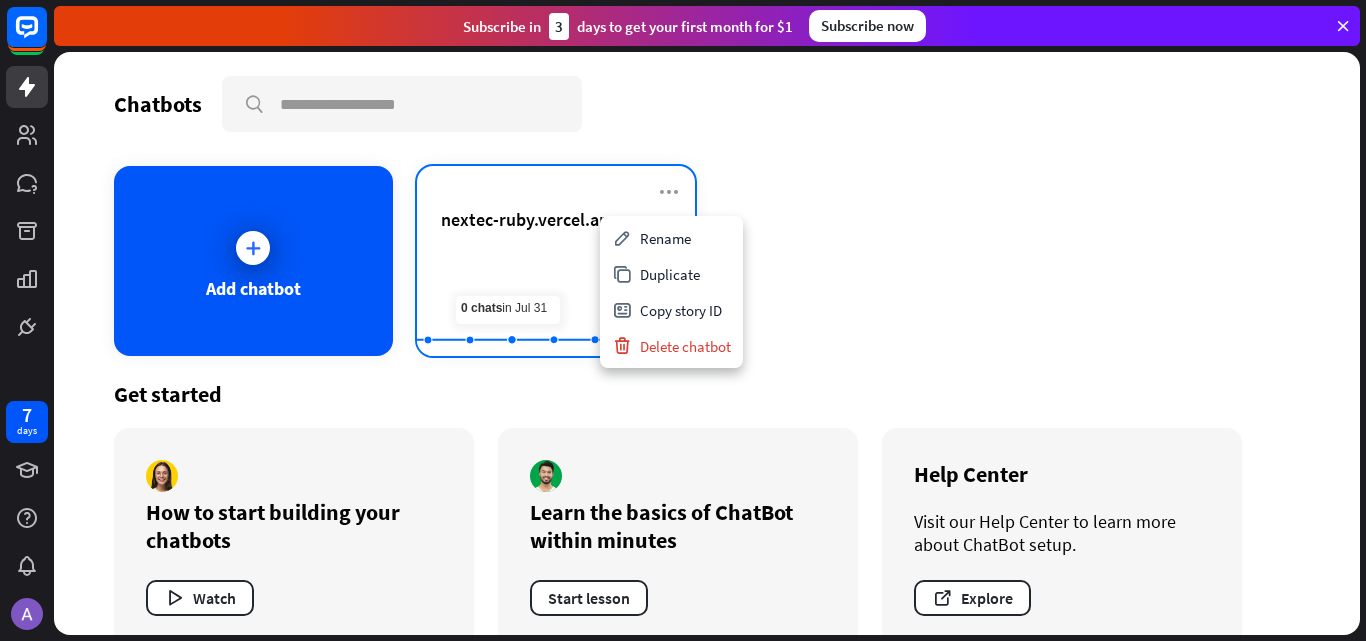 click on "nextec-ruby.vercel.app" at bounding box center [556, 243] 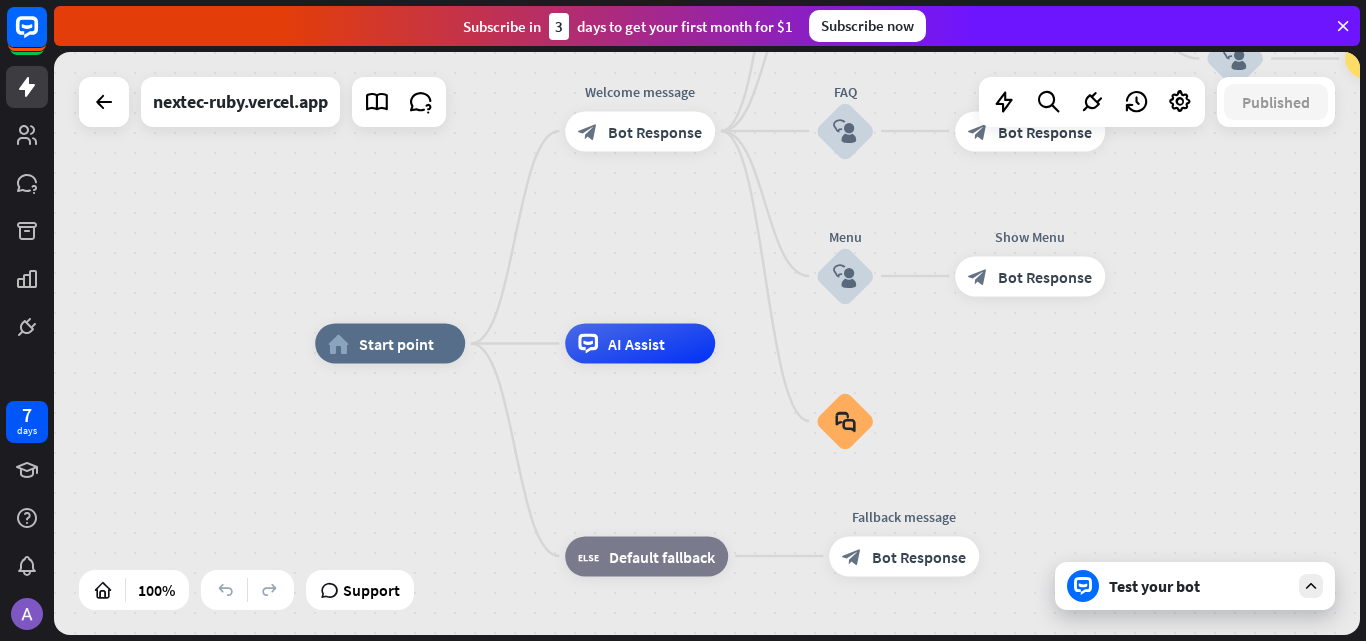 click at bounding box center [1343, 26] 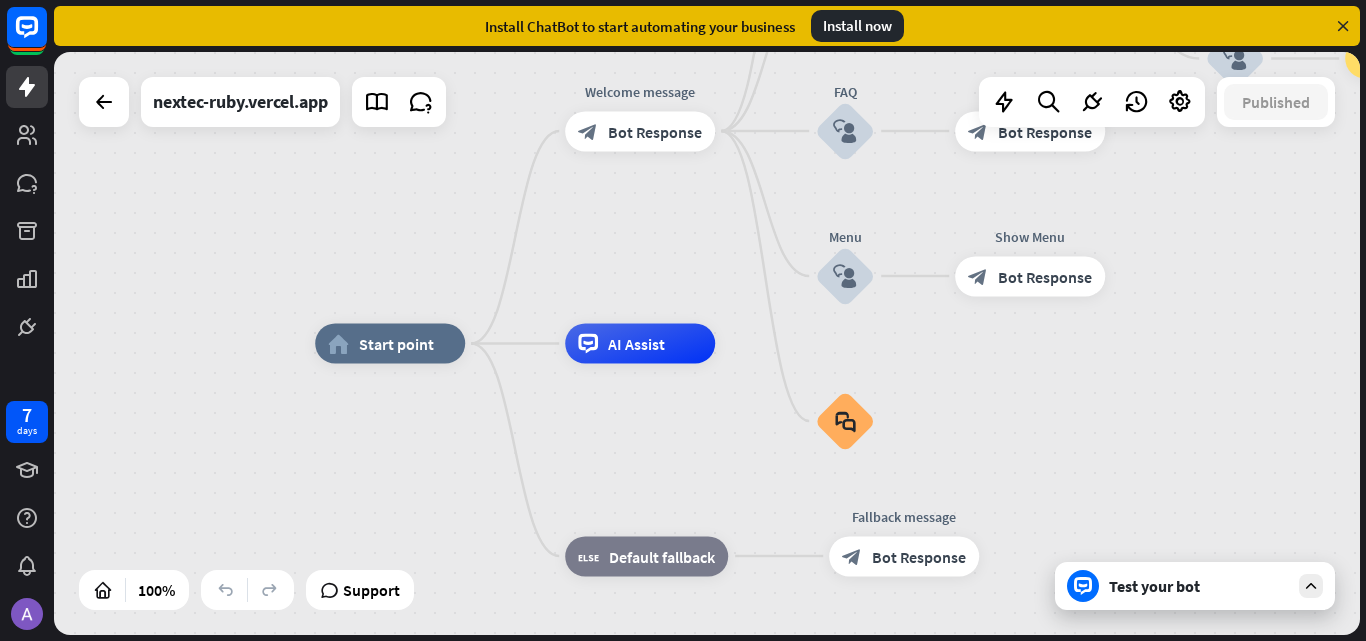 click on "Test your bot" at bounding box center [1195, 586] 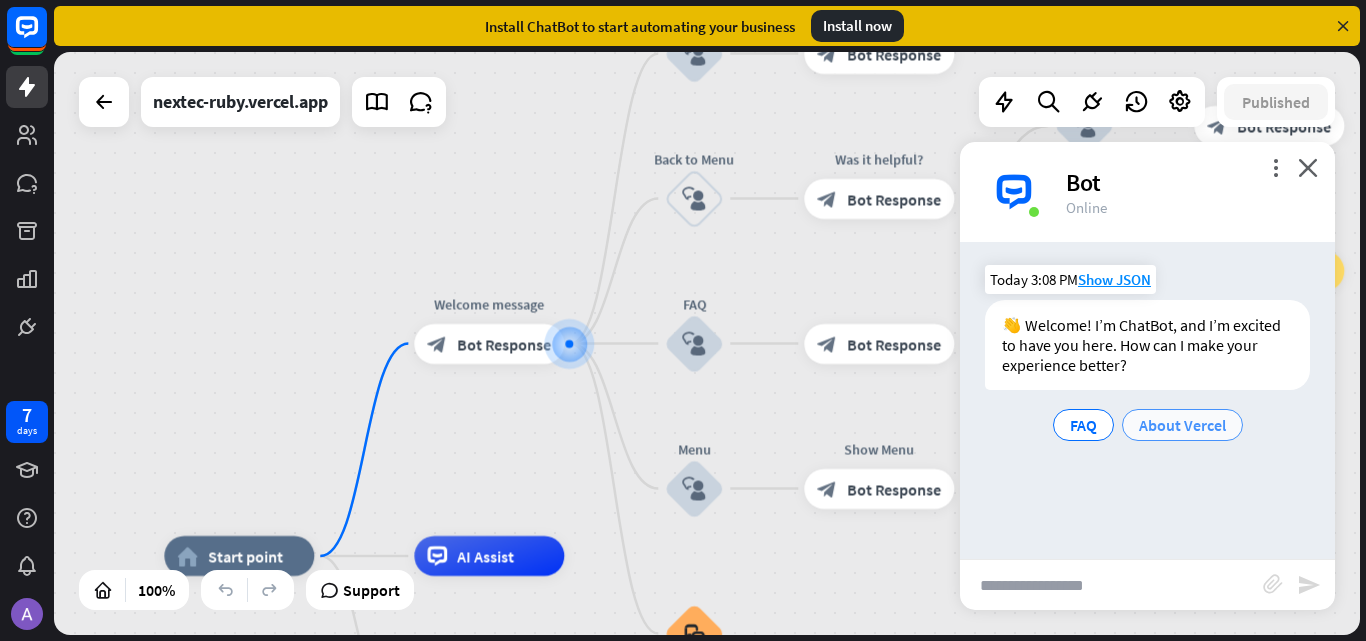 click on "About Vercel" at bounding box center [1182, 425] 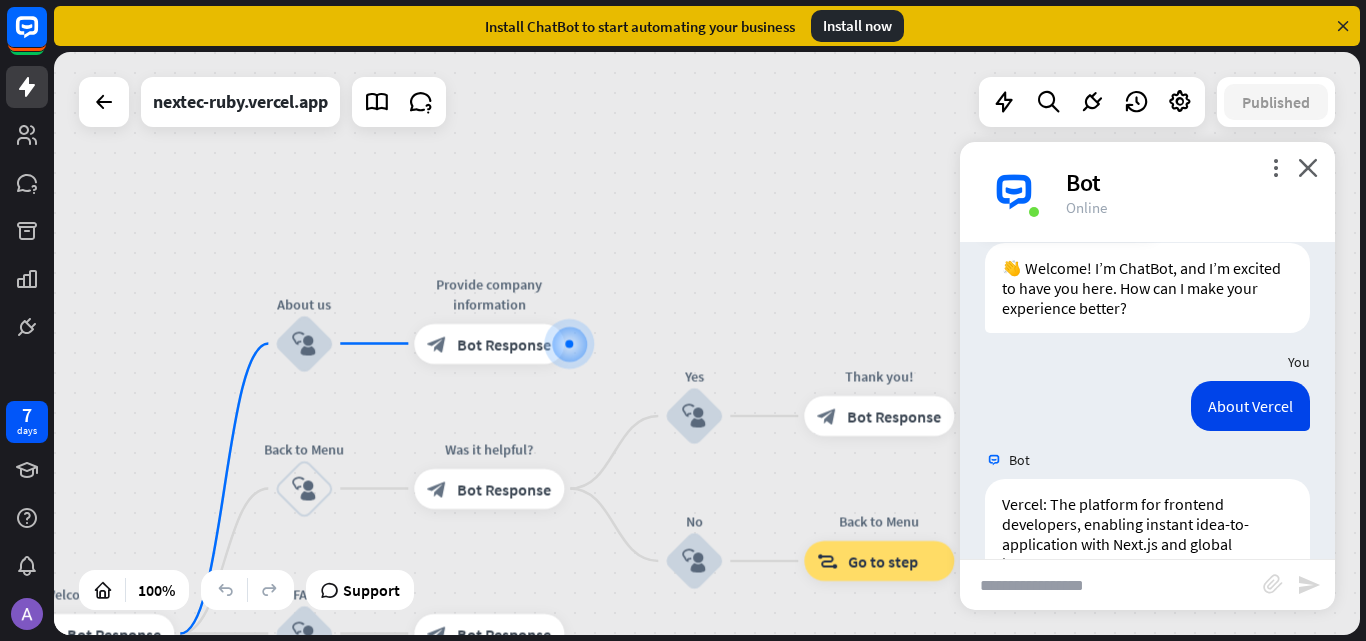 scroll, scrollTop: 172, scrollLeft: 0, axis: vertical 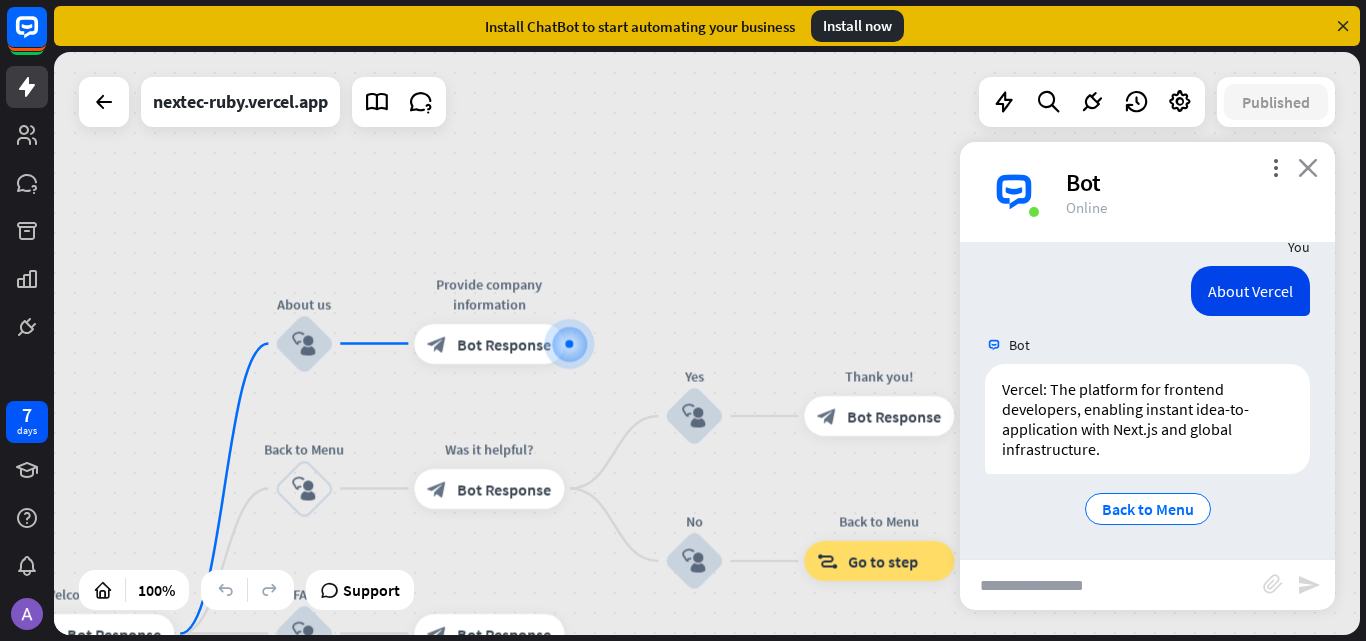 click on "close" at bounding box center (1308, 167) 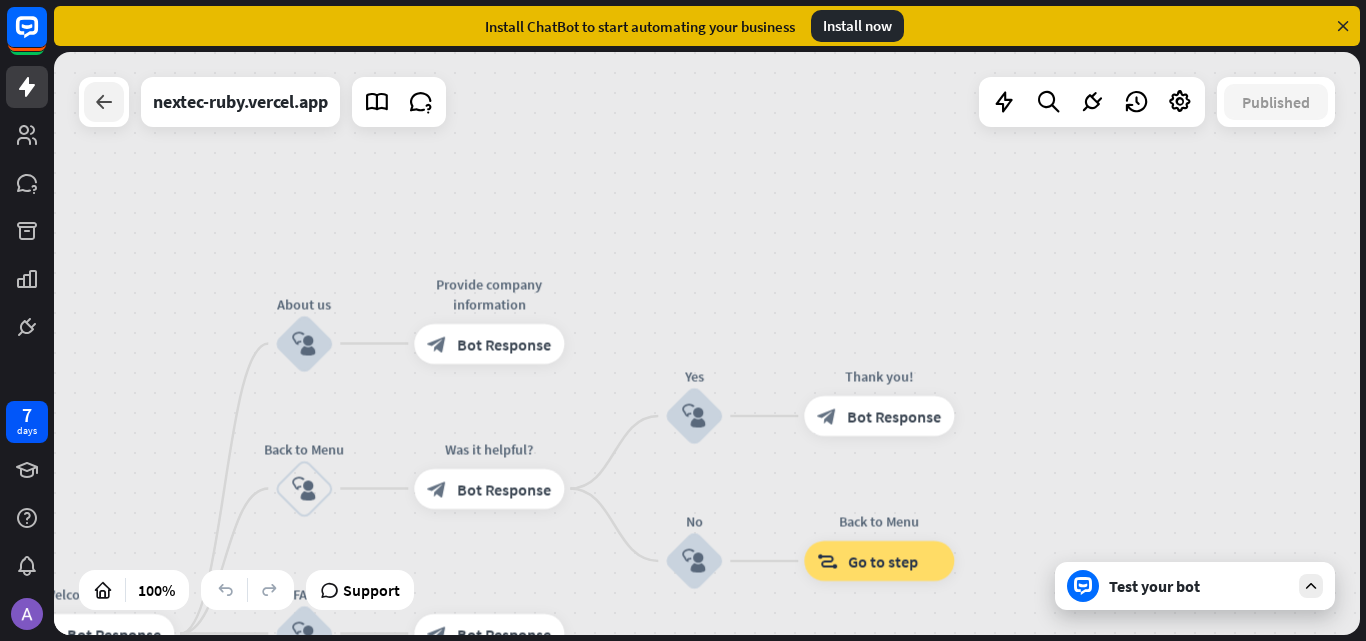 click at bounding box center (104, 102) 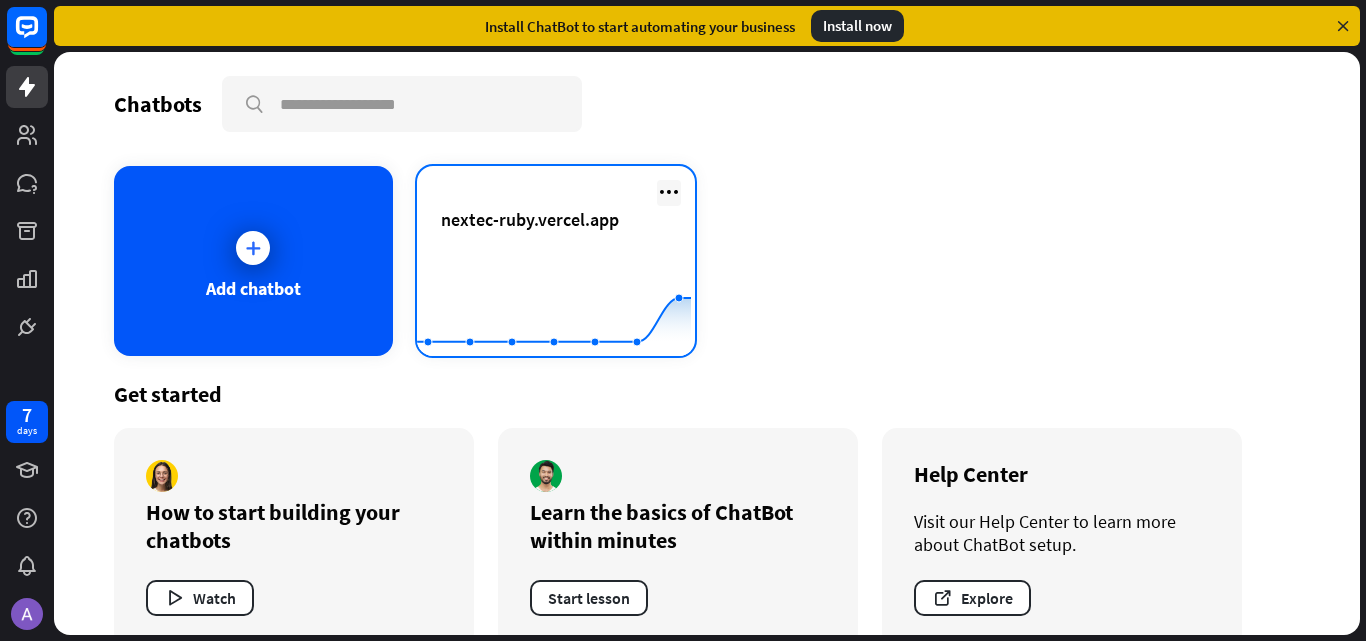 click at bounding box center (669, 192) 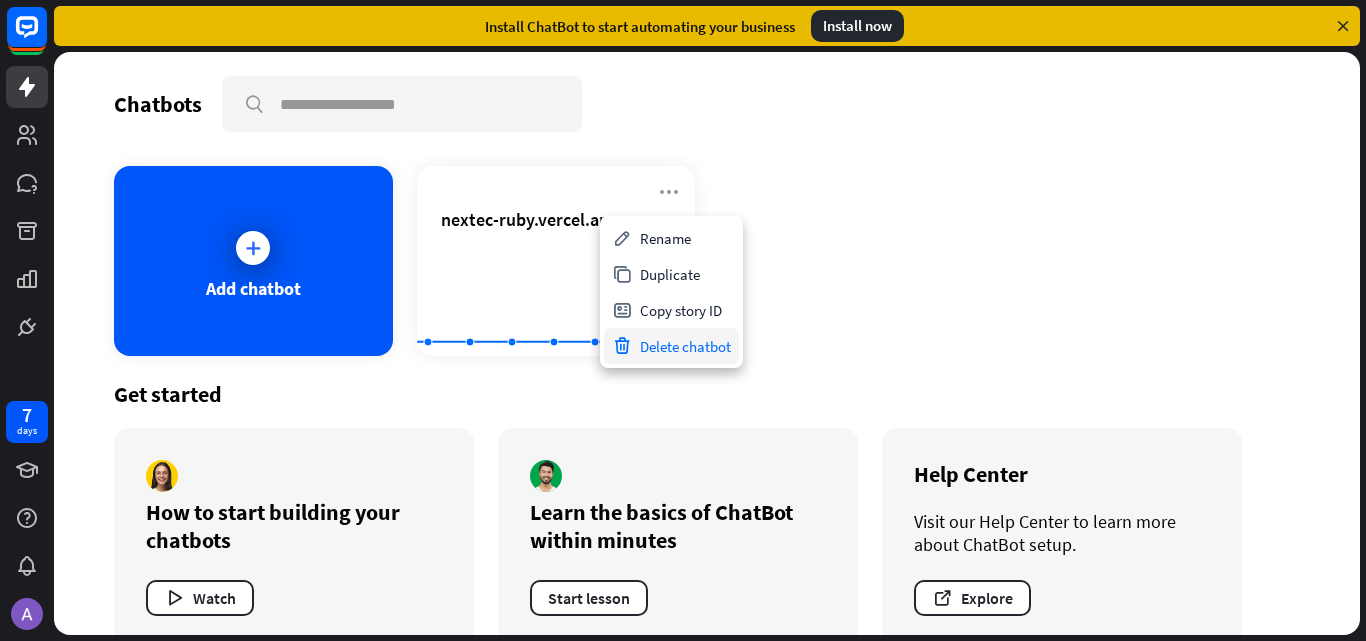 click on "Delete chatbot" at bounding box center [671, 346] 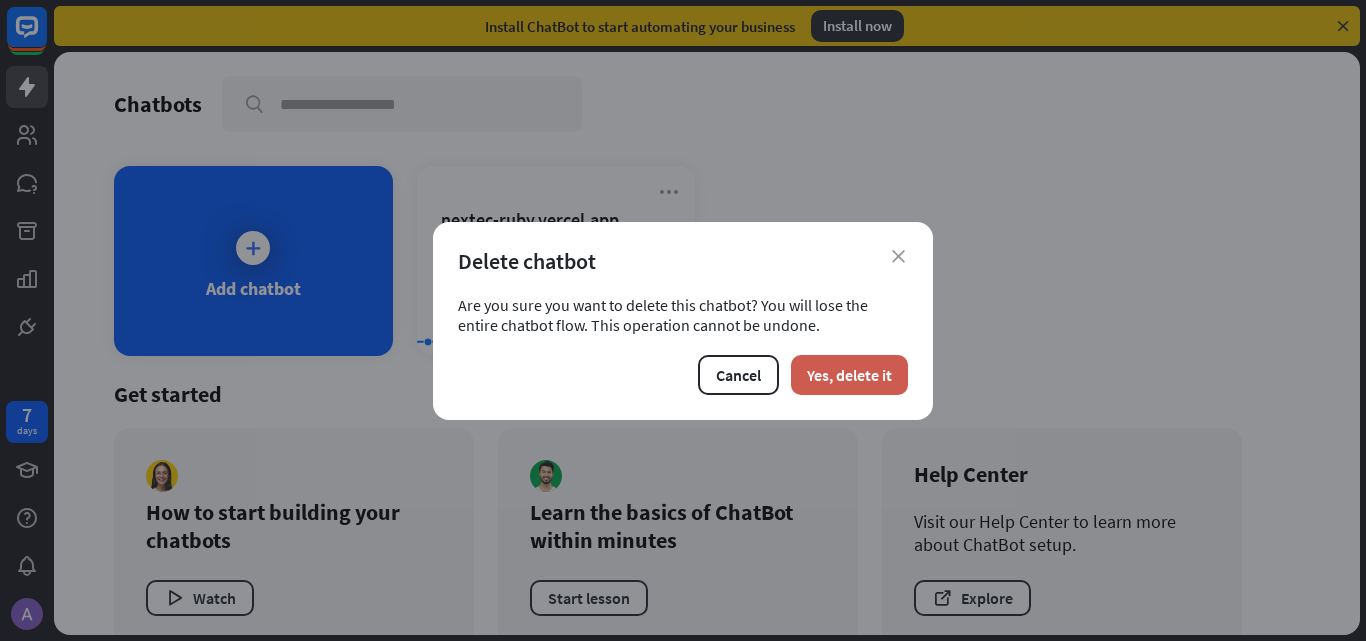 click on "Yes, delete it" at bounding box center [849, 375] 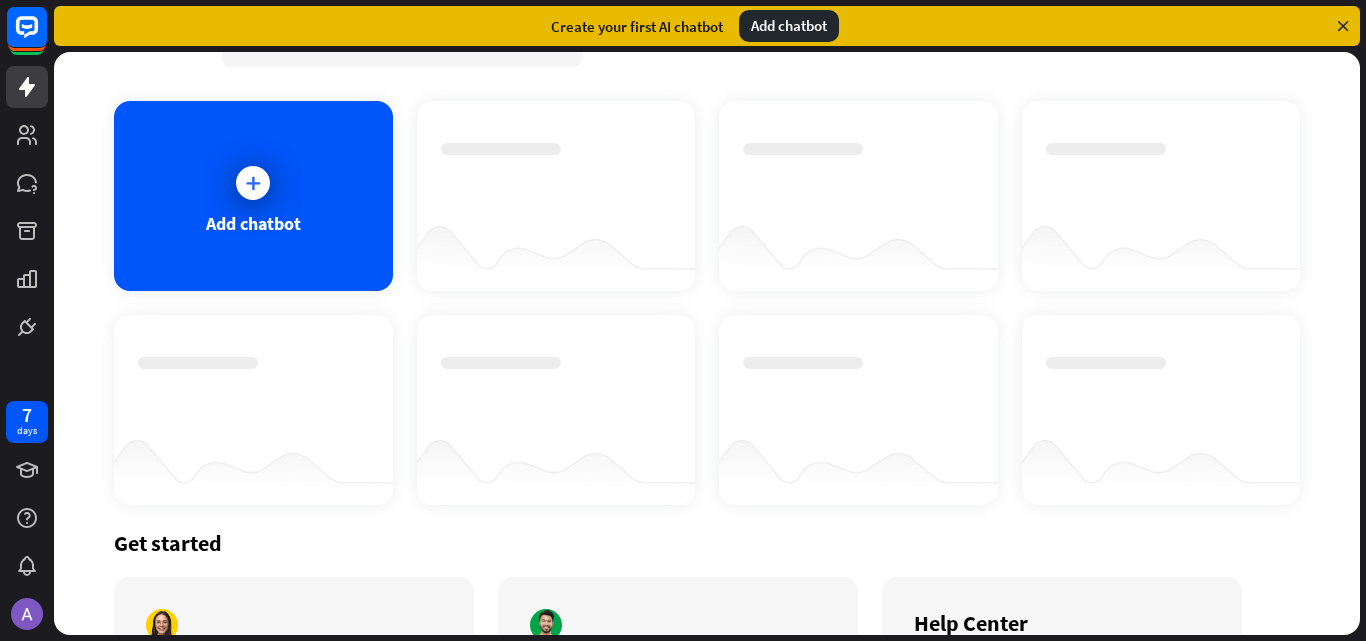 scroll, scrollTop: 0, scrollLeft: 0, axis: both 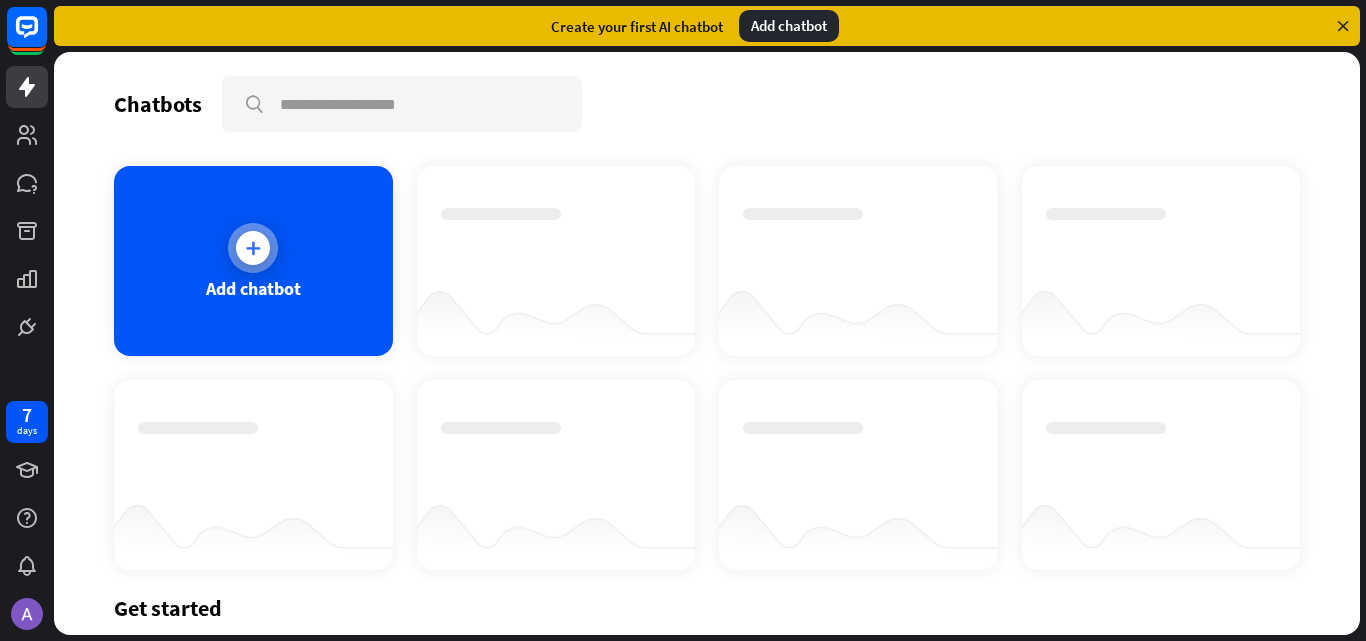 click on "Add chatbot" at bounding box center (253, 261) 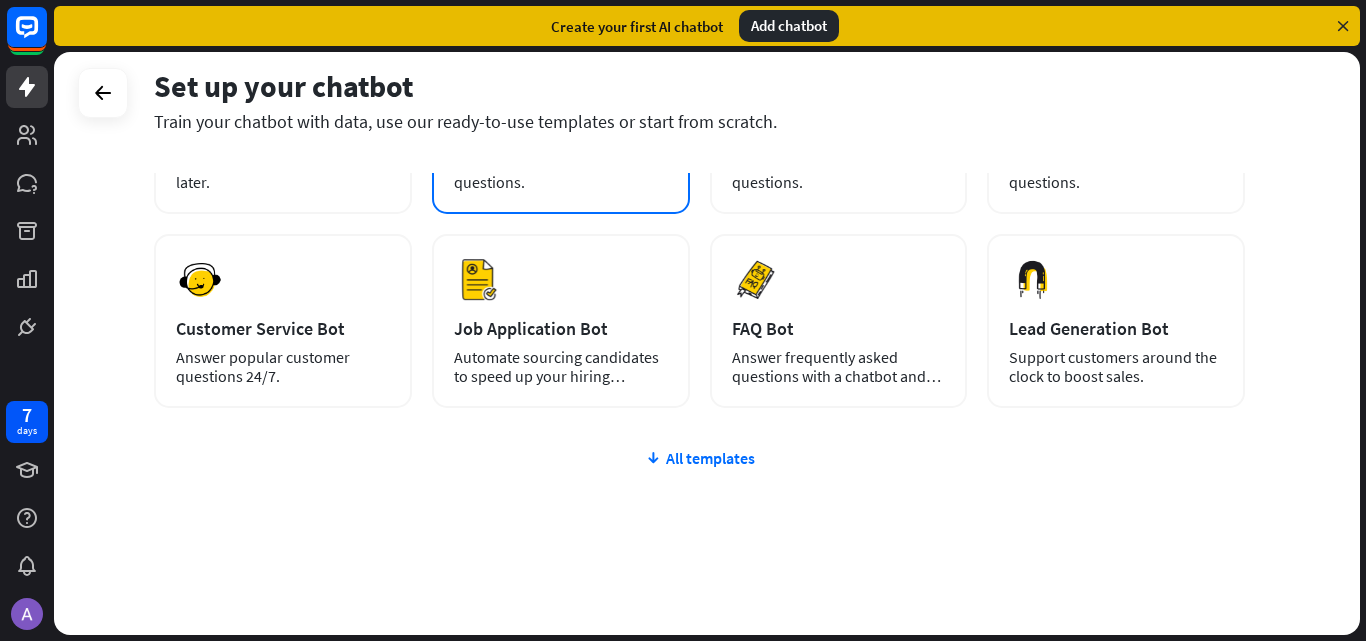 scroll, scrollTop: 244, scrollLeft: 0, axis: vertical 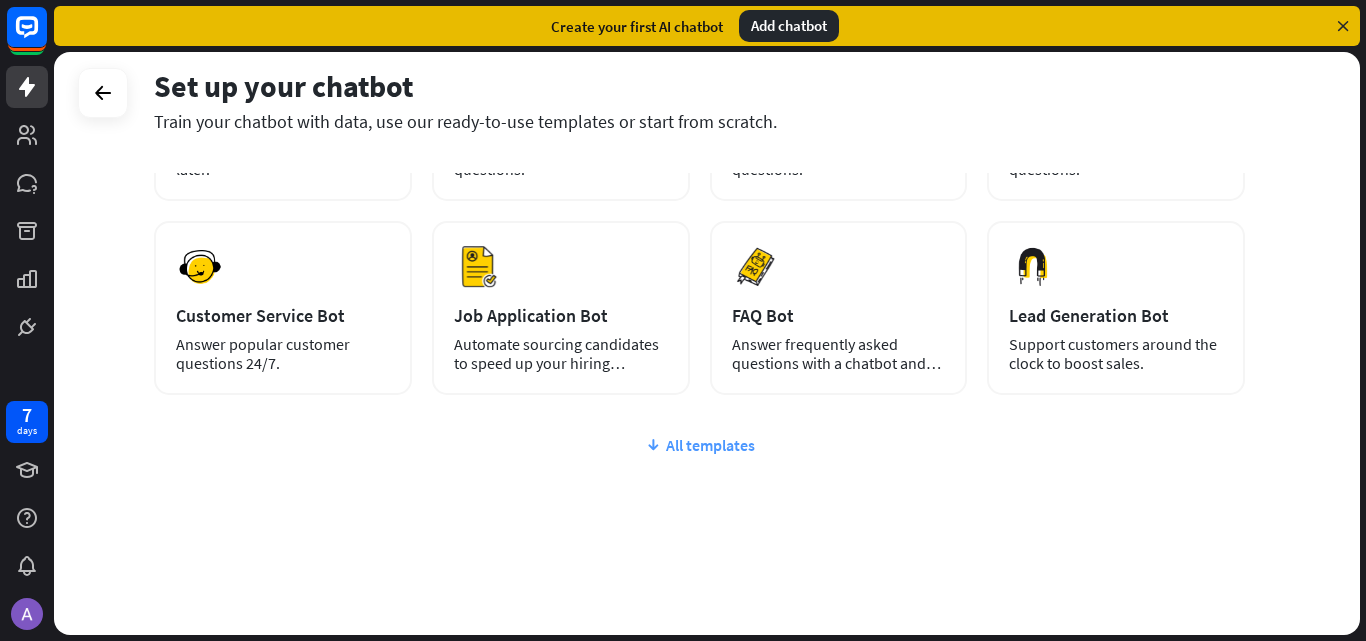 click on "All templates" at bounding box center [699, 445] 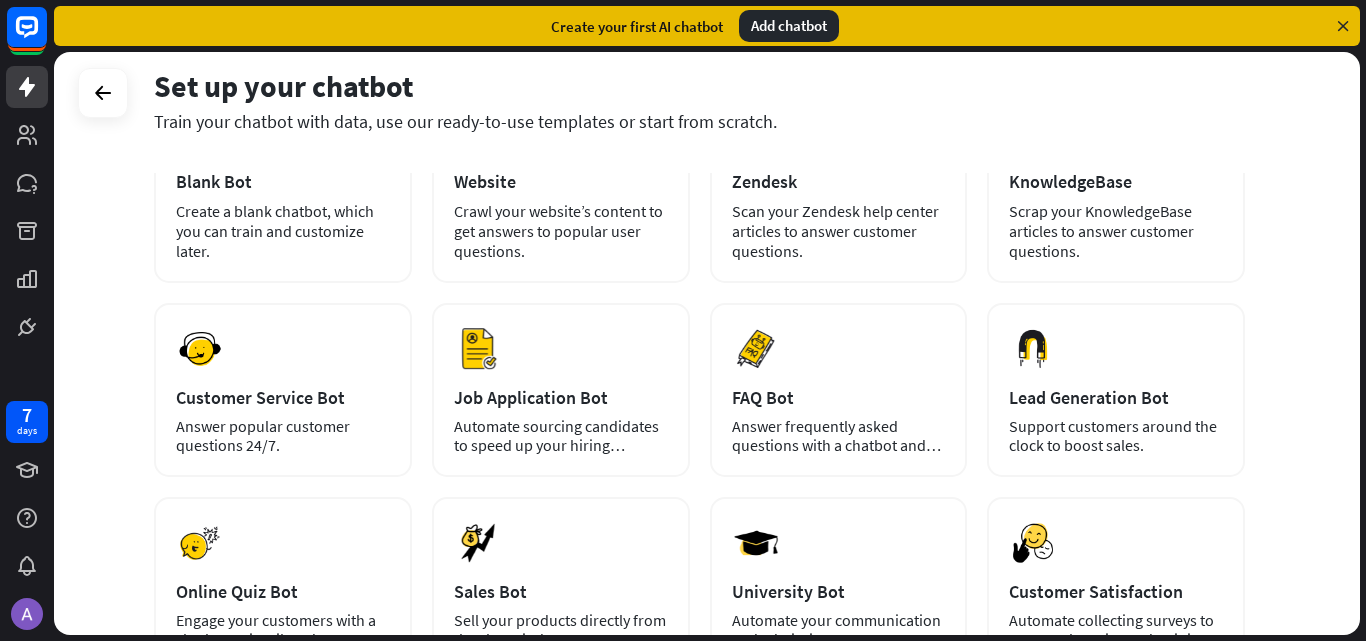 scroll, scrollTop: 161, scrollLeft: 0, axis: vertical 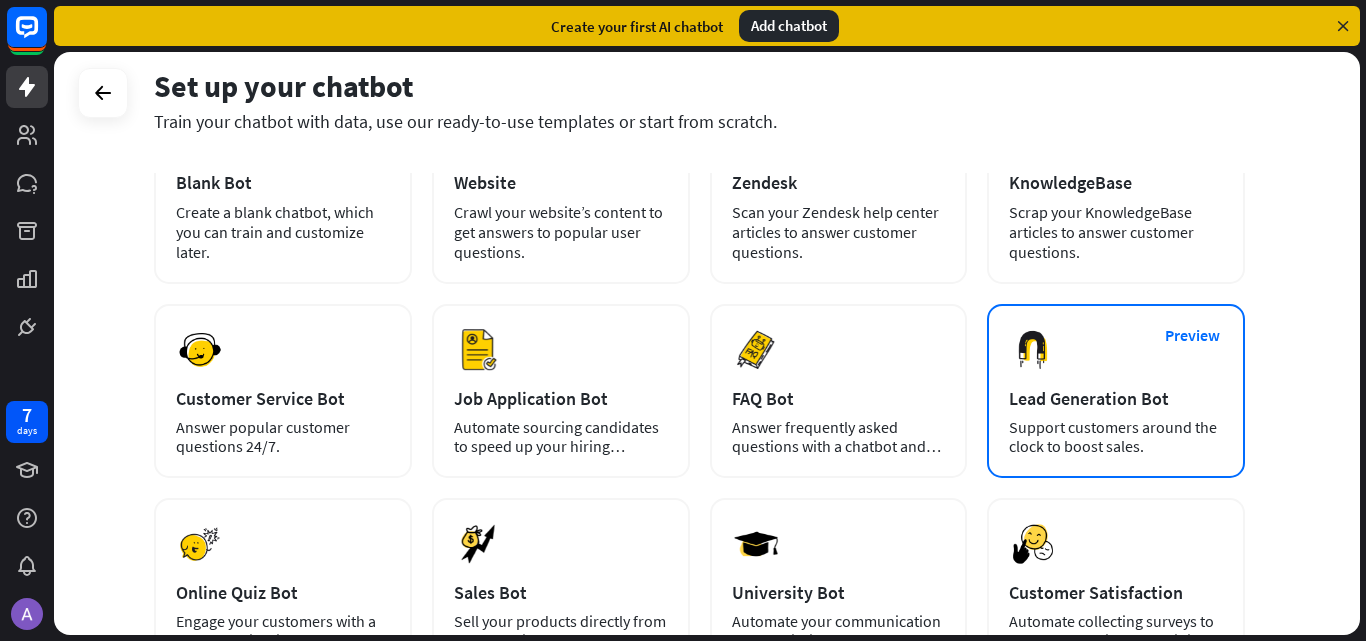 click on "Support customers around the clock to boost sales." at bounding box center [1116, 437] 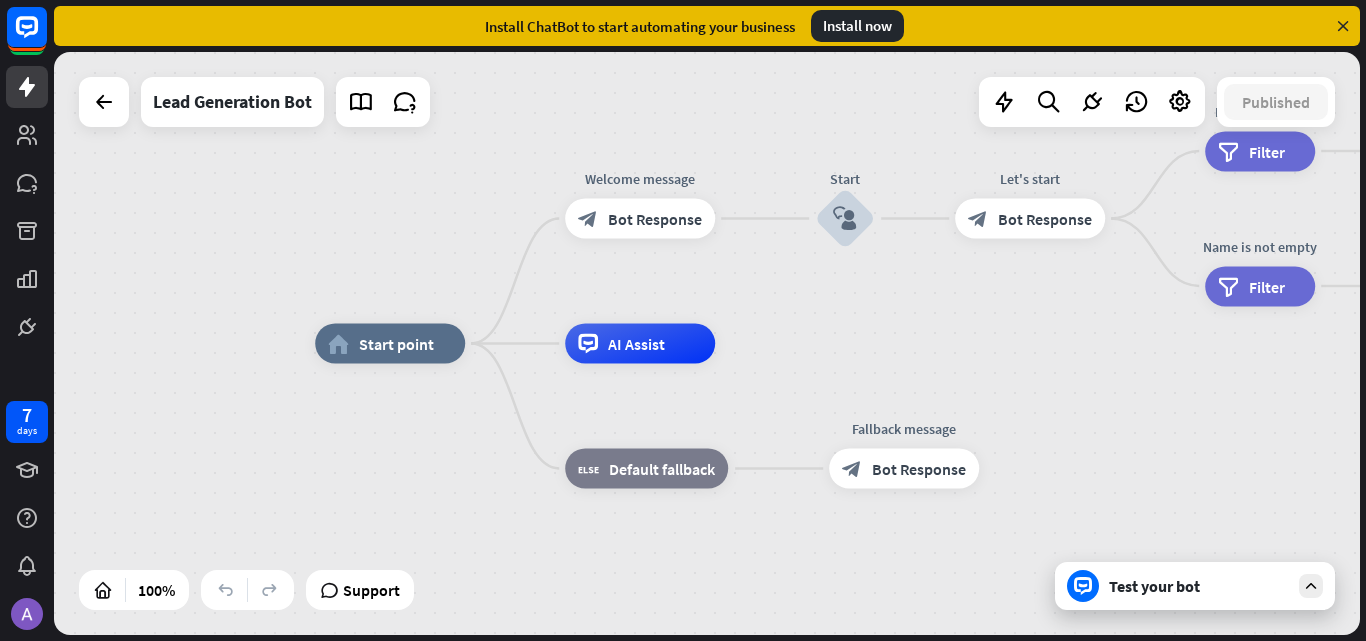 click on "Test your bot" at bounding box center (1199, 586) 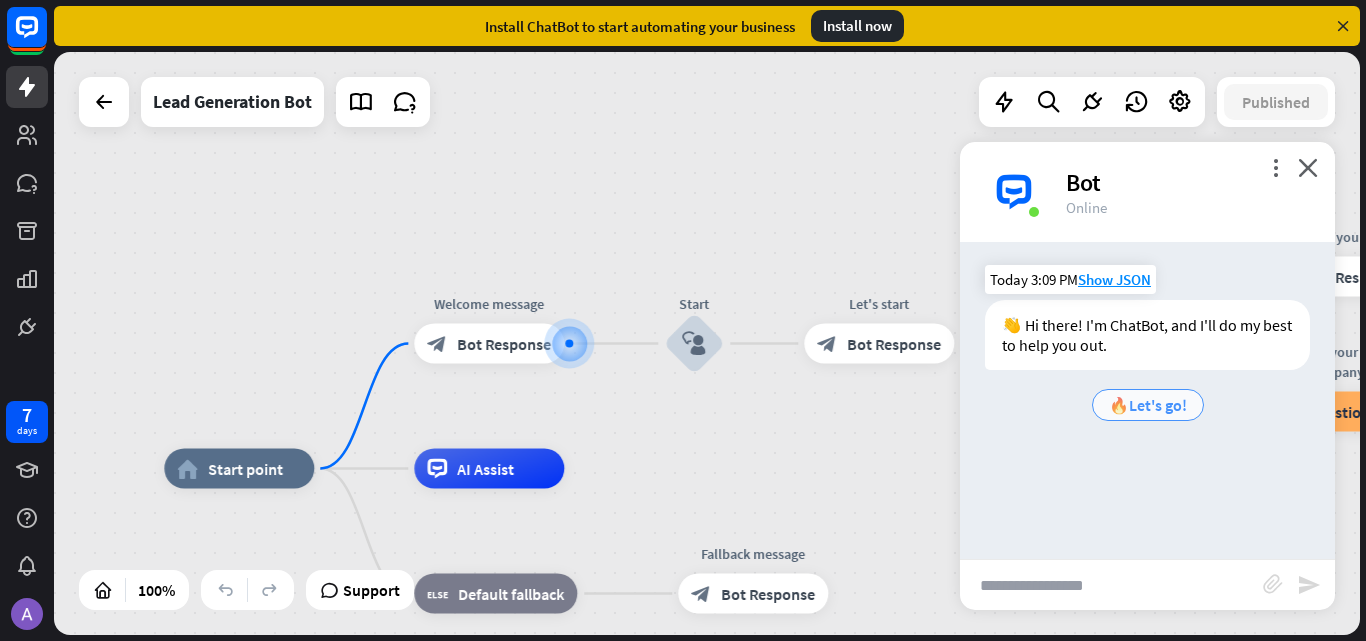 click on "🔥Let's go!" at bounding box center [1148, 405] 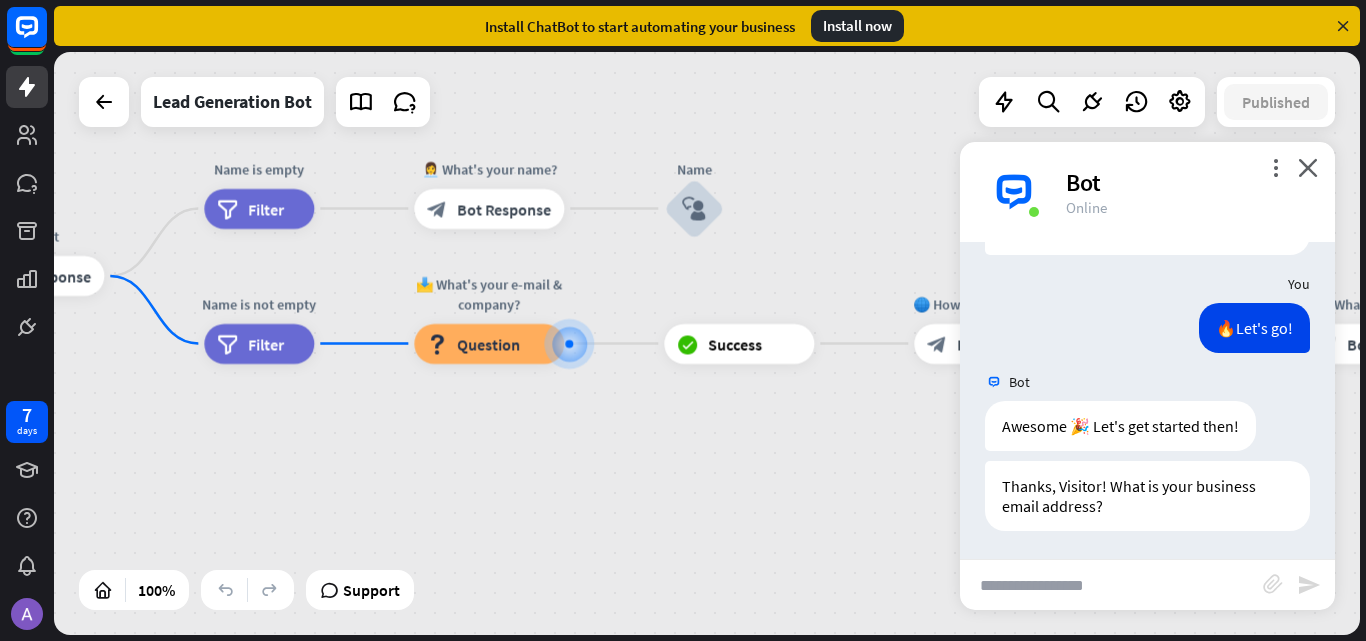 scroll, scrollTop: 117, scrollLeft: 0, axis: vertical 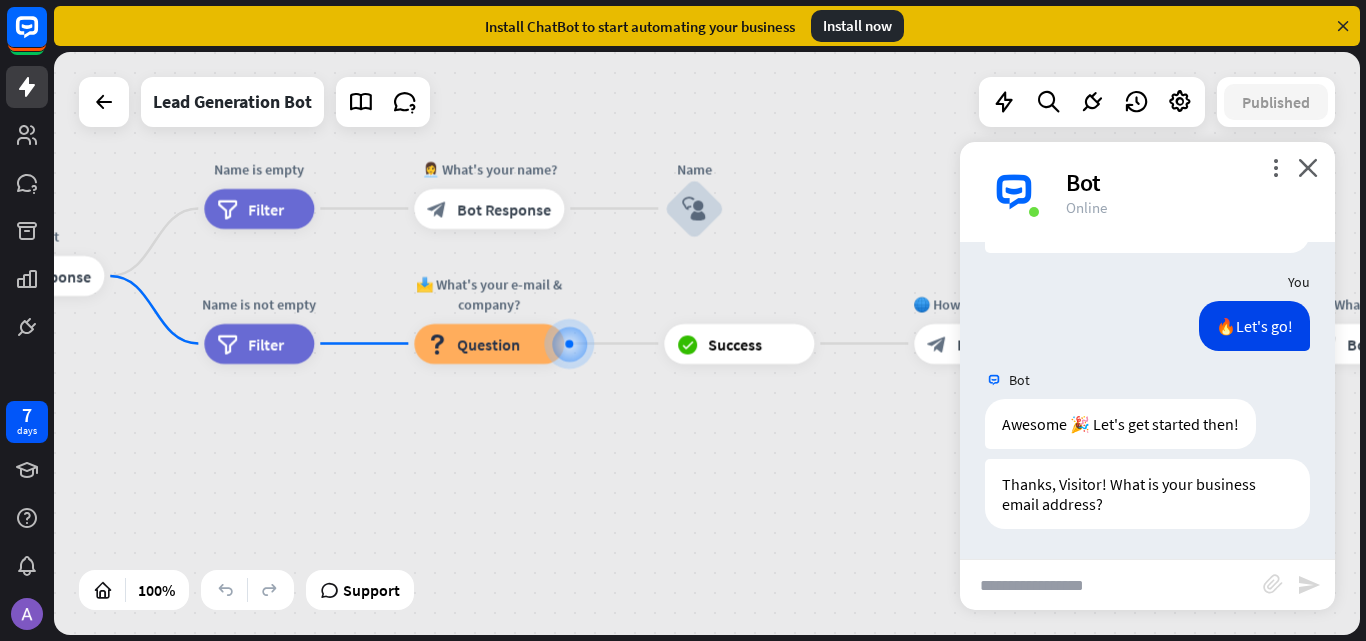 click at bounding box center [1111, 585] 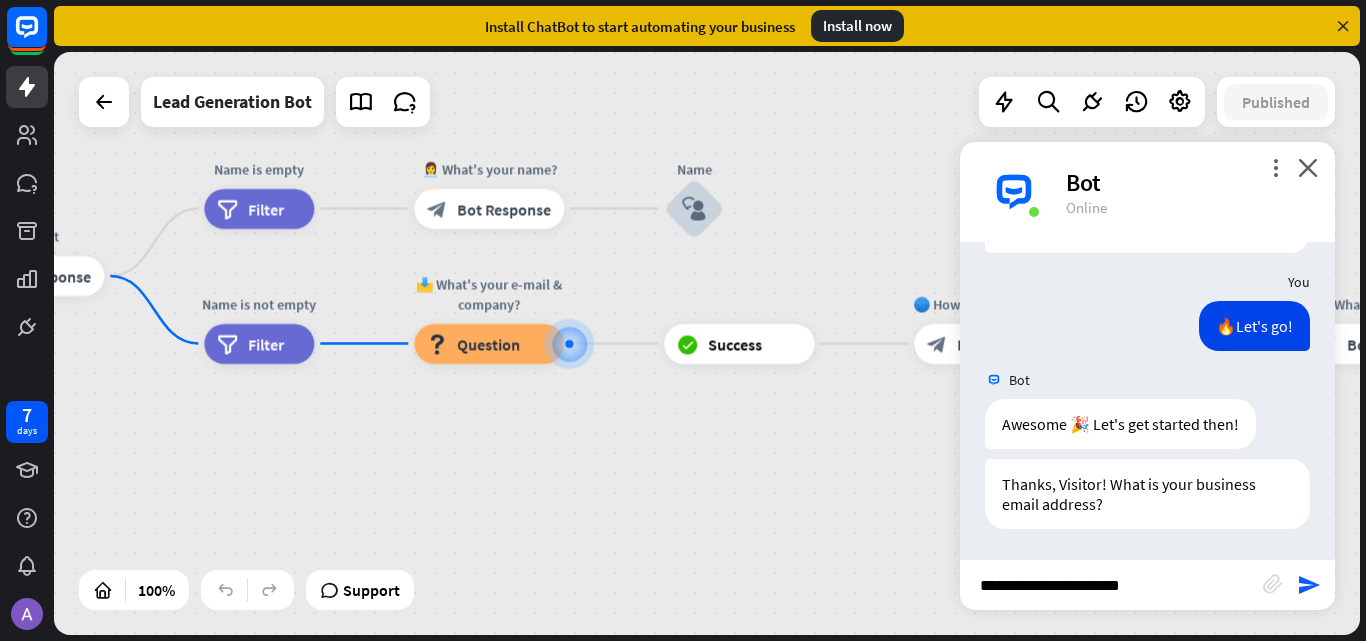 type on "**********" 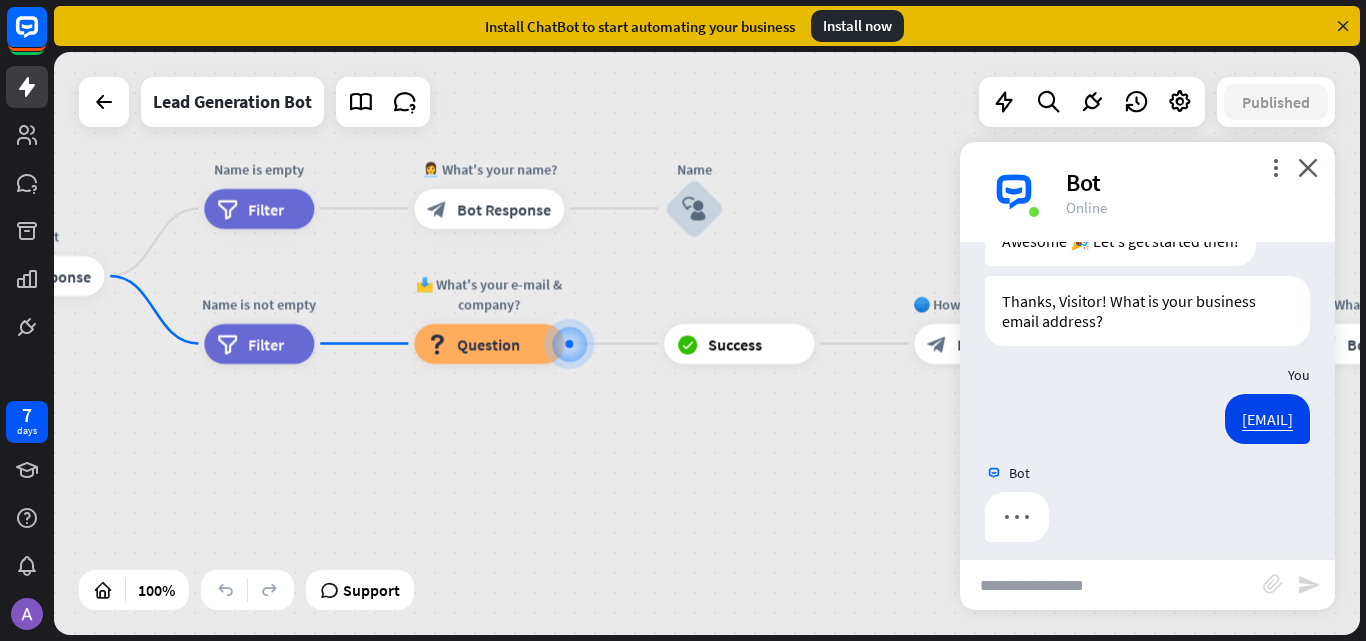 scroll, scrollTop: 313, scrollLeft: 0, axis: vertical 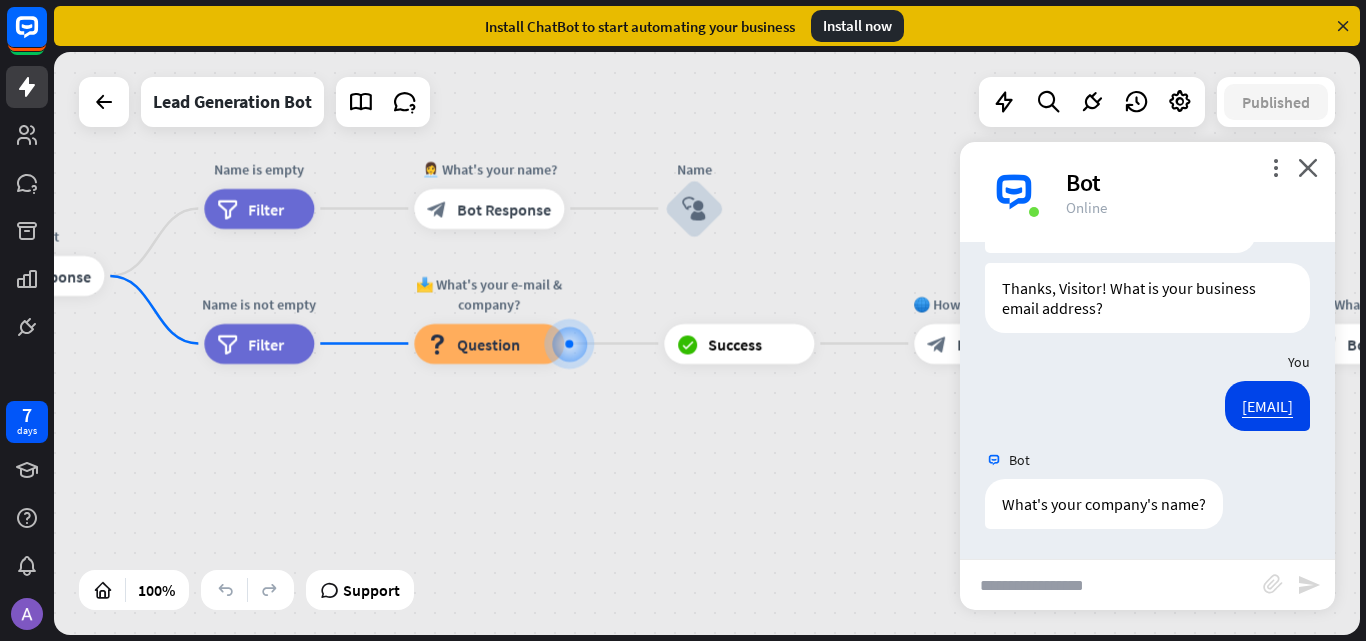 click at bounding box center (1111, 585) 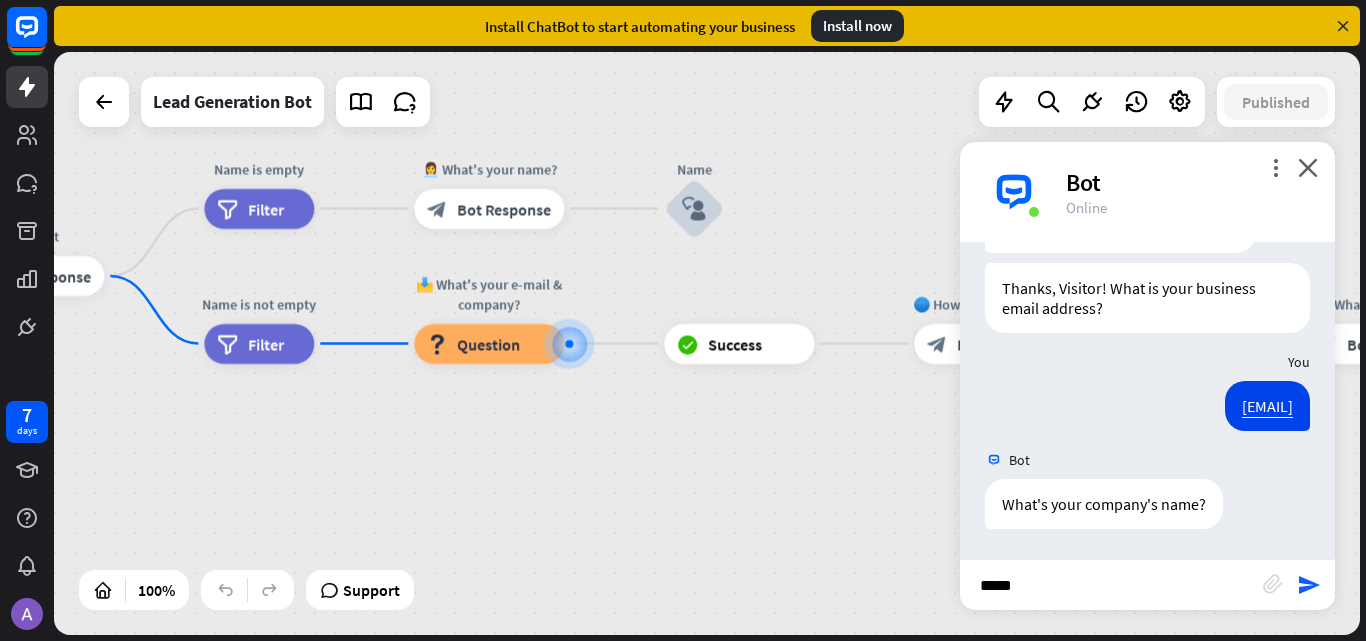 type on "******" 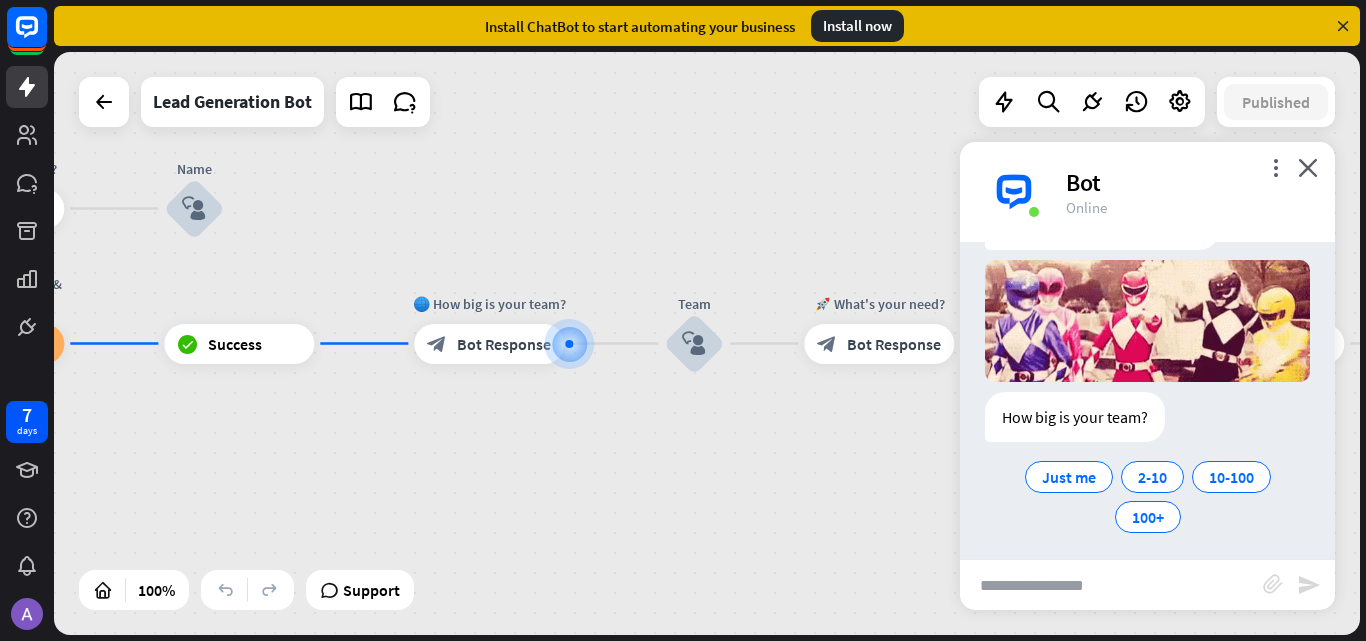 scroll, scrollTop: 790, scrollLeft: 0, axis: vertical 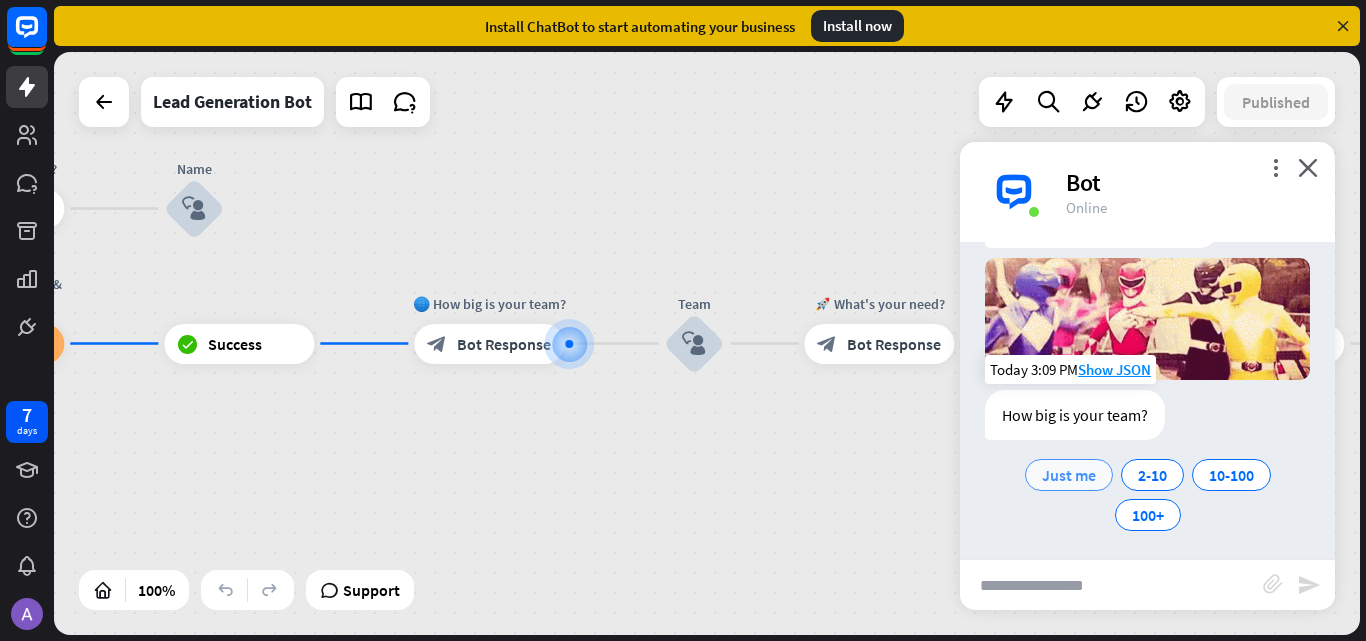 click on "Just me" at bounding box center [1069, 475] 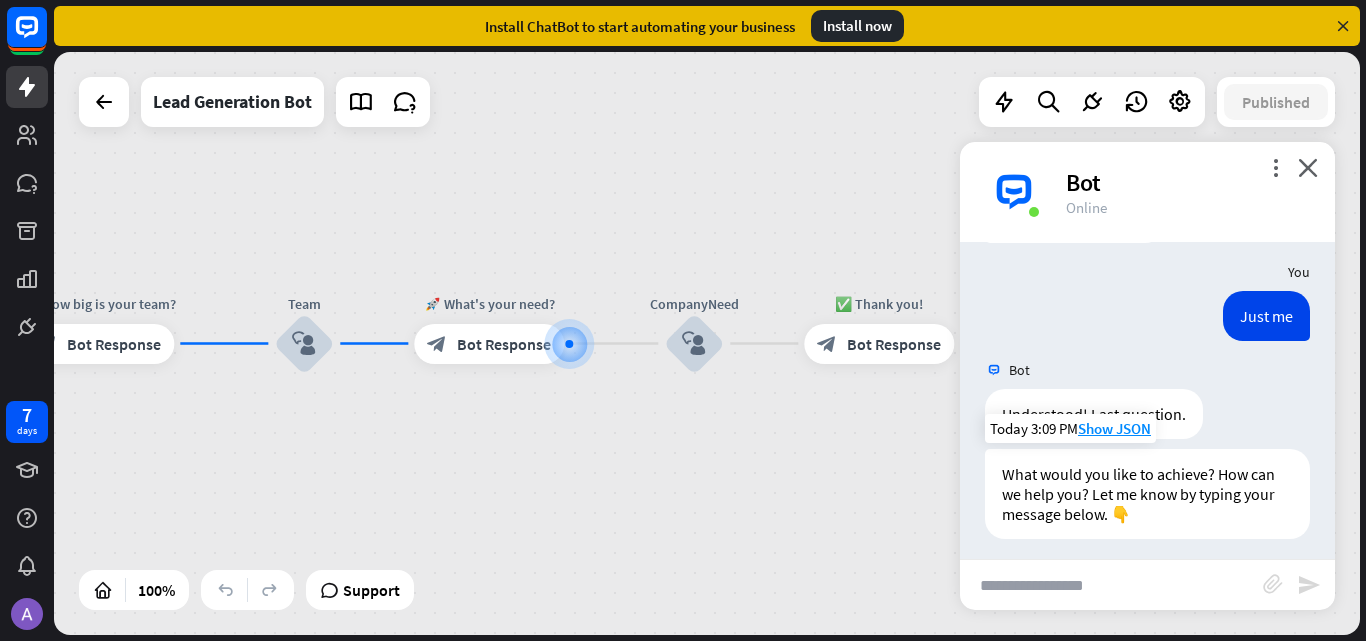 scroll, scrollTop: 991, scrollLeft: 0, axis: vertical 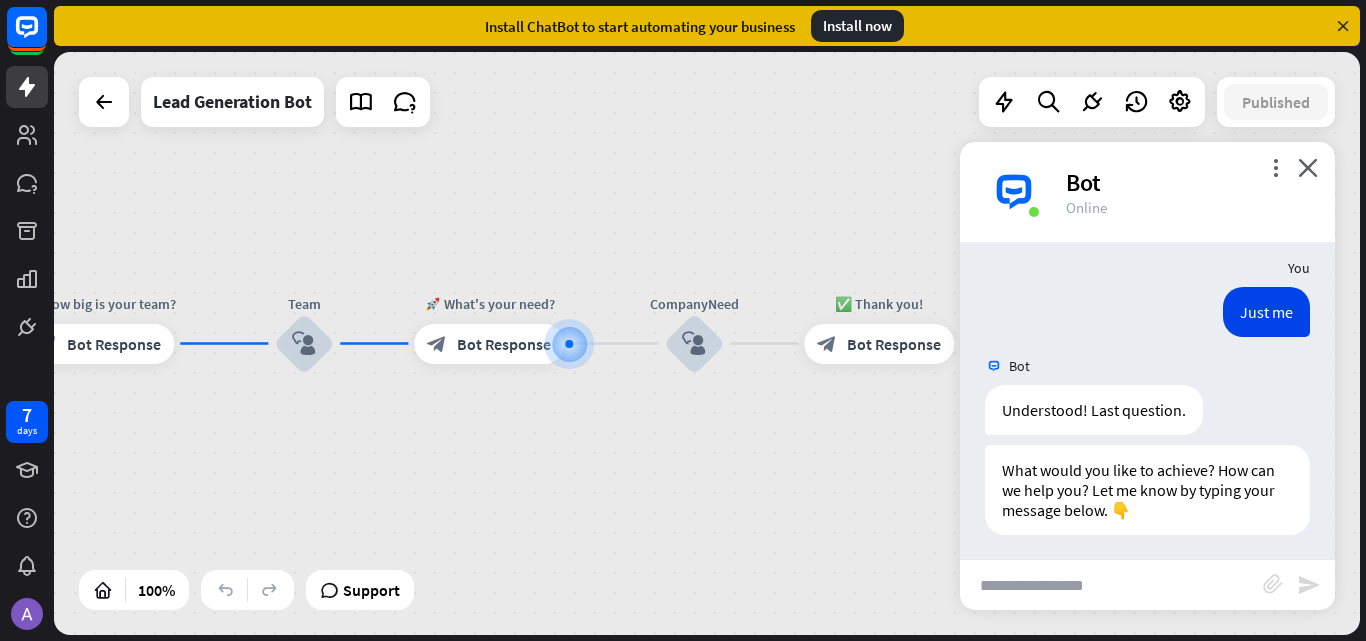 click at bounding box center (1111, 585) 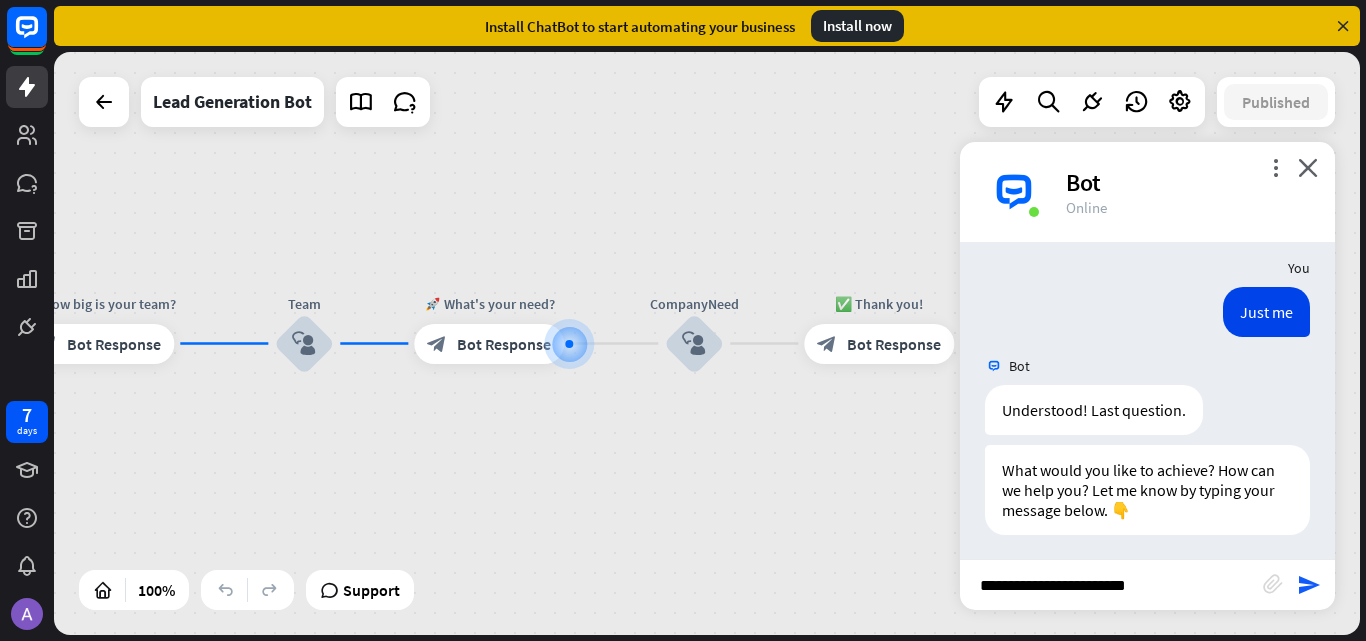 type on "**********" 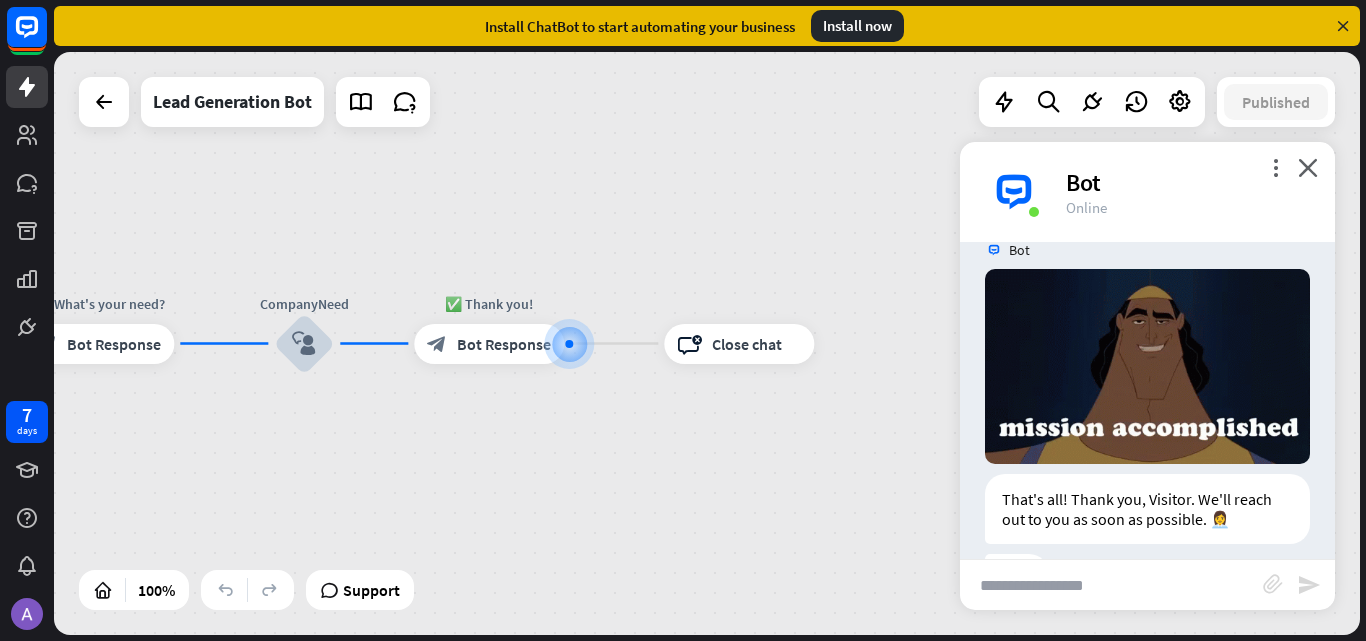 scroll, scrollTop: 1463, scrollLeft: 0, axis: vertical 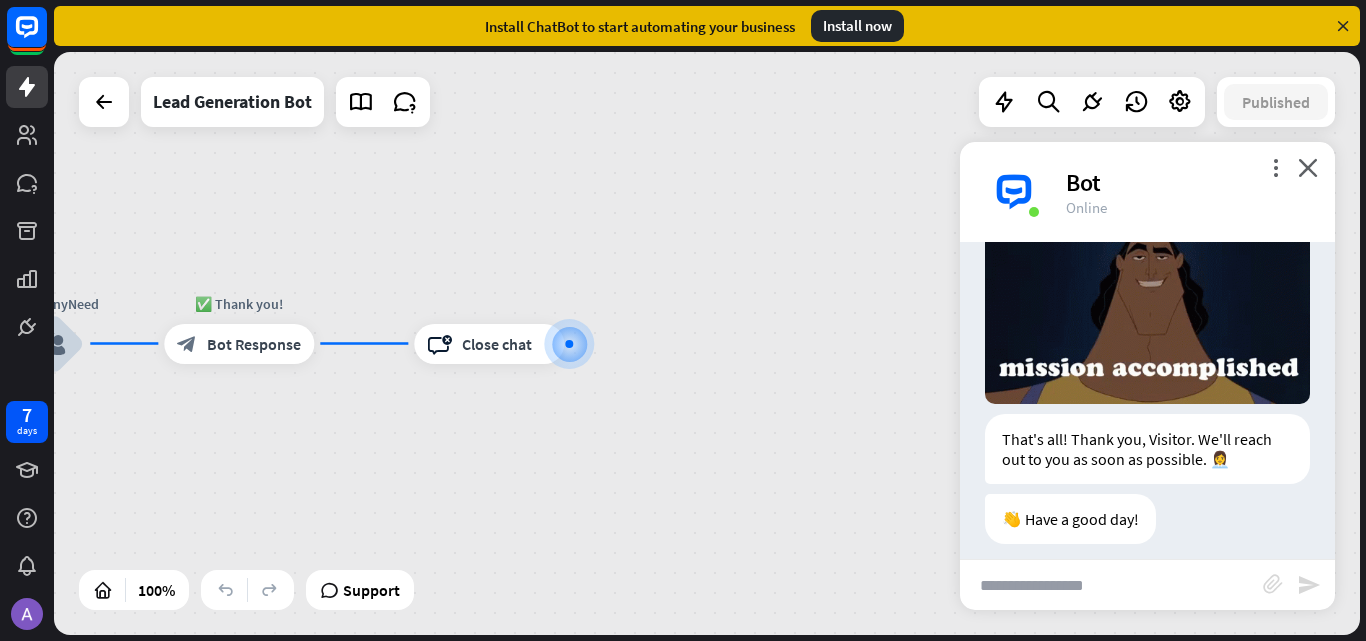 click at bounding box center [1111, 585] 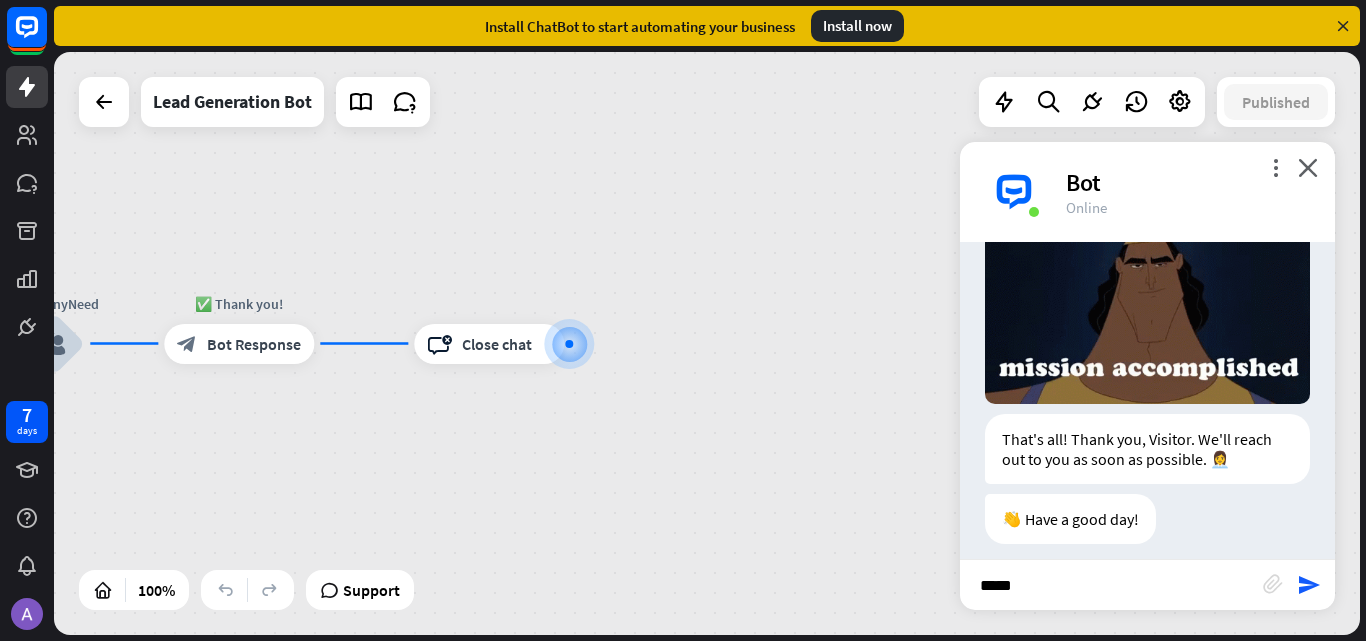 type on "******" 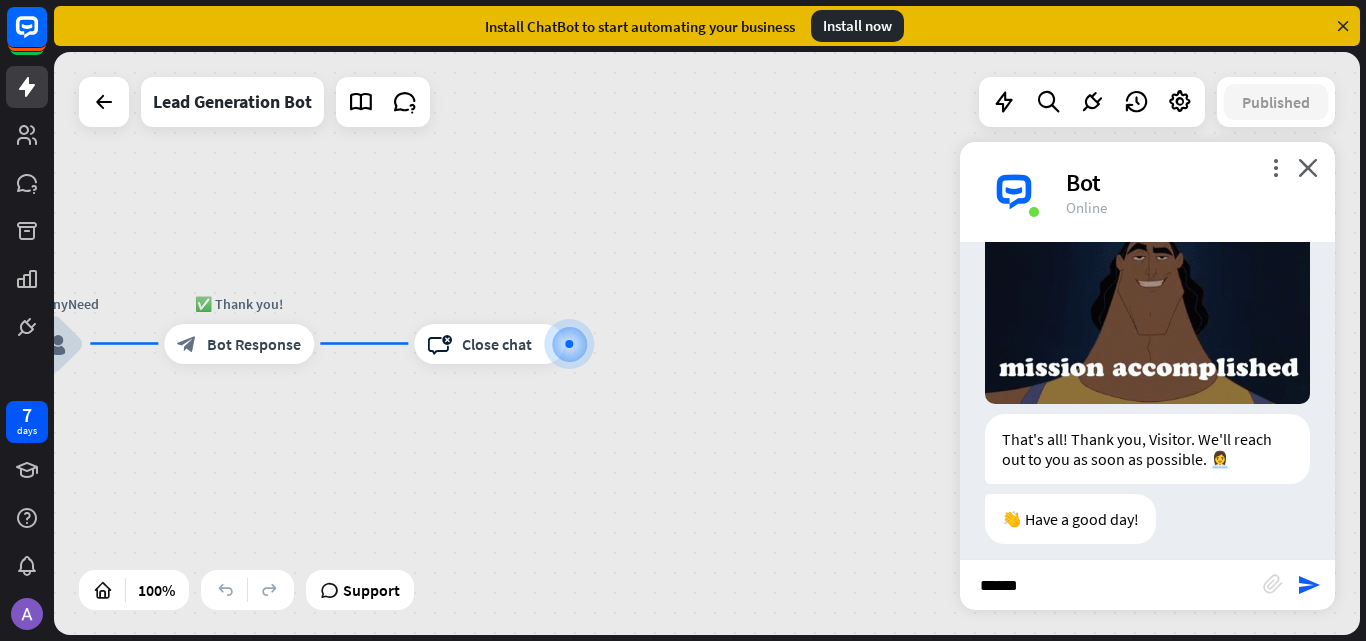 type 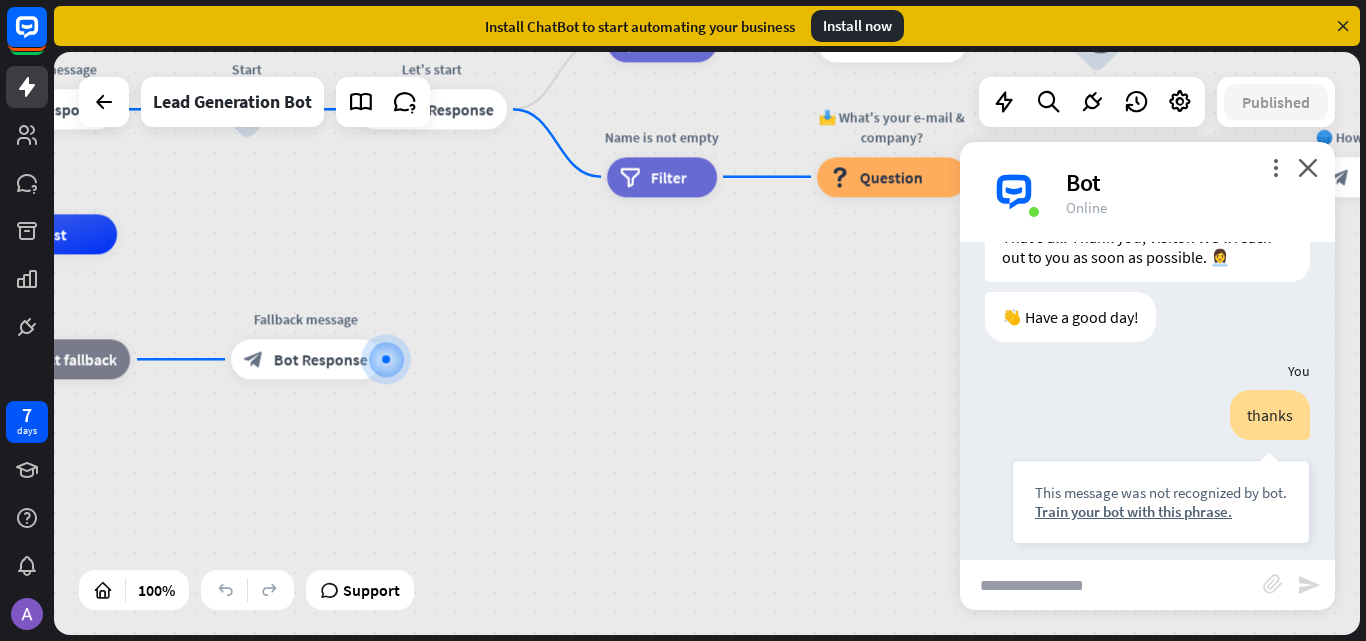 scroll, scrollTop: 1763, scrollLeft: 0, axis: vertical 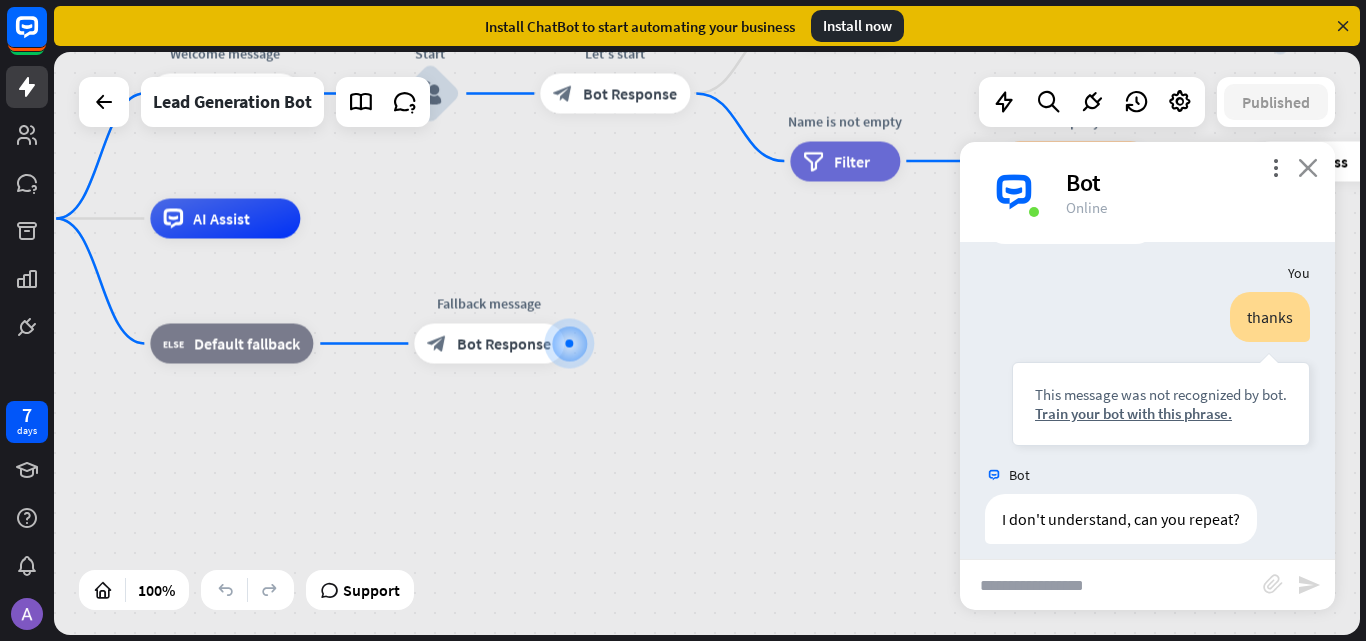 click on "close" at bounding box center (1308, 167) 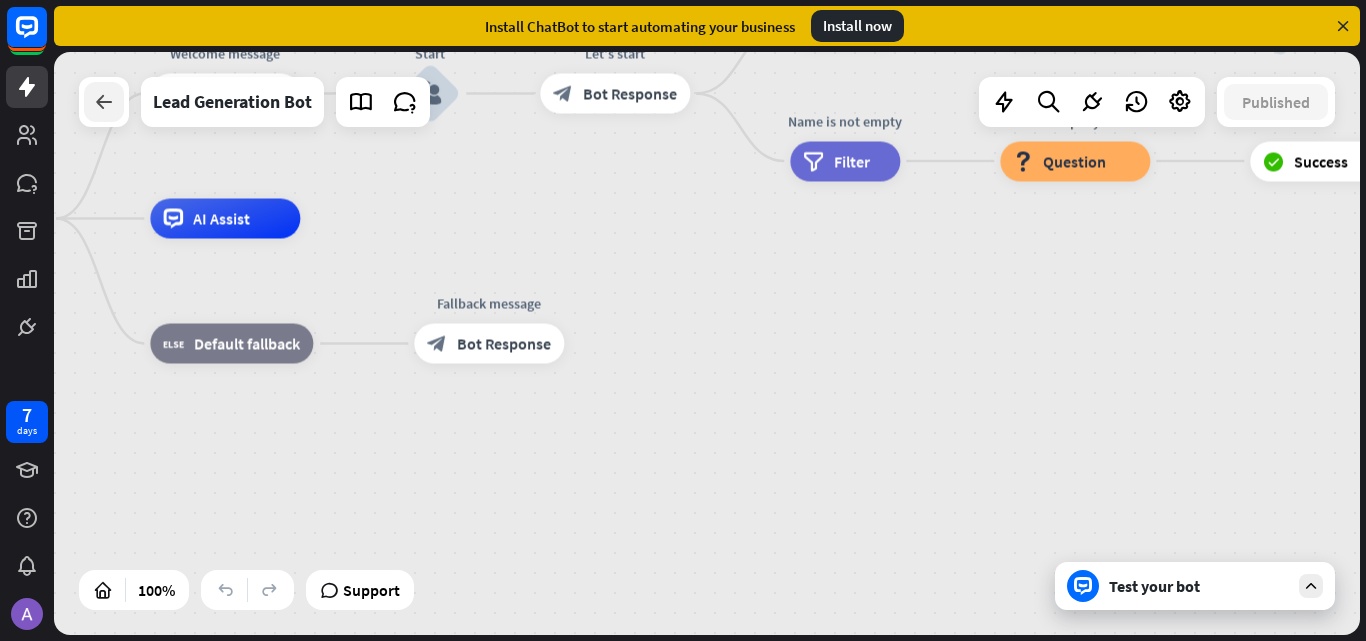 click at bounding box center (104, 102) 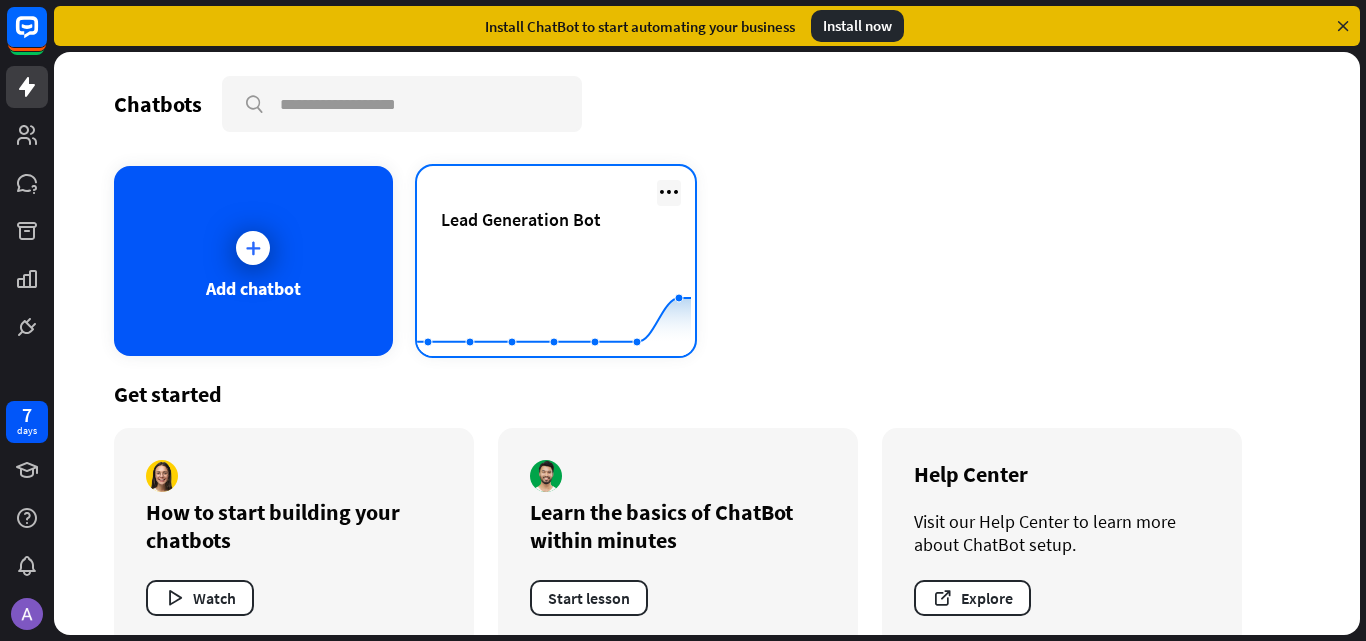 click at bounding box center (669, 192) 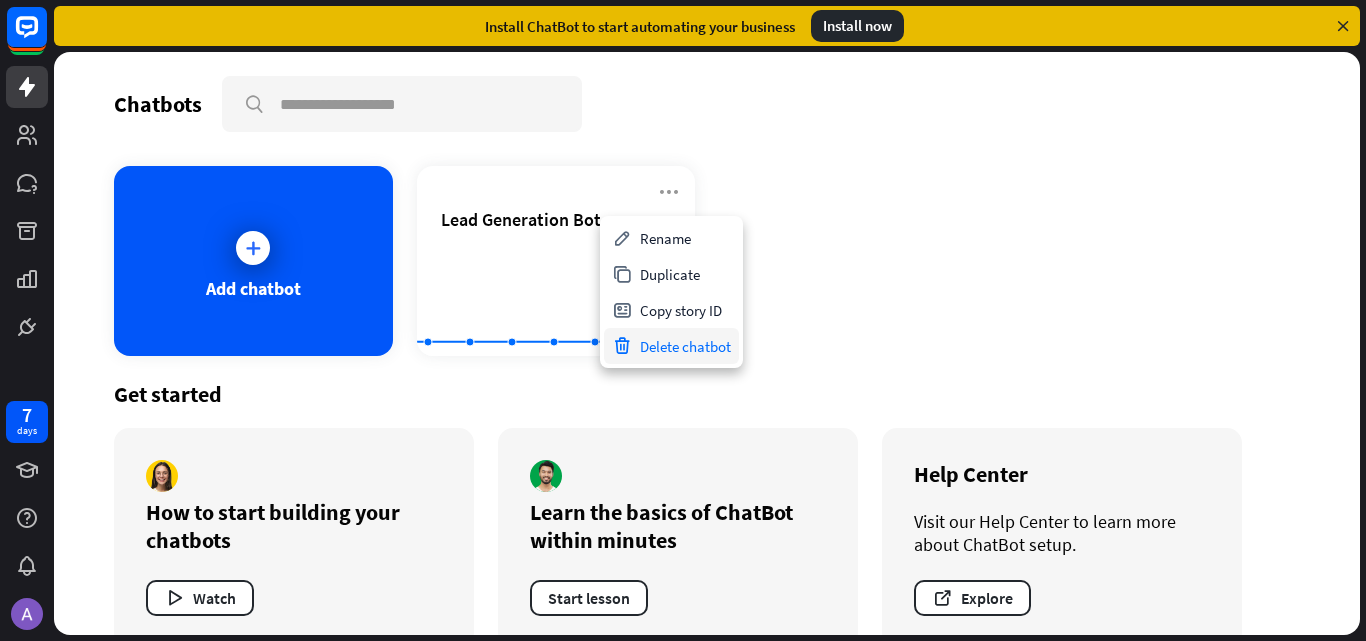 click on "Delete chatbot" at bounding box center [671, 346] 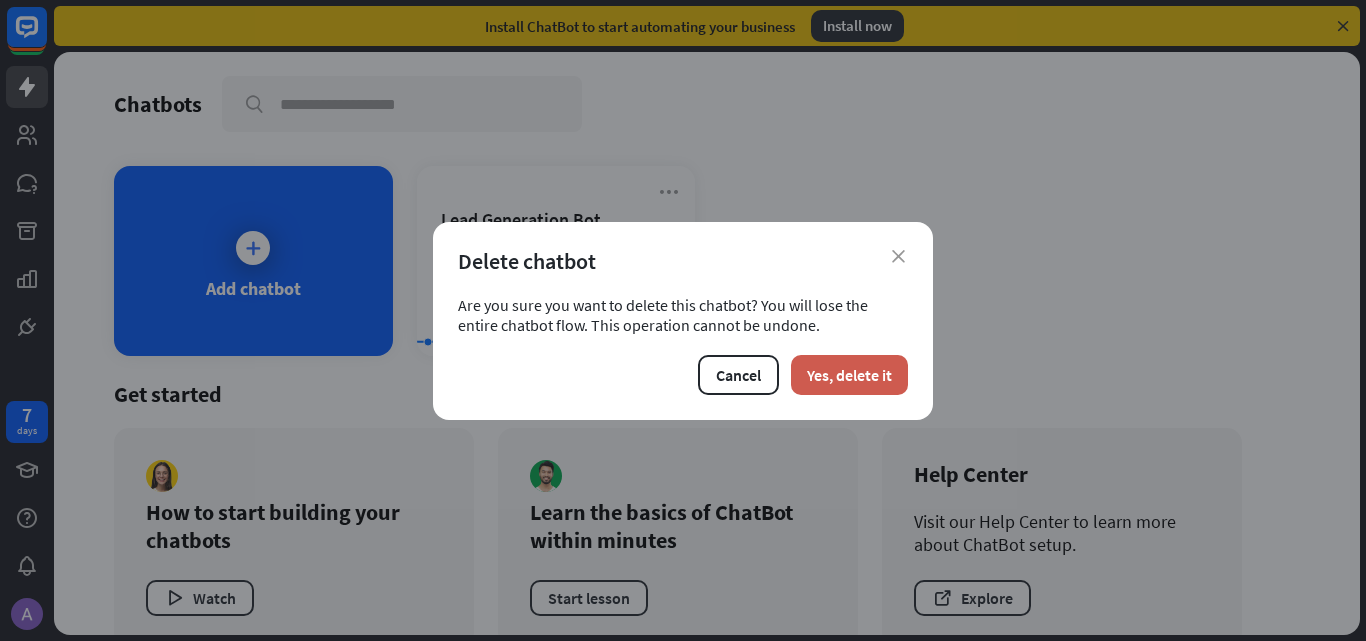 click on "Yes, delete it" at bounding box center [849, 375] 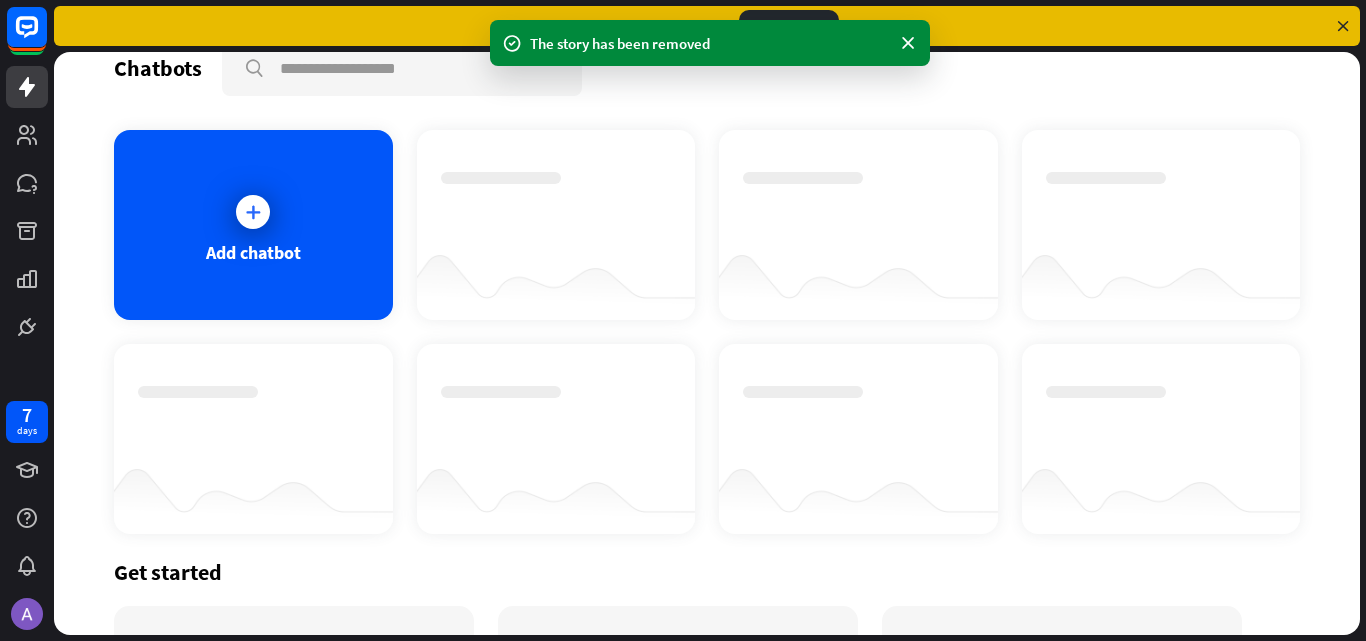 scroll, scrollTop: 16, scrollLeft: 0, axis: vertical 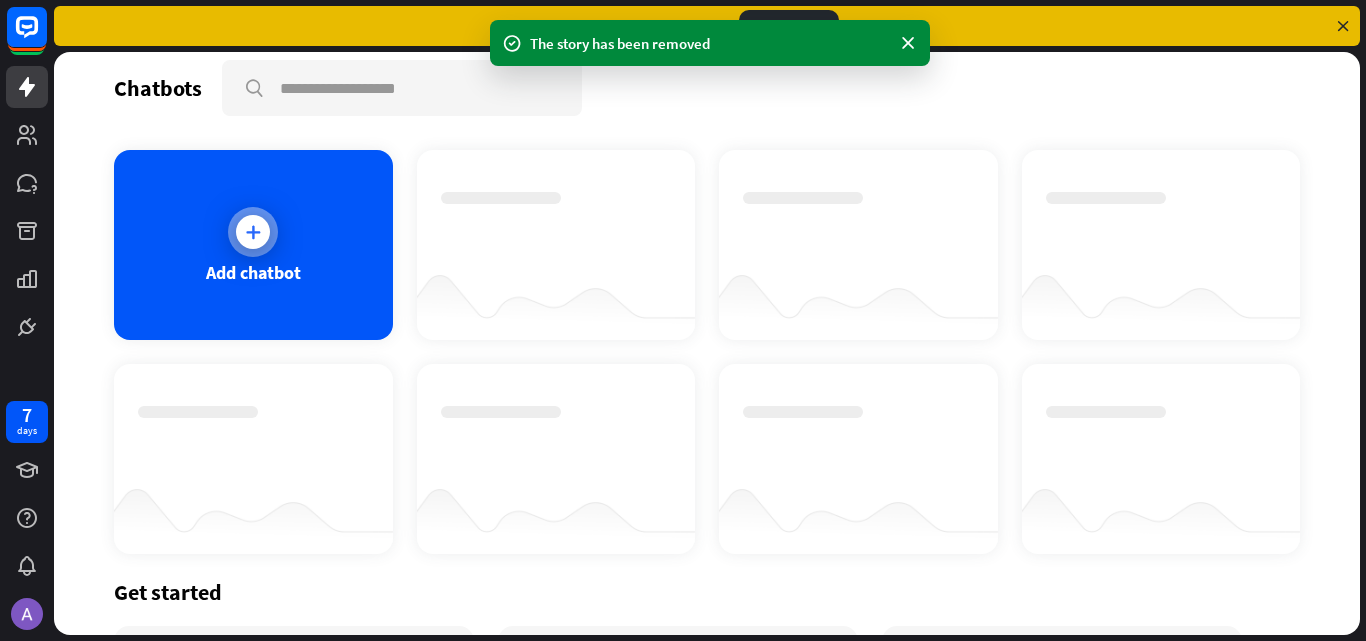 click at bounding box center (253, 232) 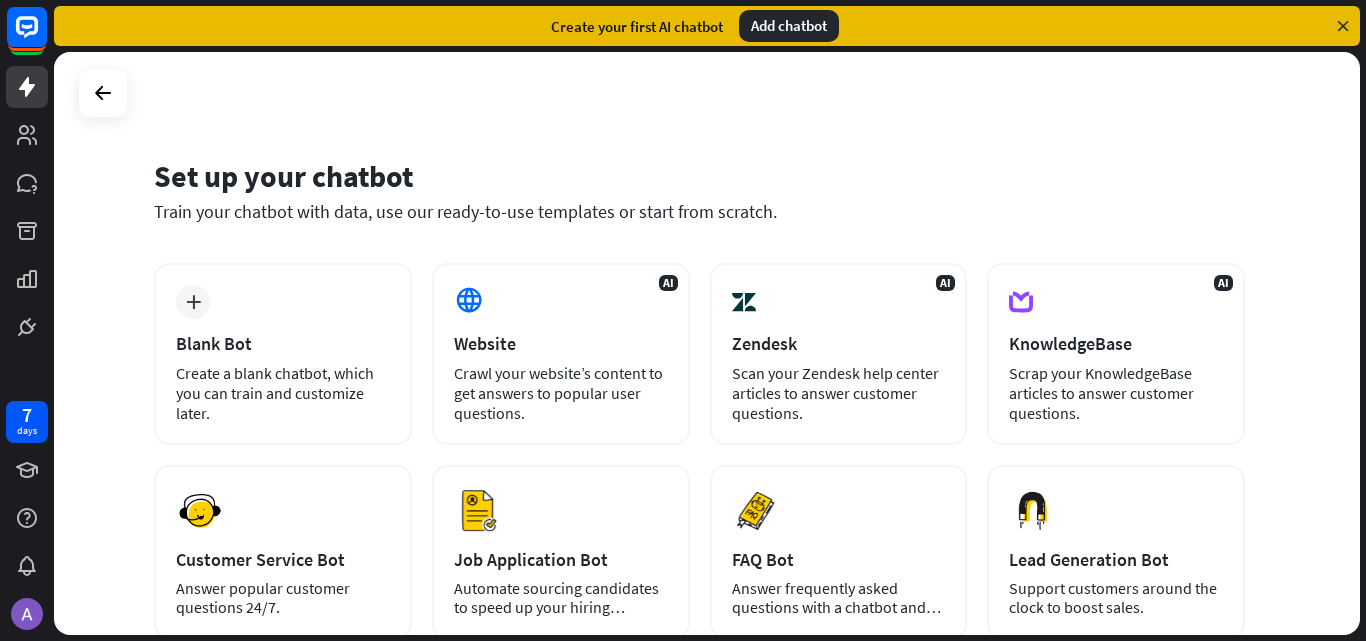 scroll, scrollTop: 244, scrollLeft: 0, axis: vertical 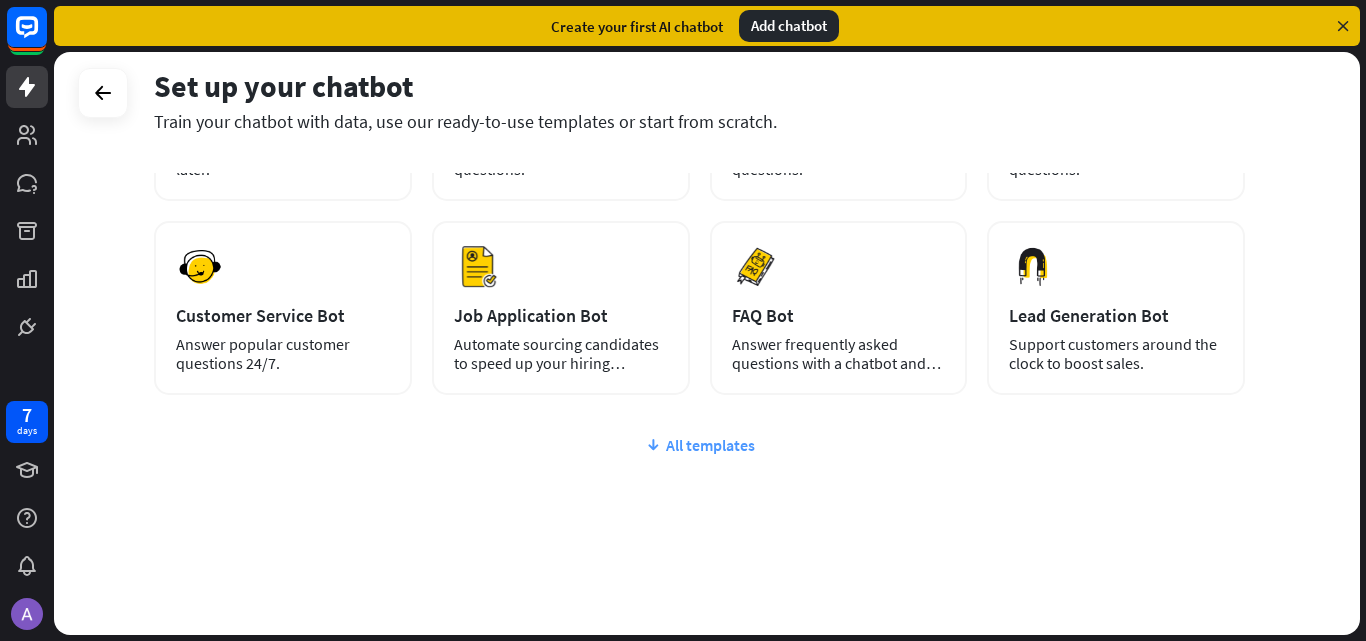 click on "All templates" at bounding box center (699, 445) 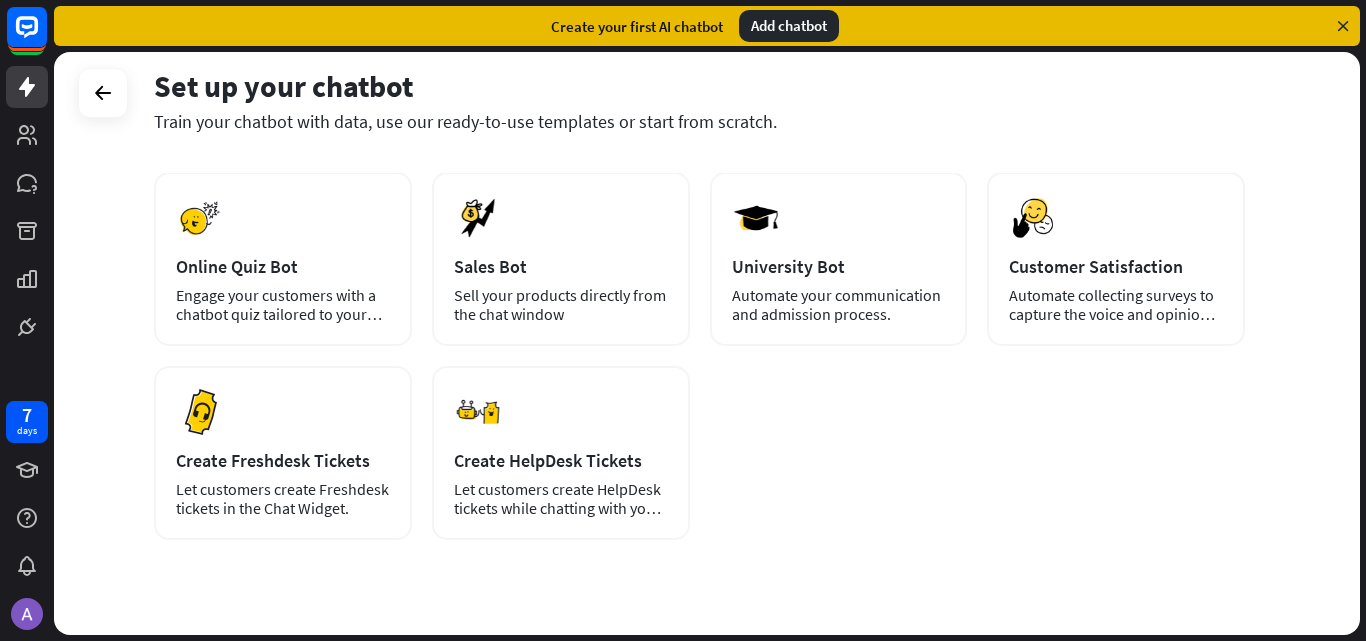 scroll, scrollTop: 532, scrollLeft: 0, axis: vertical 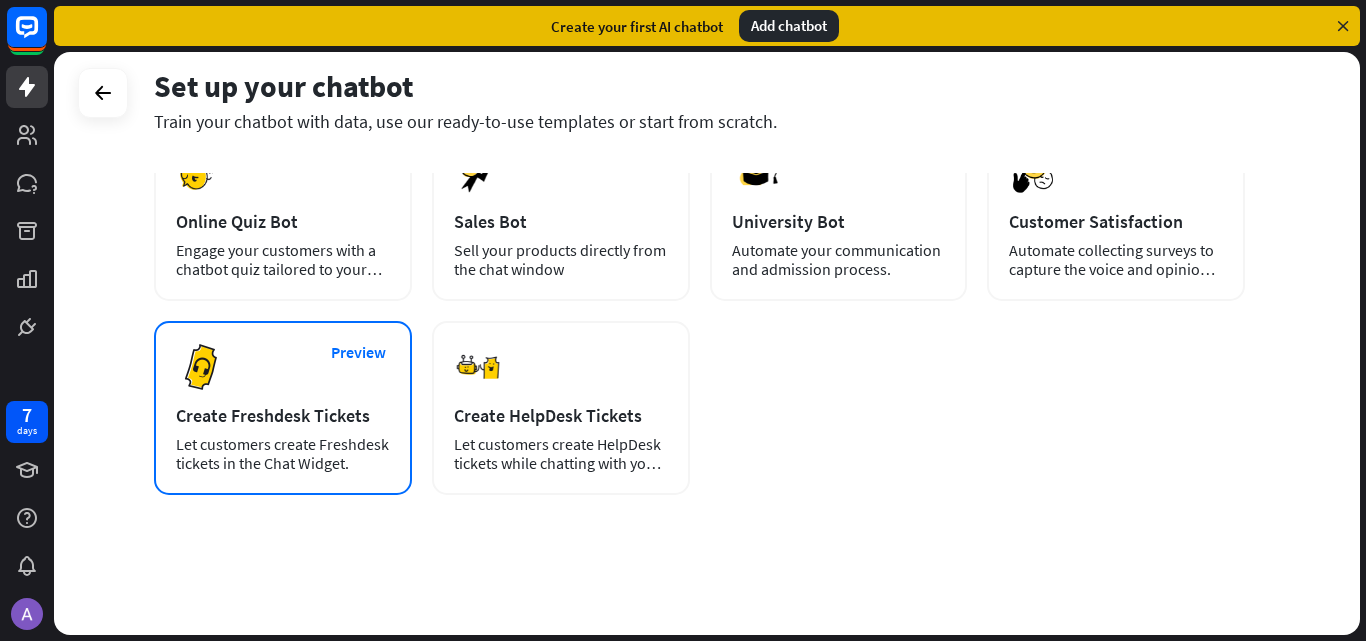 click on "Create Freshdesk Tickets" at bounding box center (283, 415) 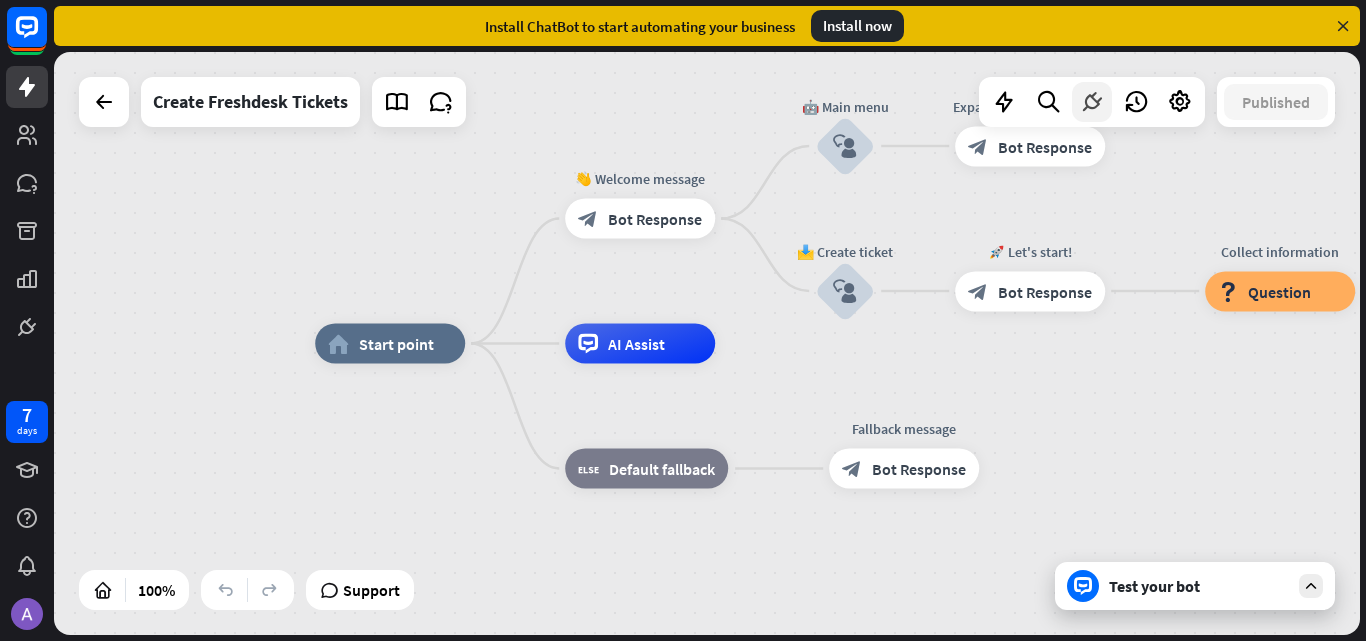 click at bounding box center (1092, 102) 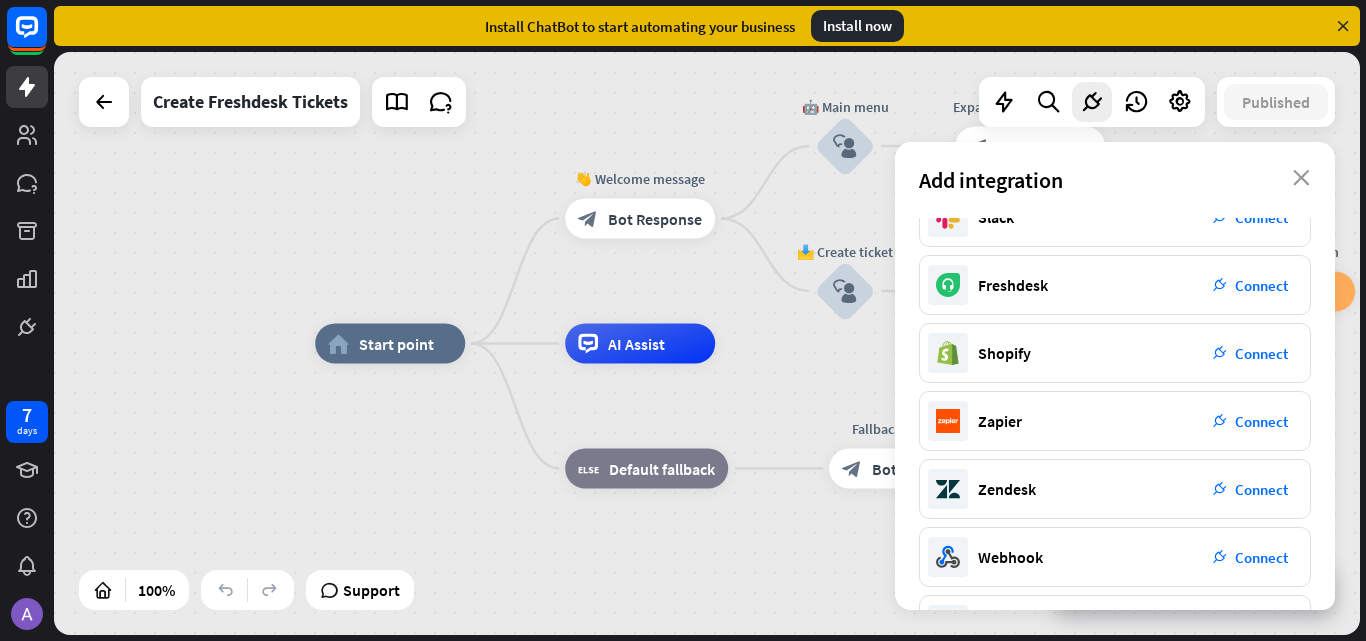scroll, scrollTop: 372, scrollLeft: 0, axis: vertical 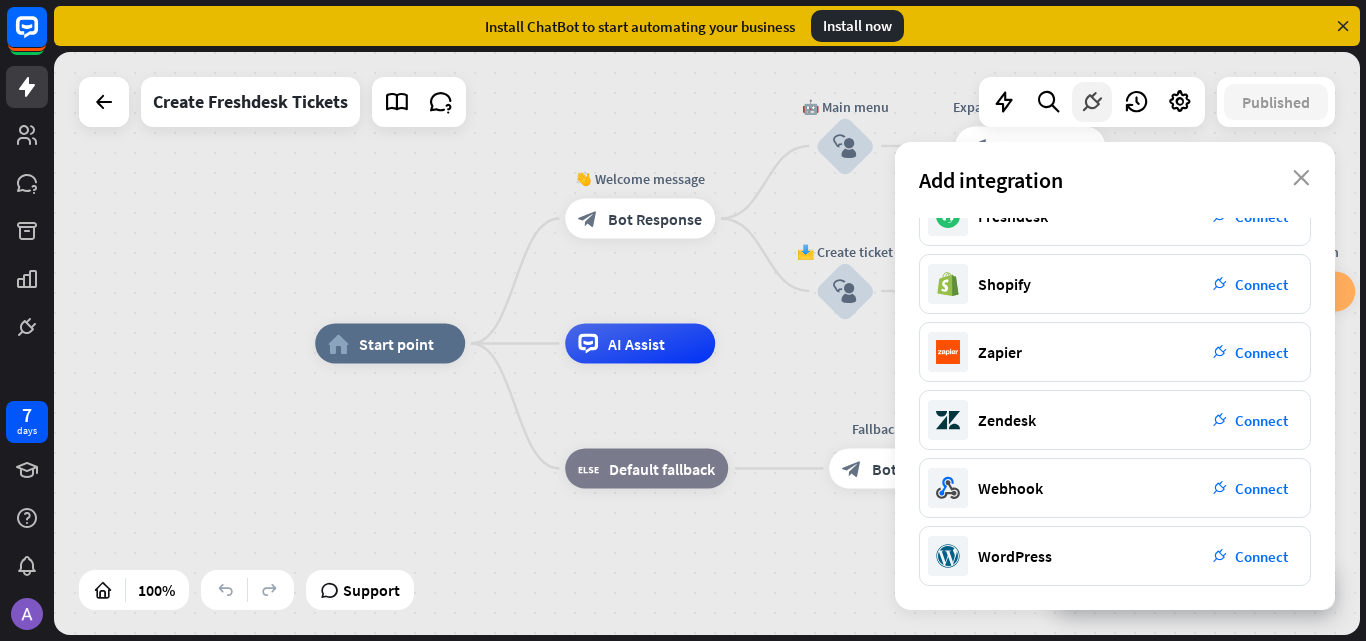 click at bounding box center [1092, 102] 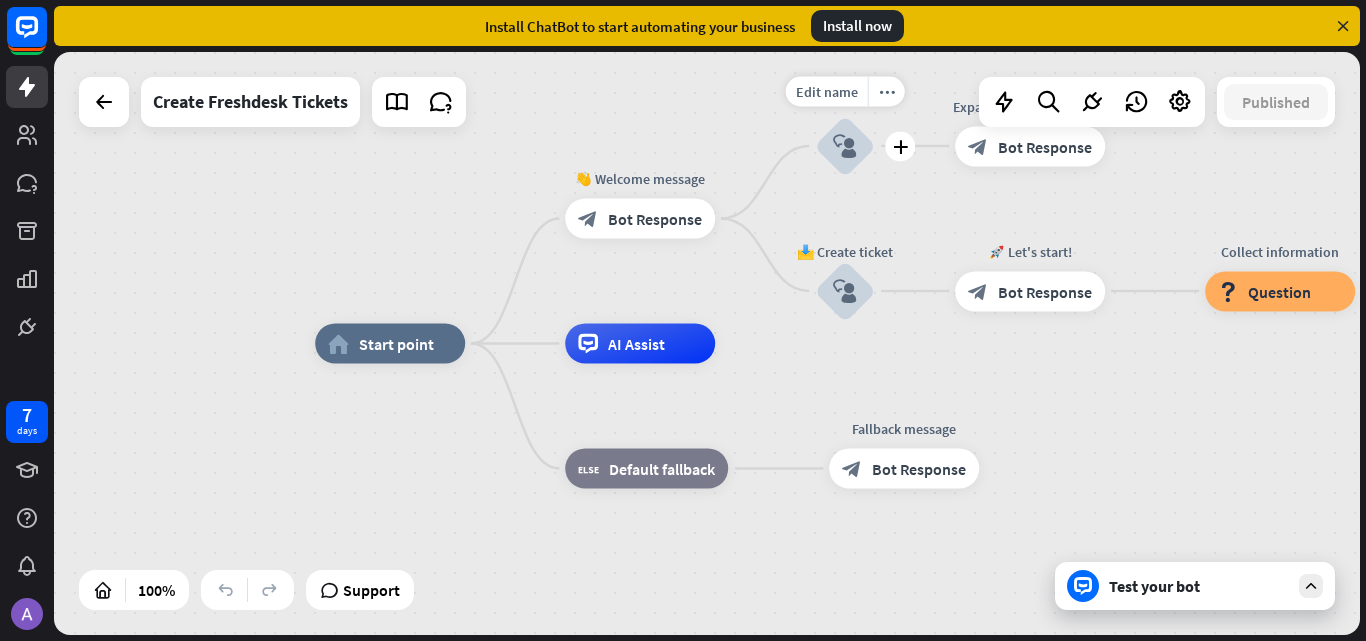 click on "block_user_input" at bounding box center (845, 146) 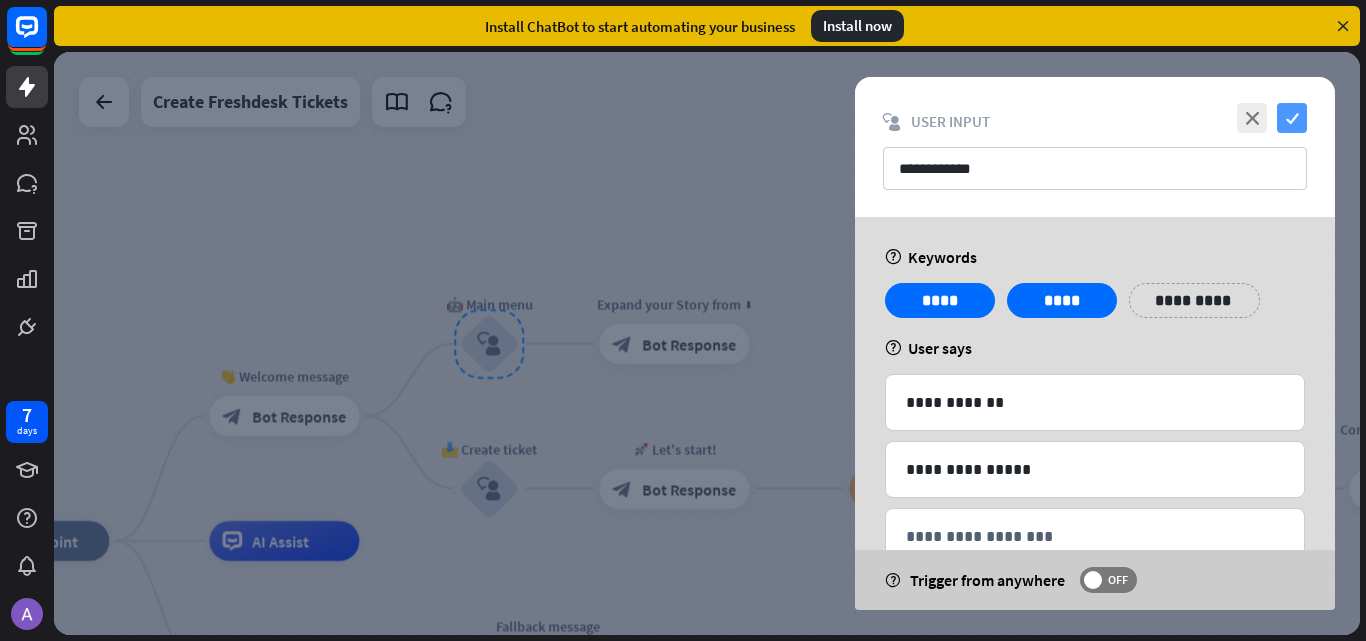 click on "check" at bounding box center [1292, 118] 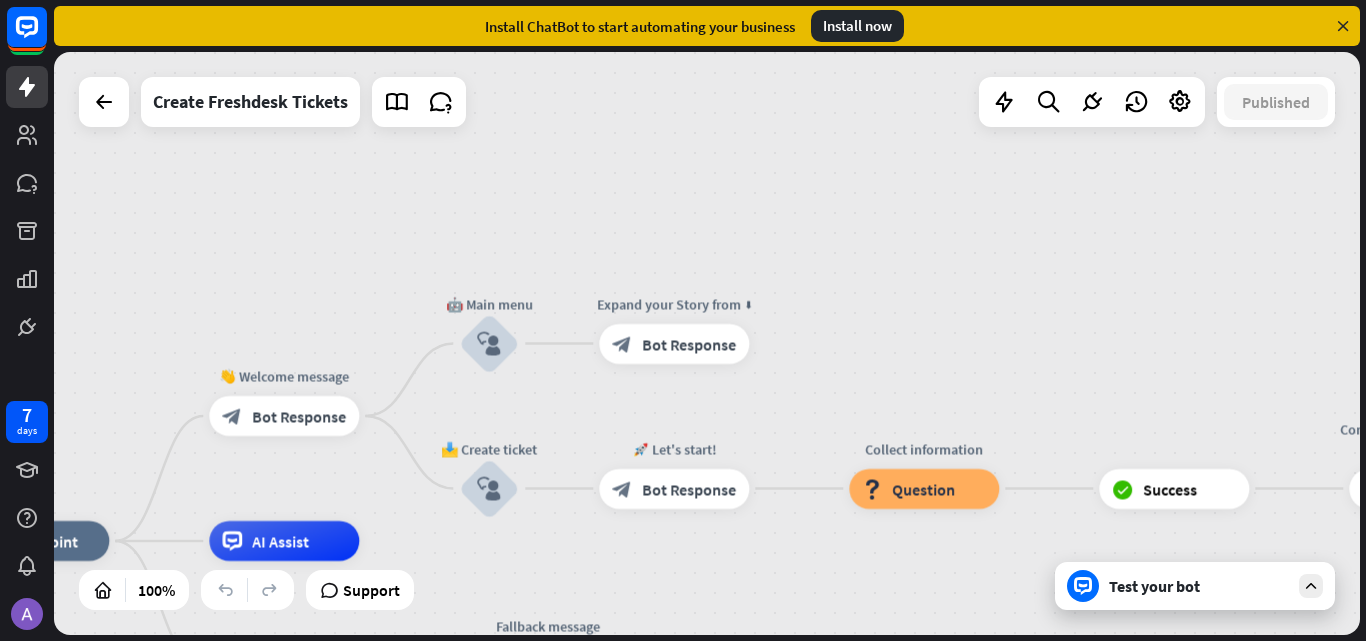 click on "Test your bot" at bounding box center (1199, 586) 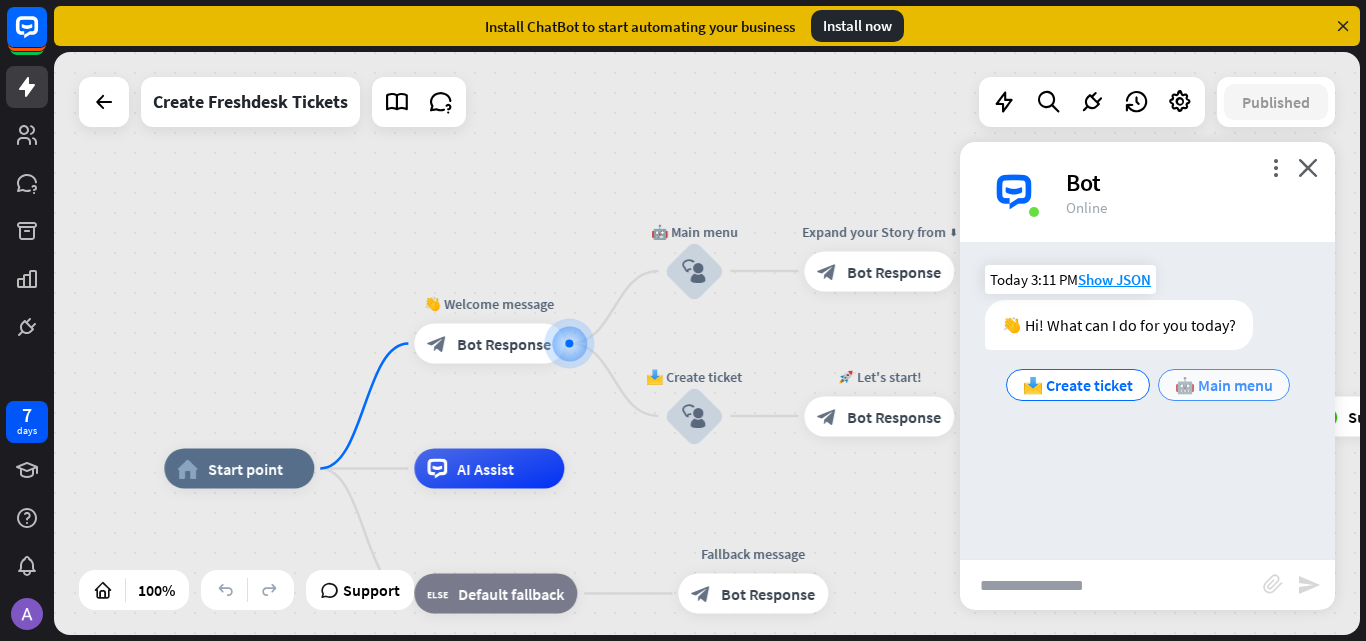 click on "🤖 Main menu" at bounding box center [1224, 385] 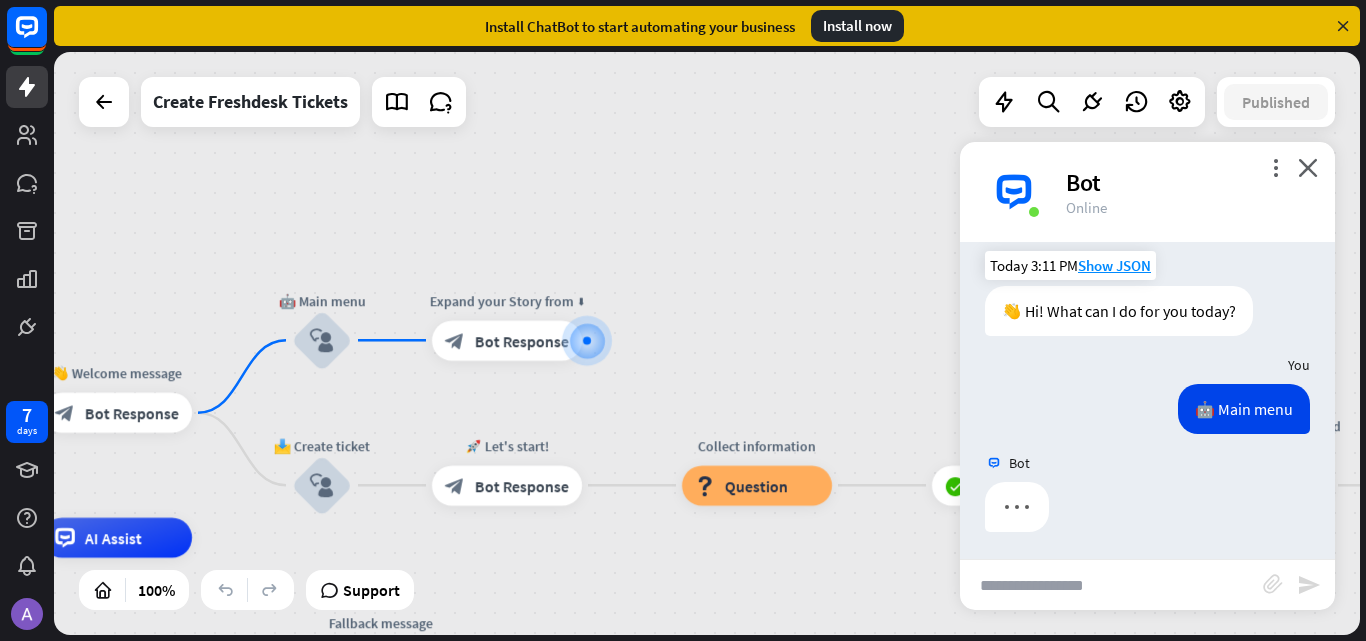 scroll, scrollTop: 17, scrollLeft: 0, axis: vertical 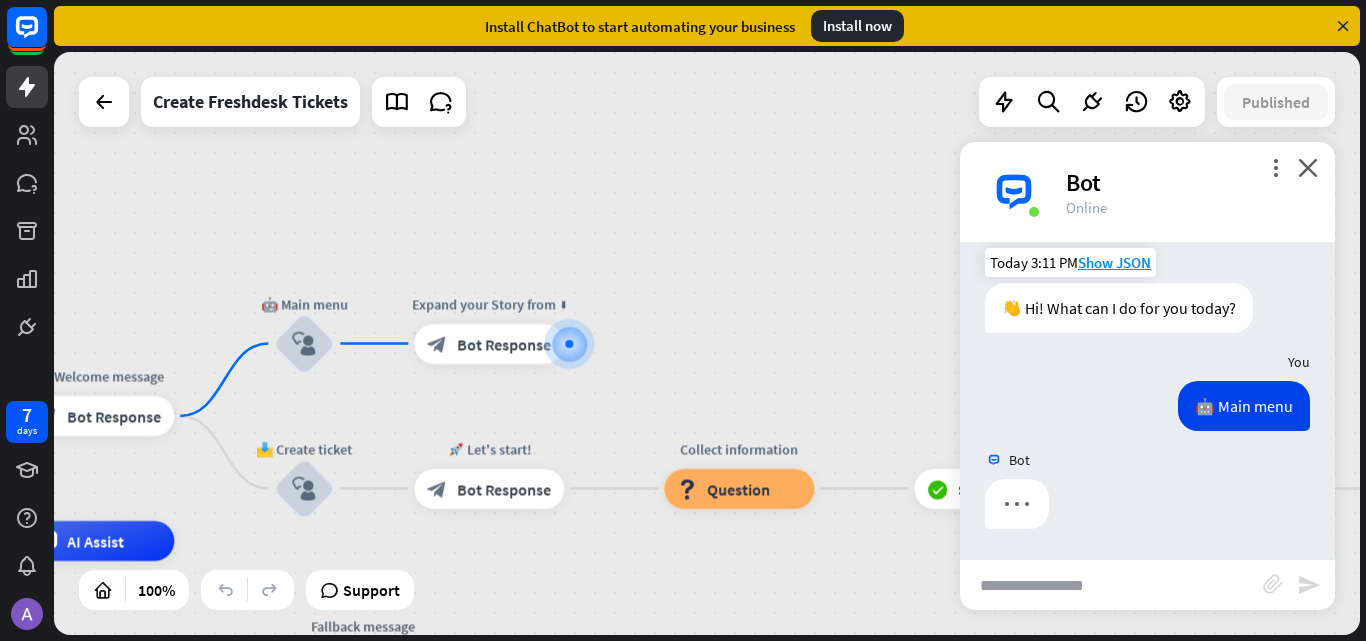 click on "🤖 Main menu
Today 3:11 PM
Show JSON" at bounding box center (1147, 411) 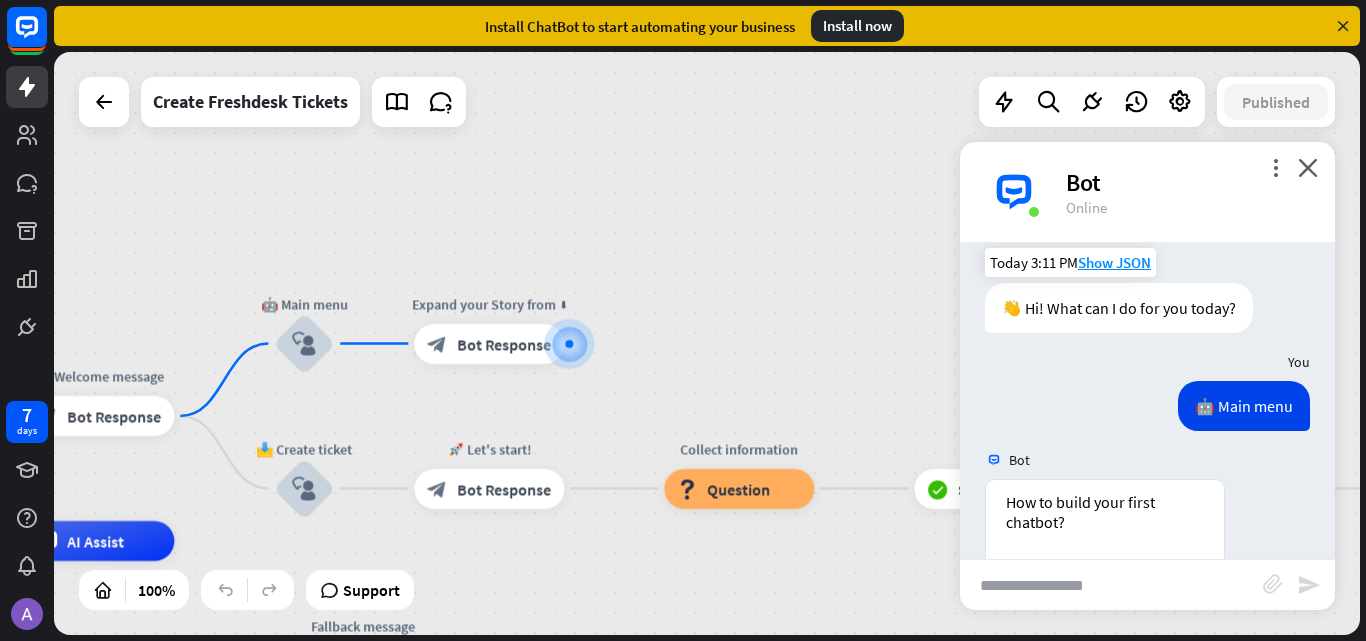 scroll, scrollTop: 141, scrollLeft: 0, axis: vertical 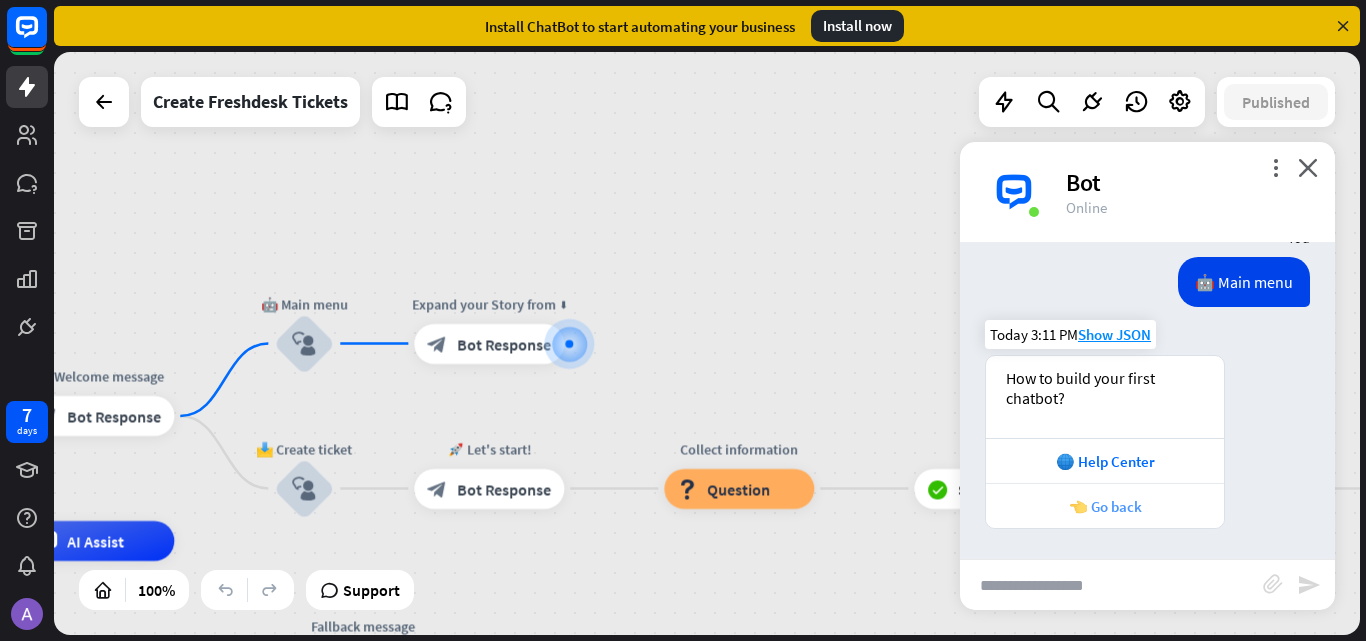 click on "👈 Go back" at bounding box center [1105, 506] 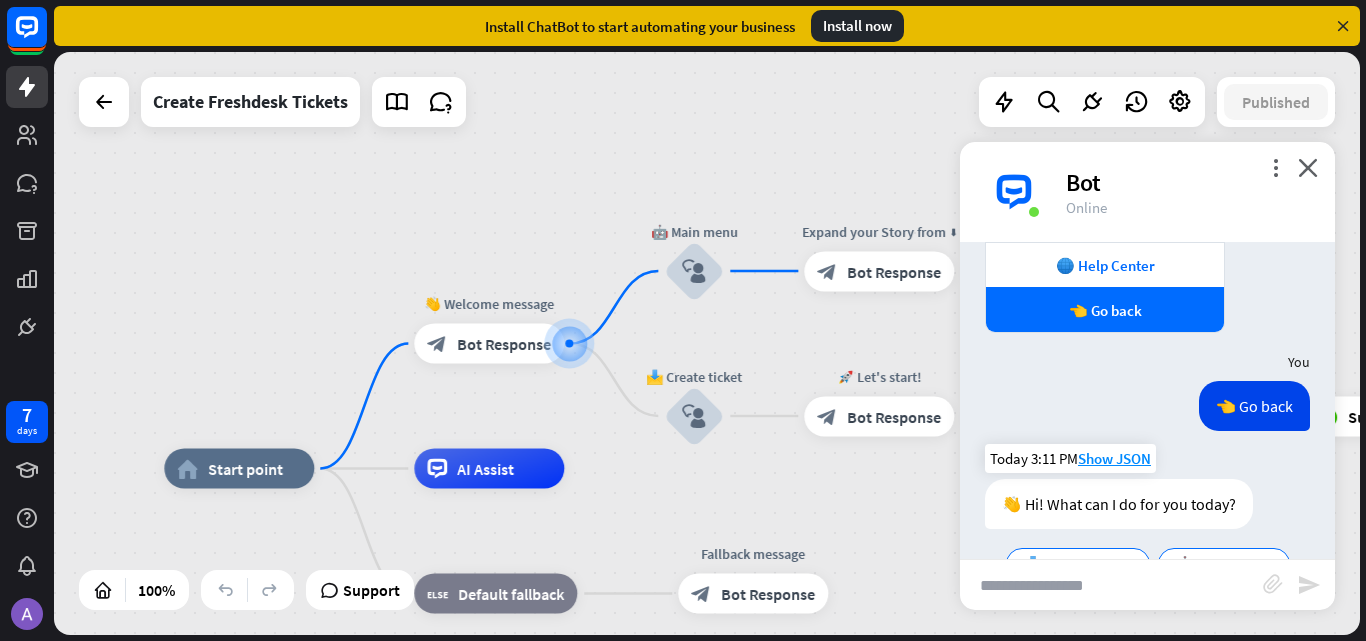 scroll, scrollTop: 392, scrollLeft: 0, axis: vertical 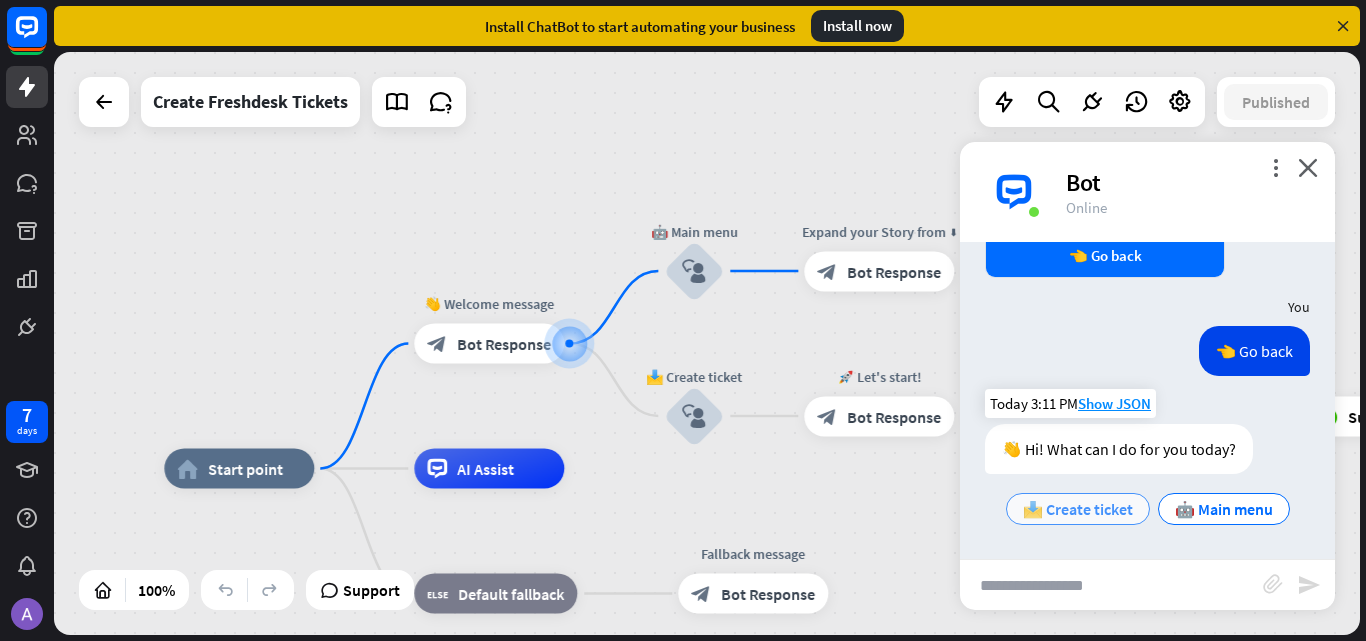 click on "📩 Create ticket" at bounding box center [1078, 509] 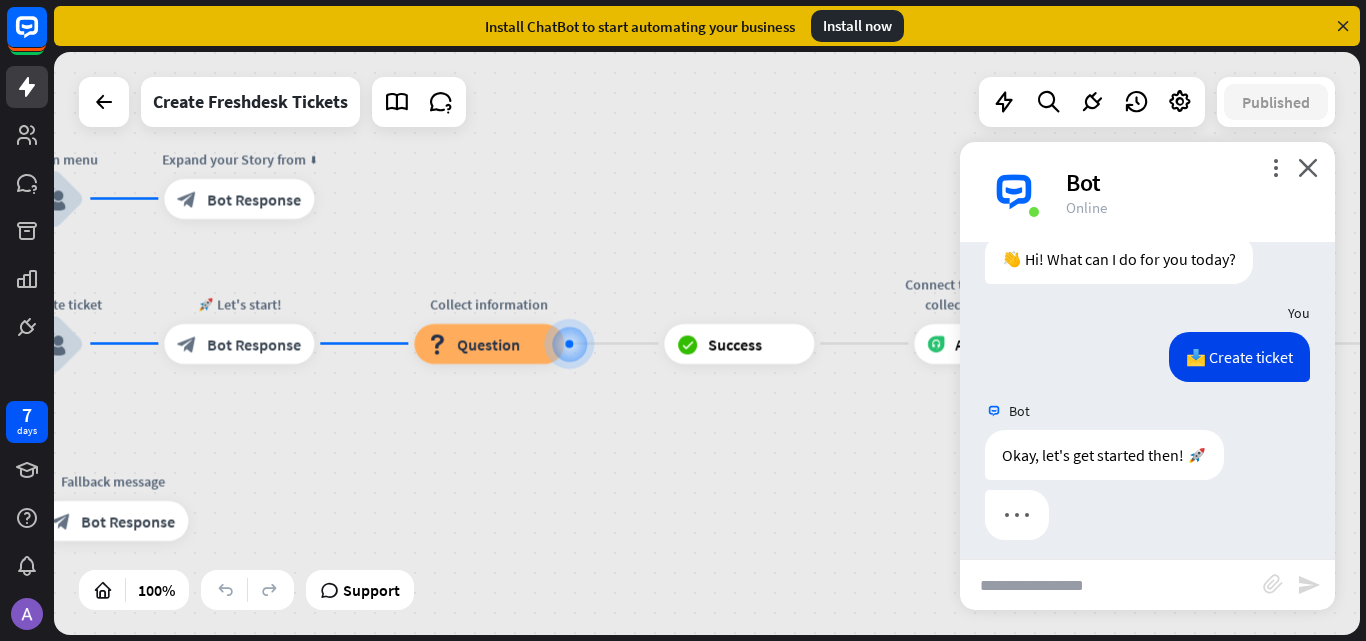 scroll, scrollTop: 593, scrollLeft: 0, axis: vertical 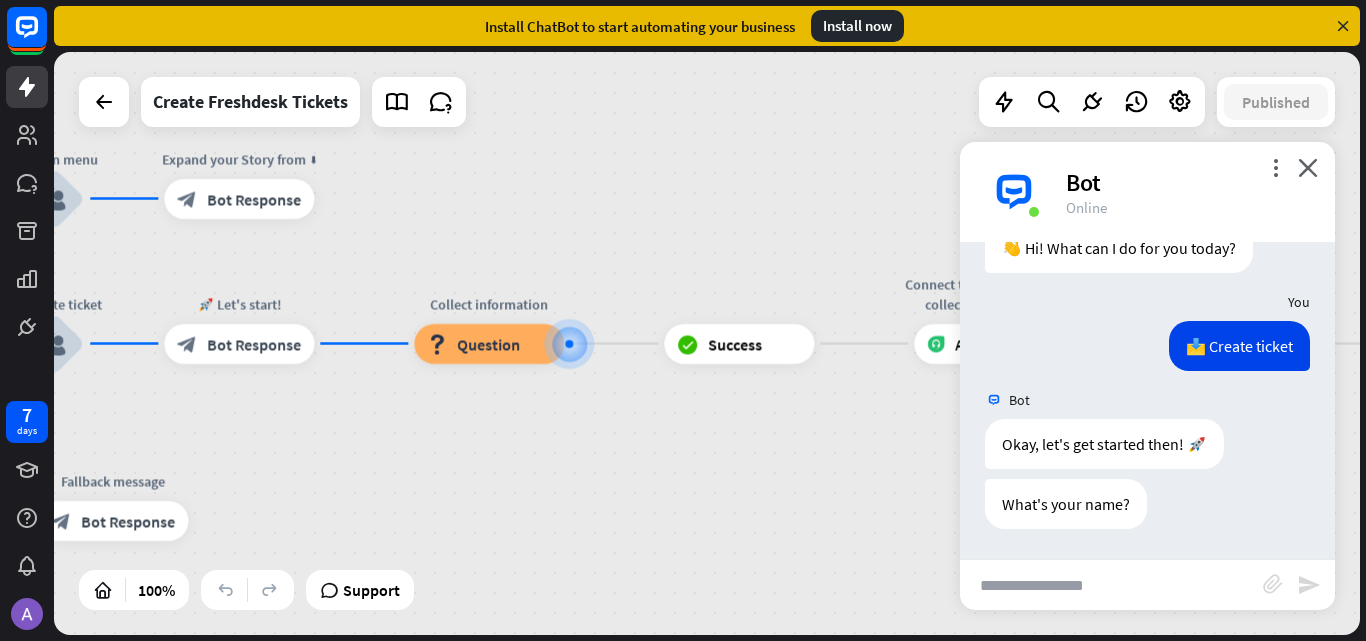 click at bounding box center [1111, 585] 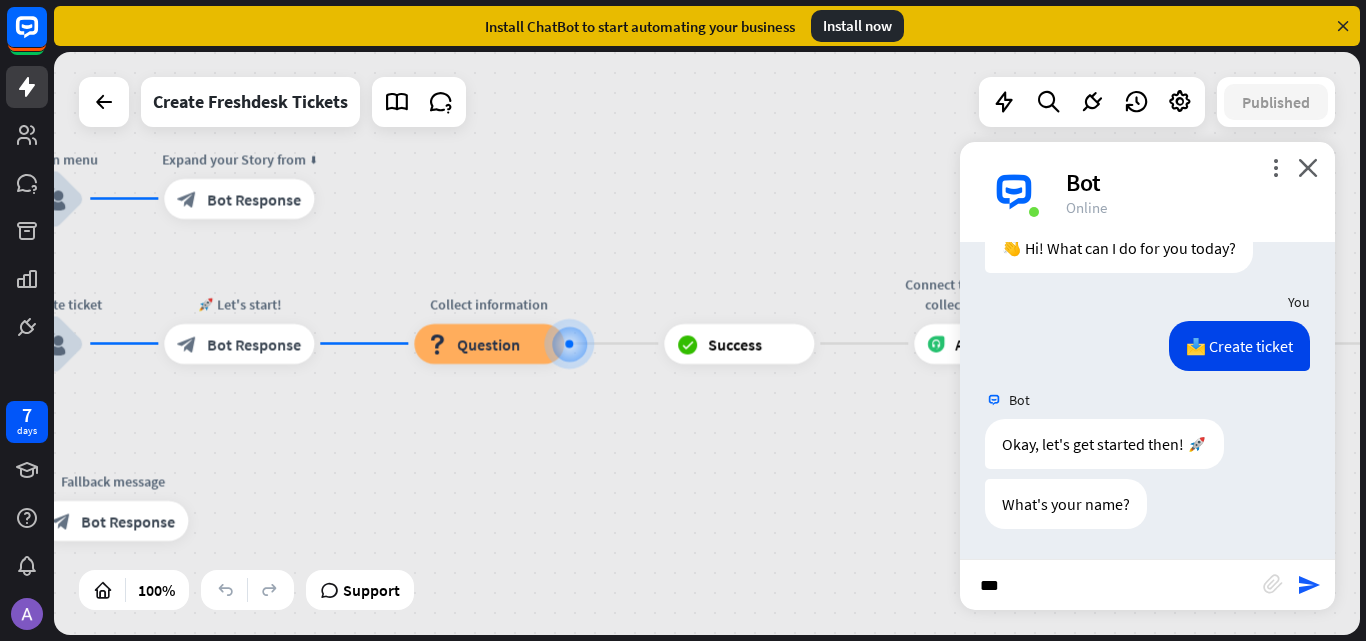 type on "****" 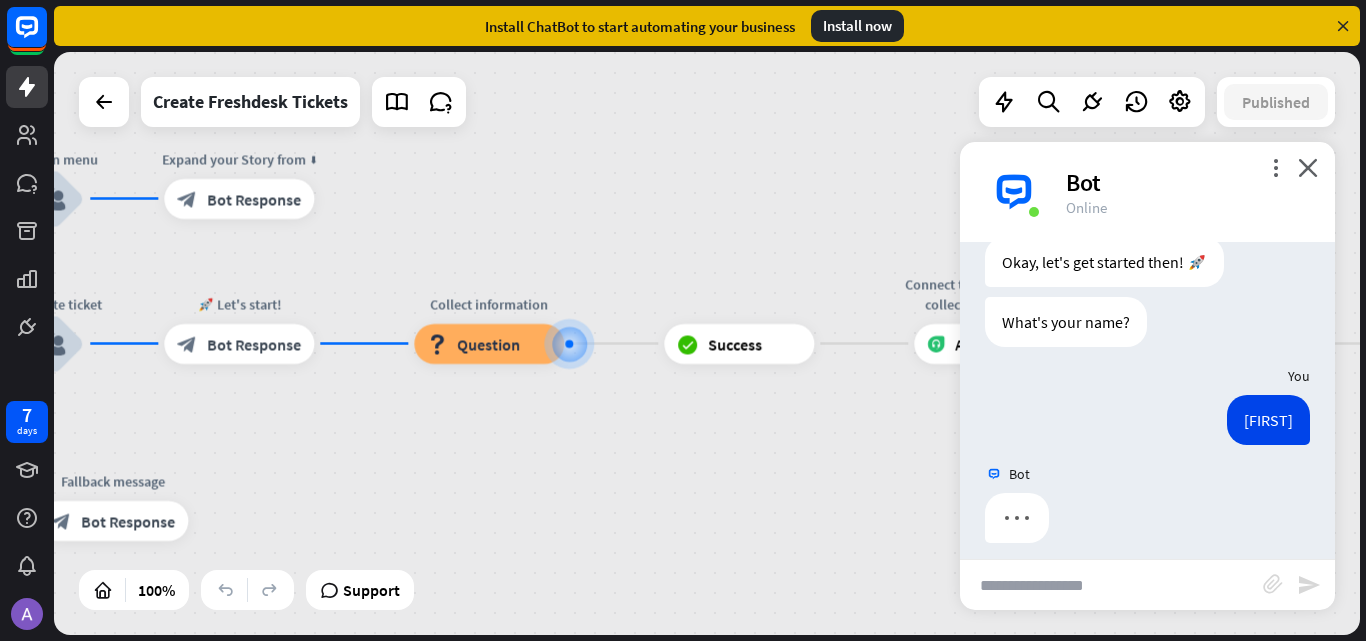 scroll, scrollTop: 789, scrollLeft: 0, axis: vertical 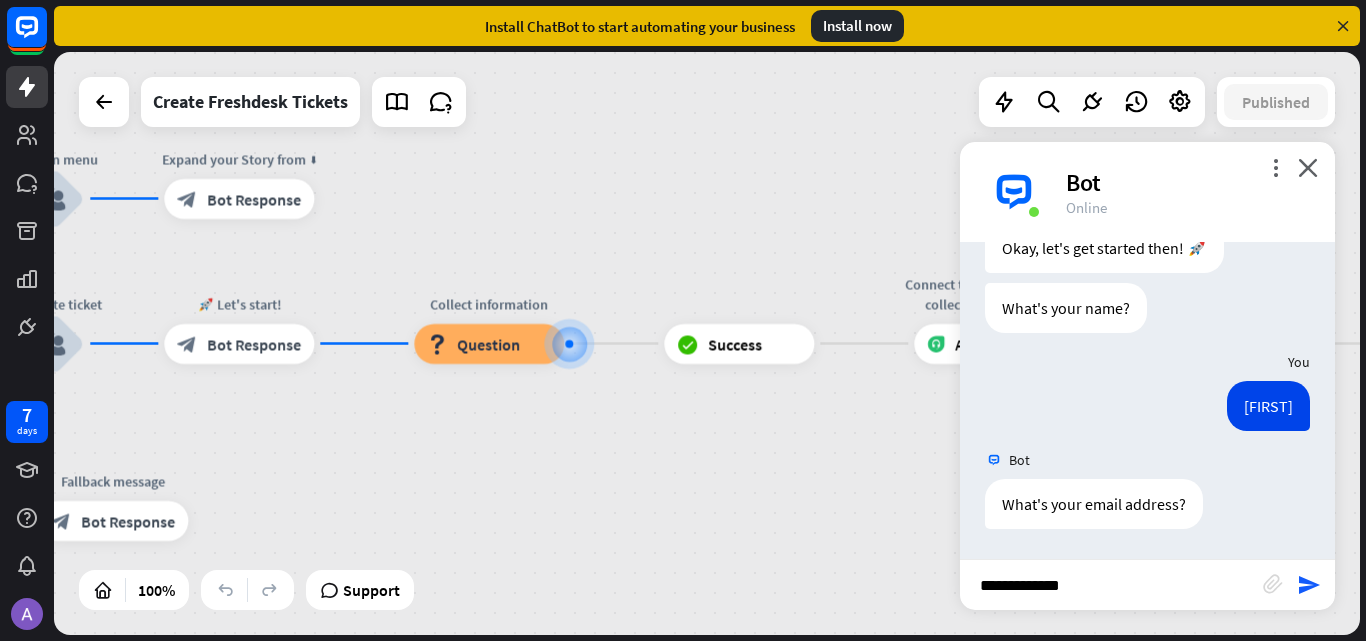 type on "**********" 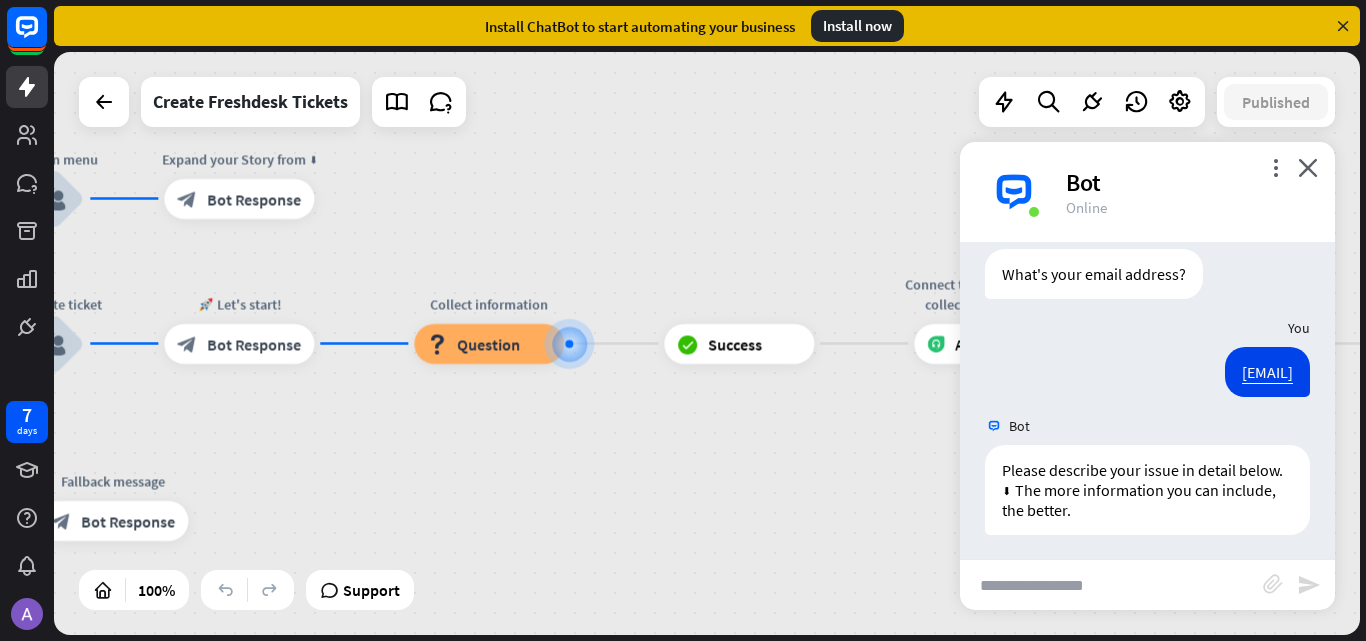 scroll, scrollTop: 1025, scrollLeft: 0, axis: vertical 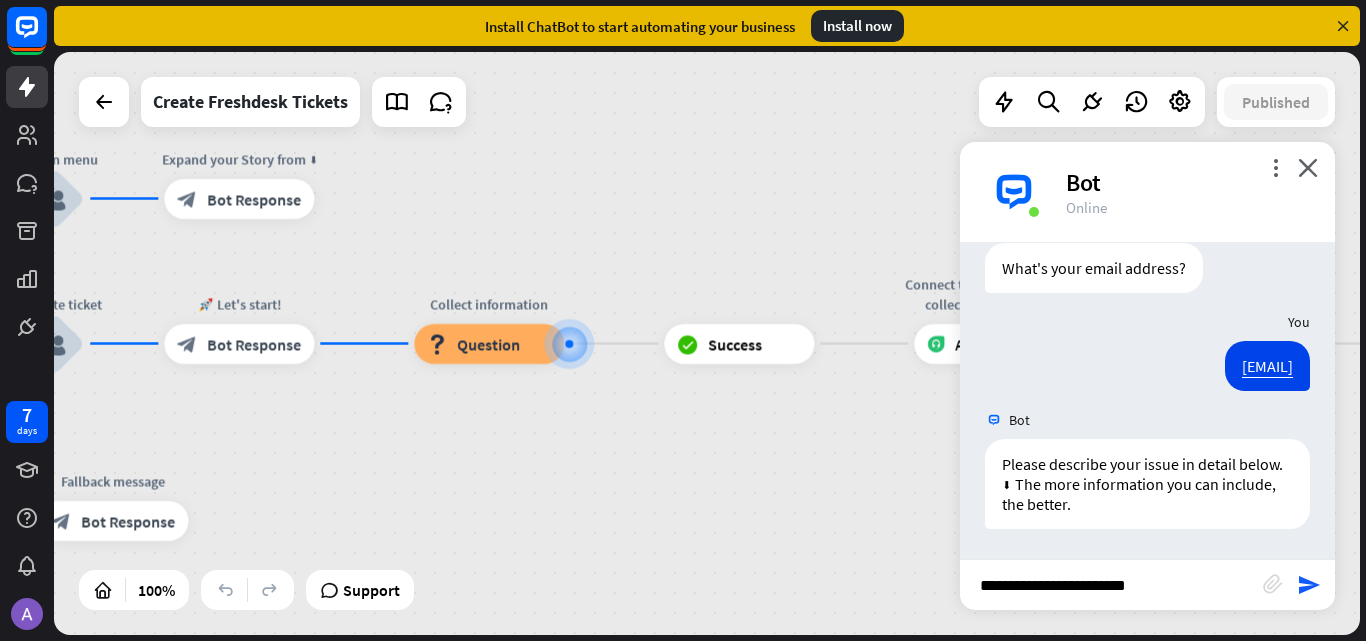 type on "**********" 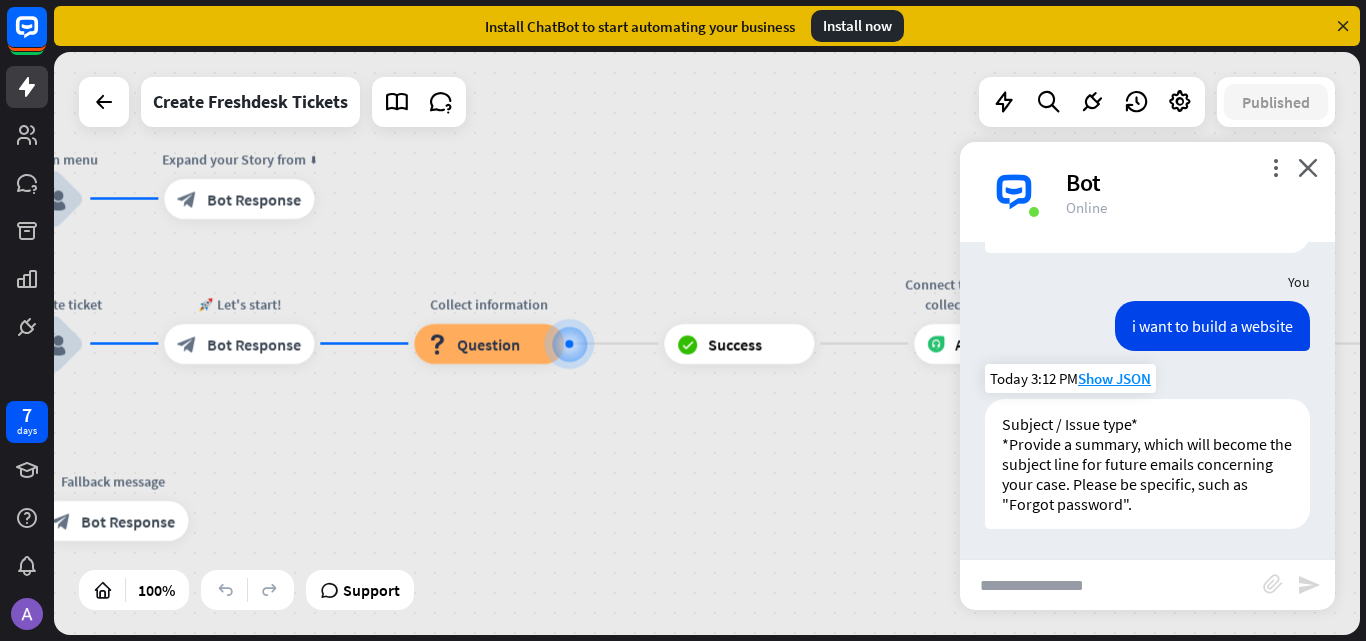 scroll, scrollTop: 1301, scrollLeft: 0, axis: vertical 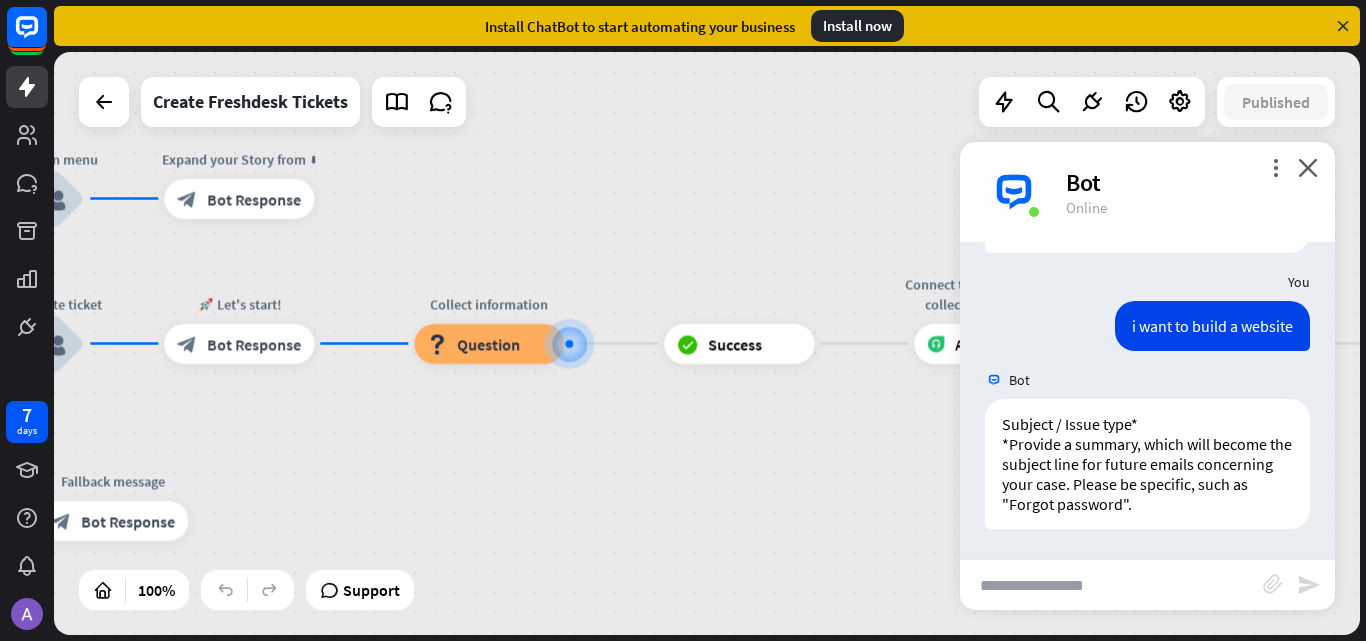 click at bounding box center (1111, 585) 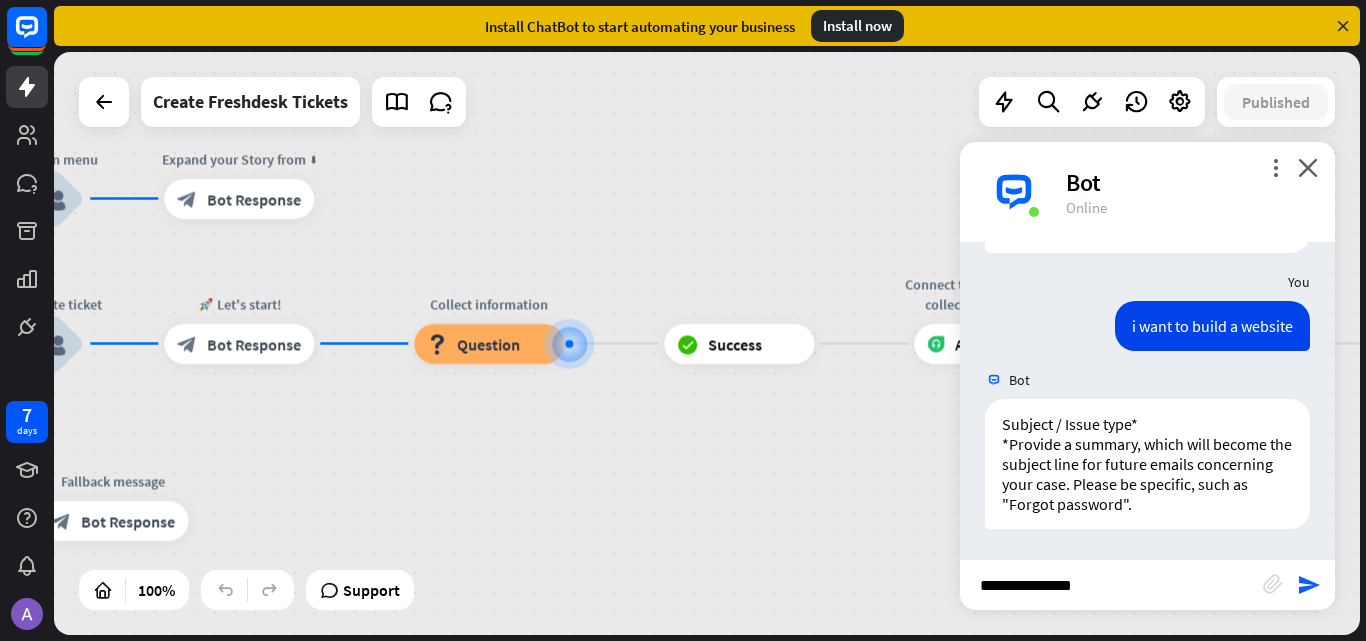 type on "**********" 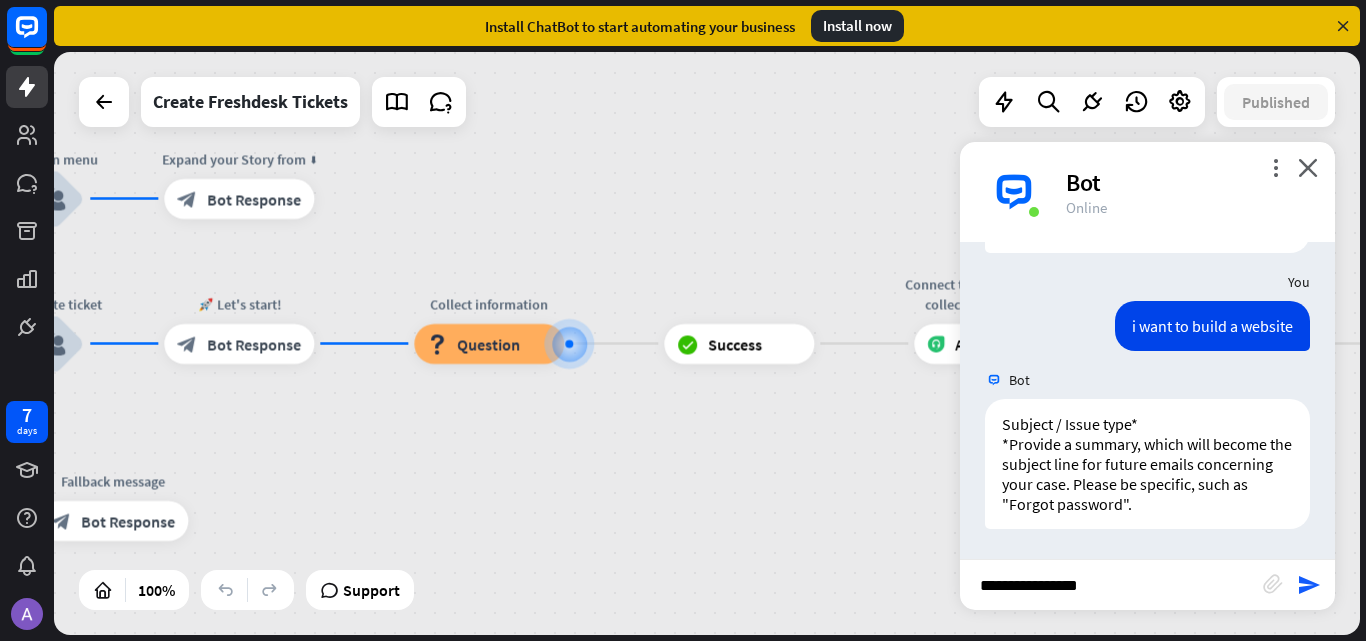 type 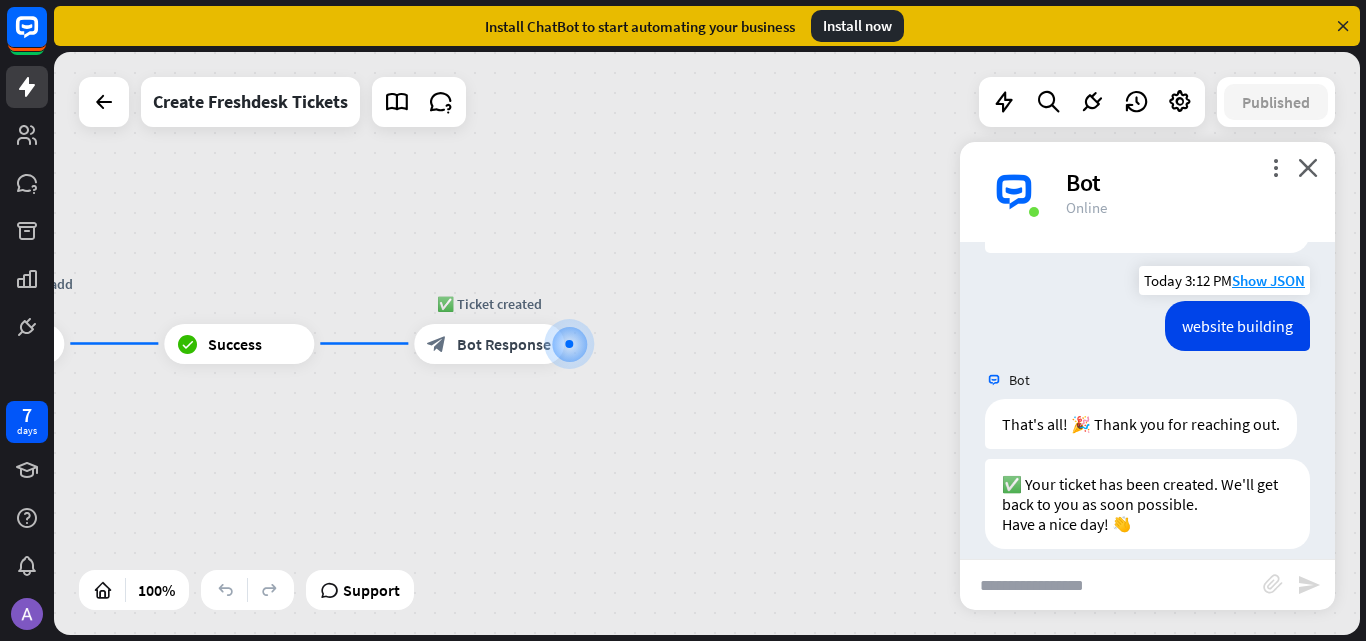 scroll, scrollTop: 1617, scrollLeft: 0, axis: vertical 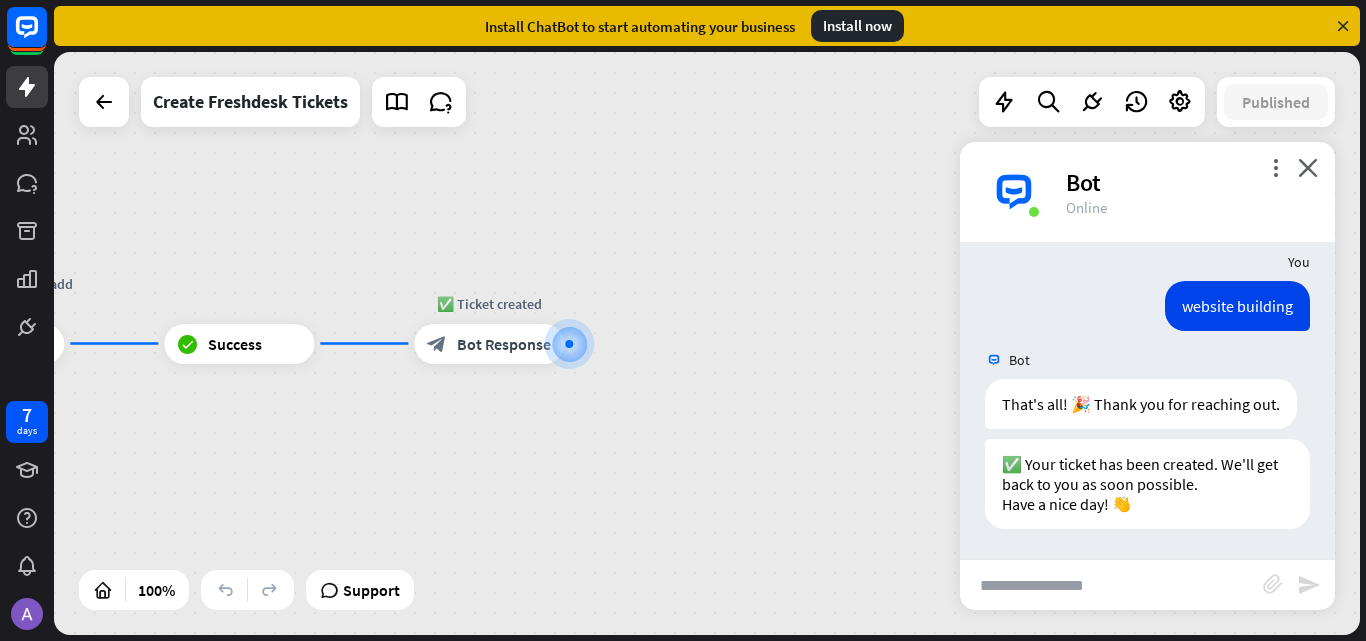 click on "Bot" at bounding box center [1188, 182] 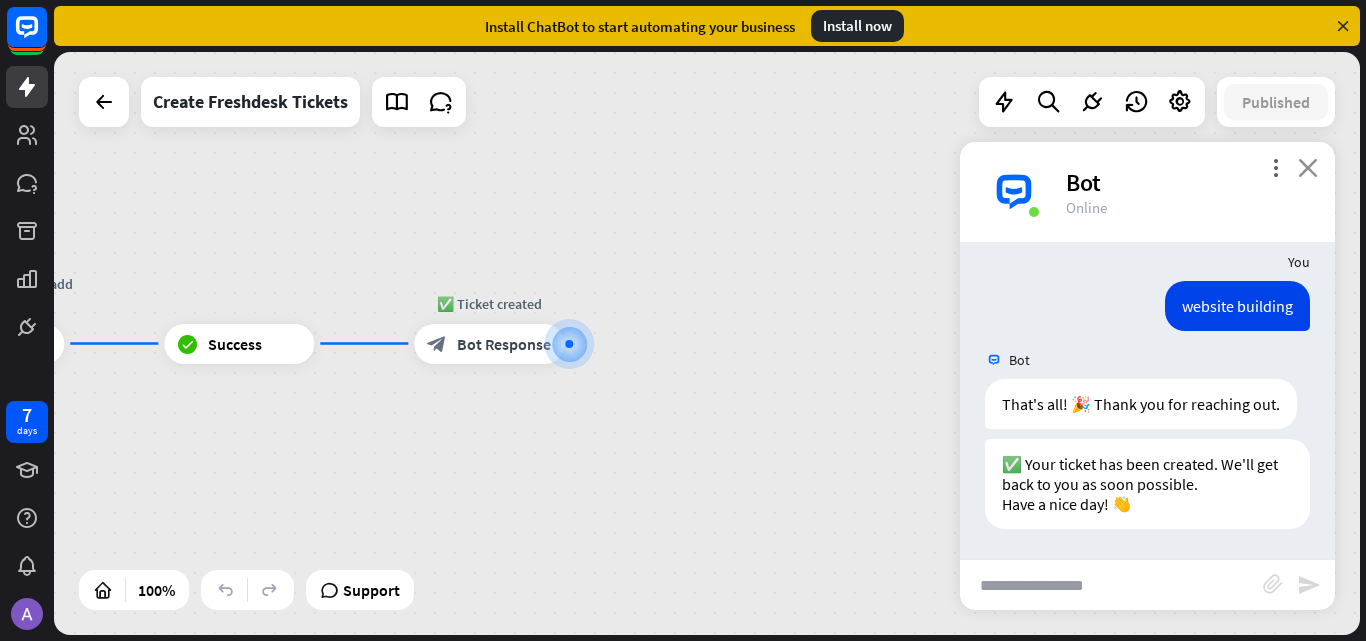 click on "close" at bounding box center (1308, 167) 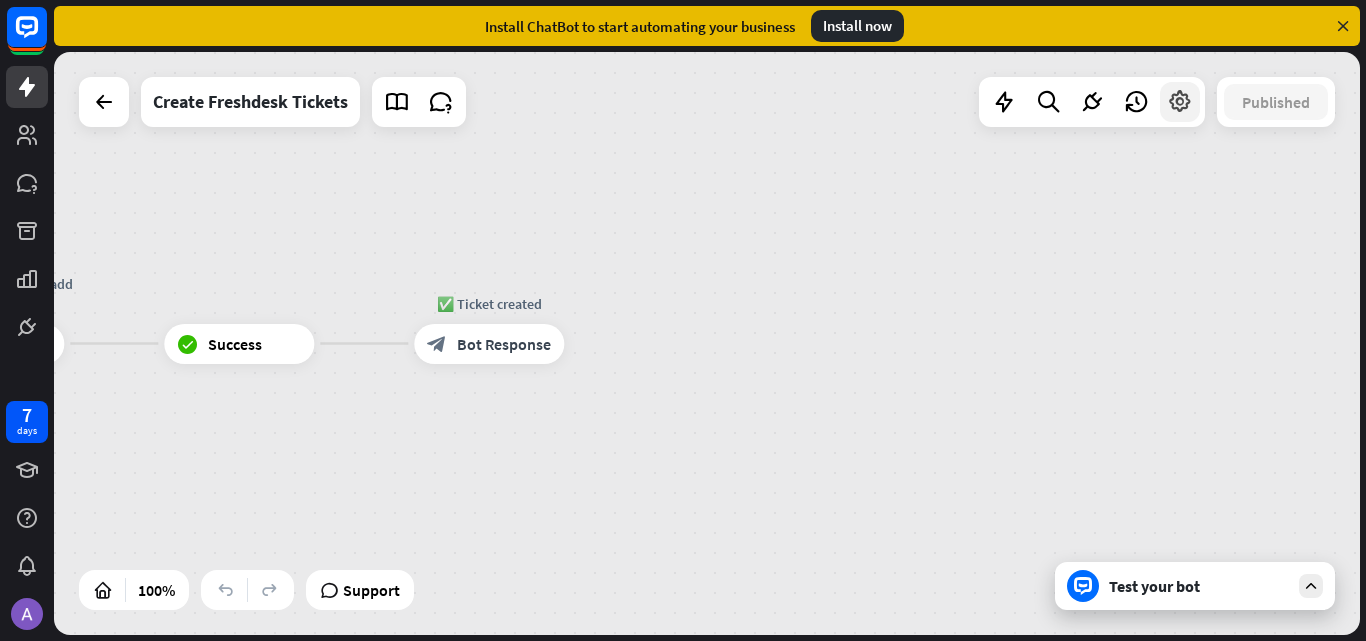 click at bounding box center [1180, 102] 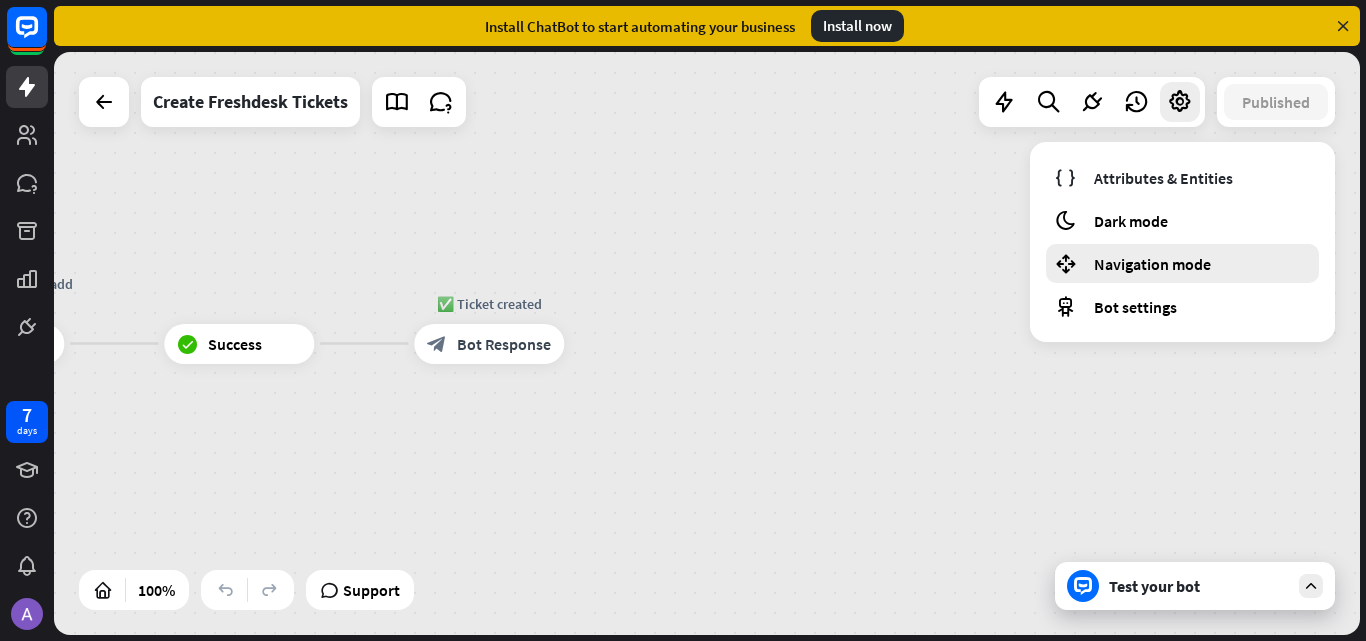 click on "Navigation mode" at bounding box center (1152, 264) 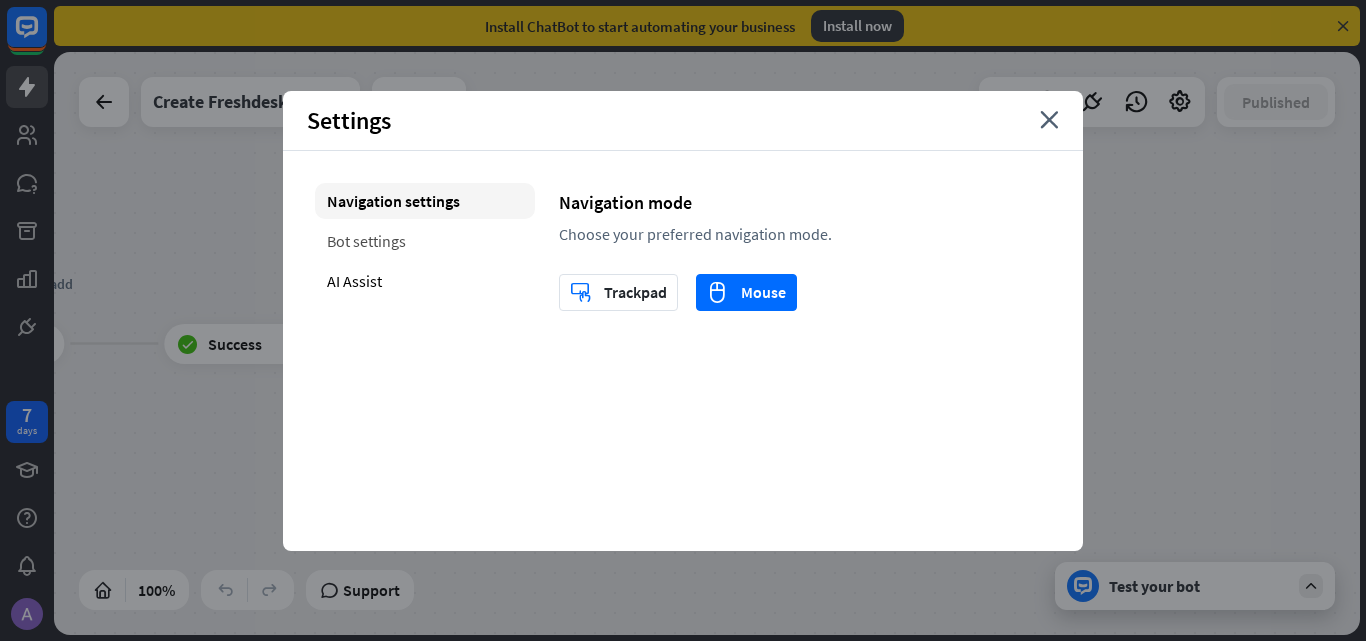 click on "Bot settings" at bounding box center [425, 241] 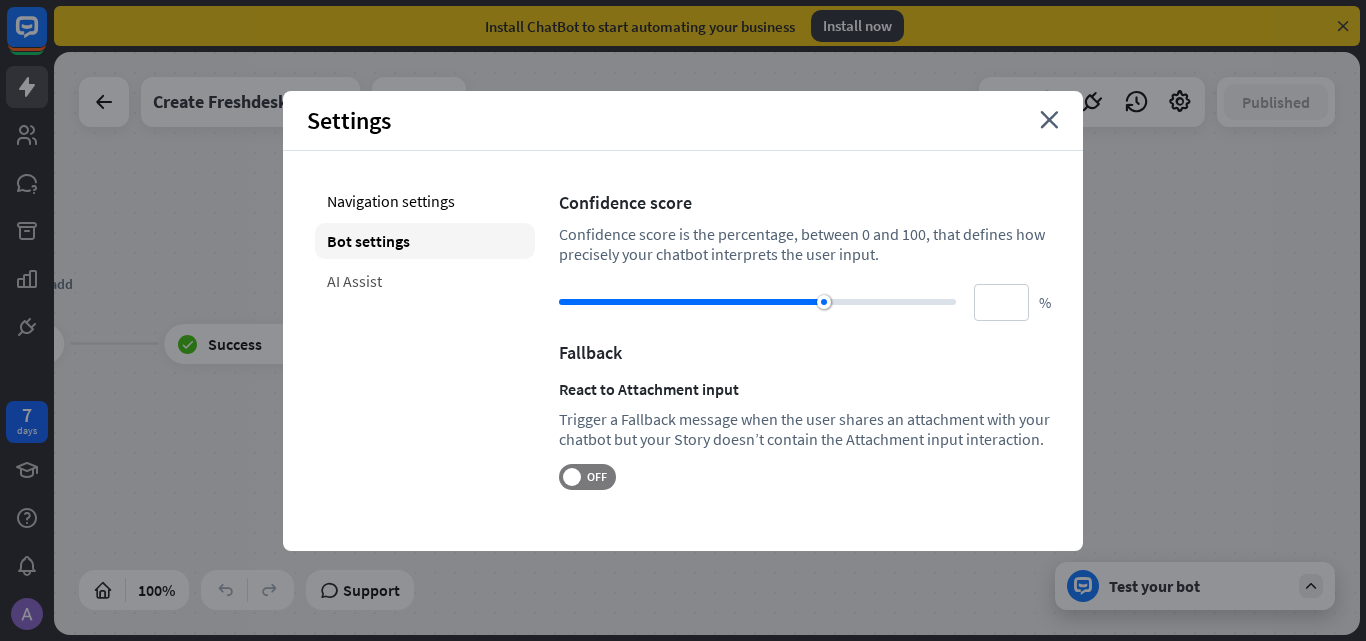 click on "AI Assist" at bounding box center (425, 281) 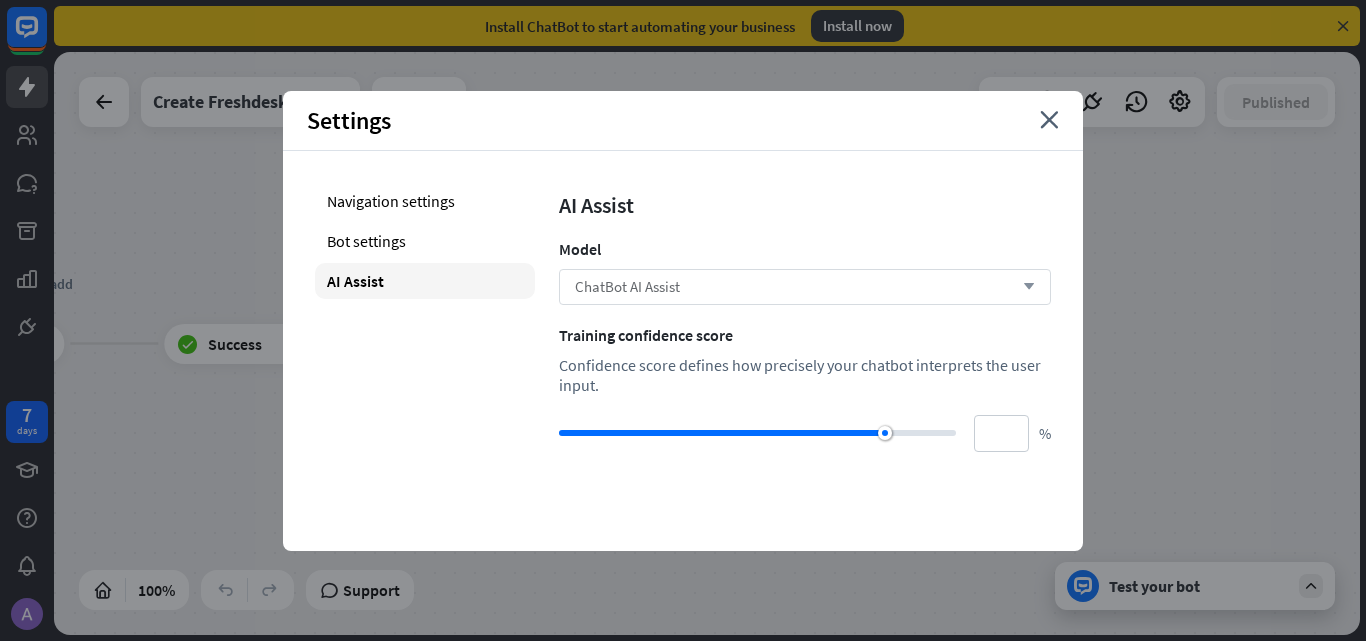 click on "ChatBot AI Assist
arrow_down" at bounding box center [805, 287] 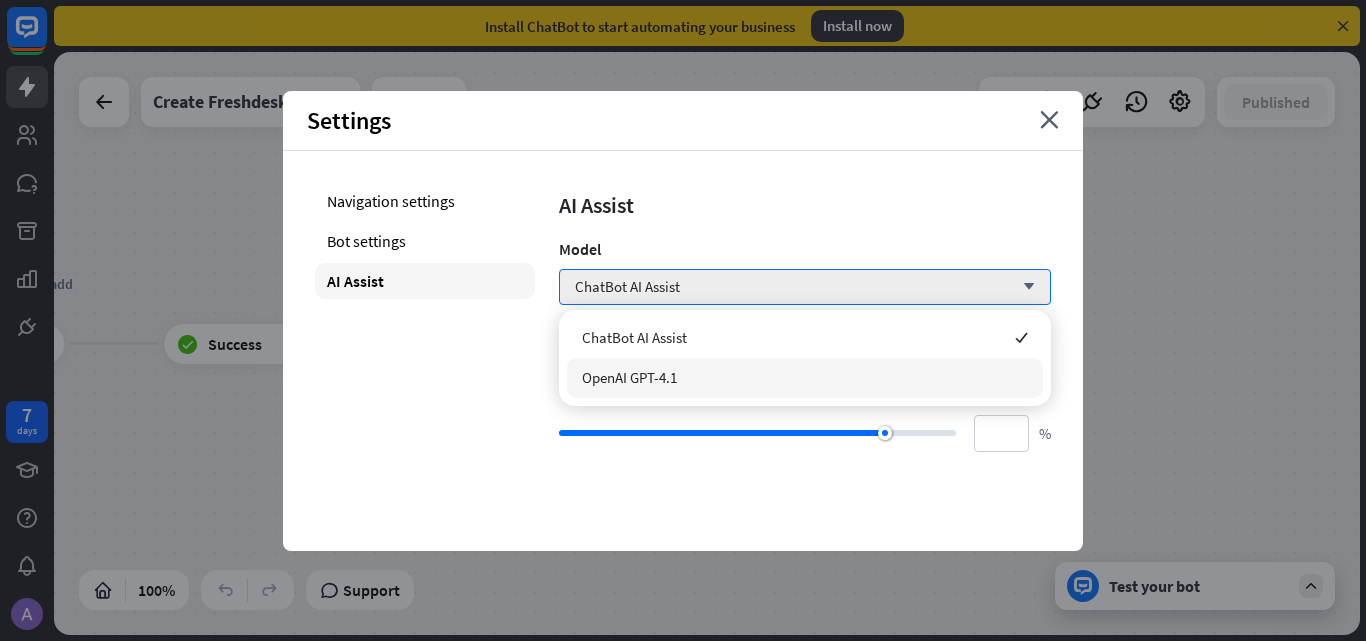 click on "OpenAI GPT-4.1" at bounding box center [805, 378] 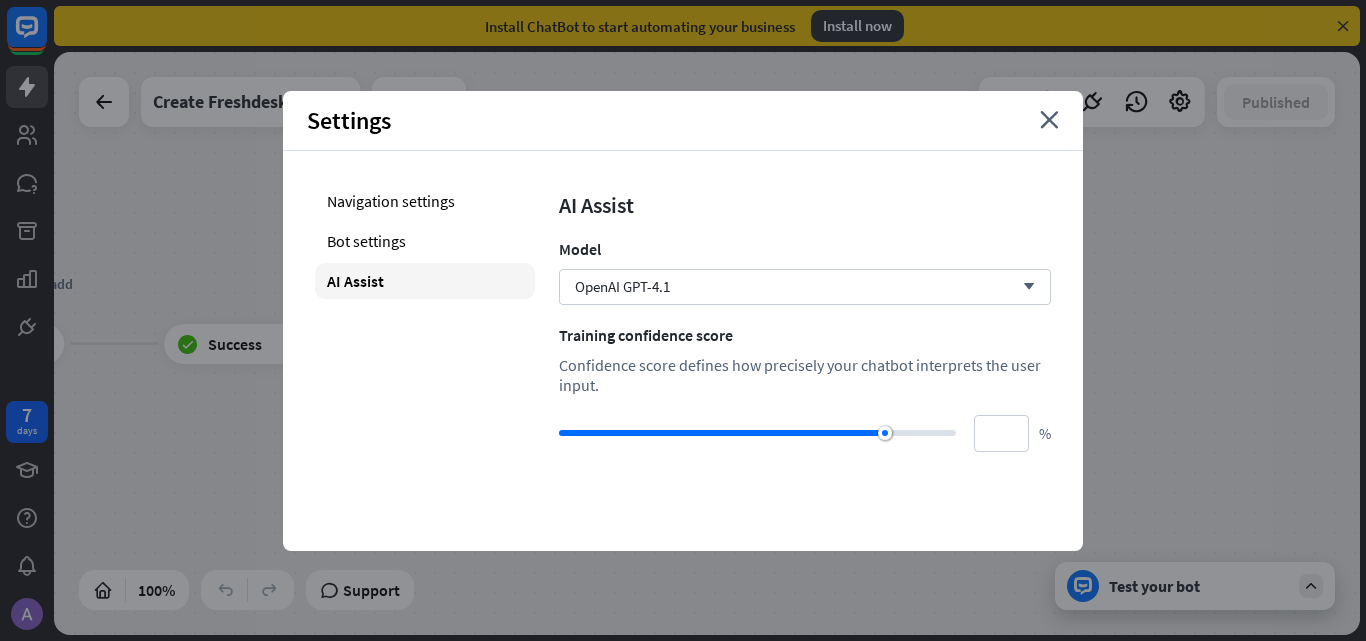 click on "Confidence score defines how precisely your
chatbot interprets the user input." at bounding box center (805, 375) 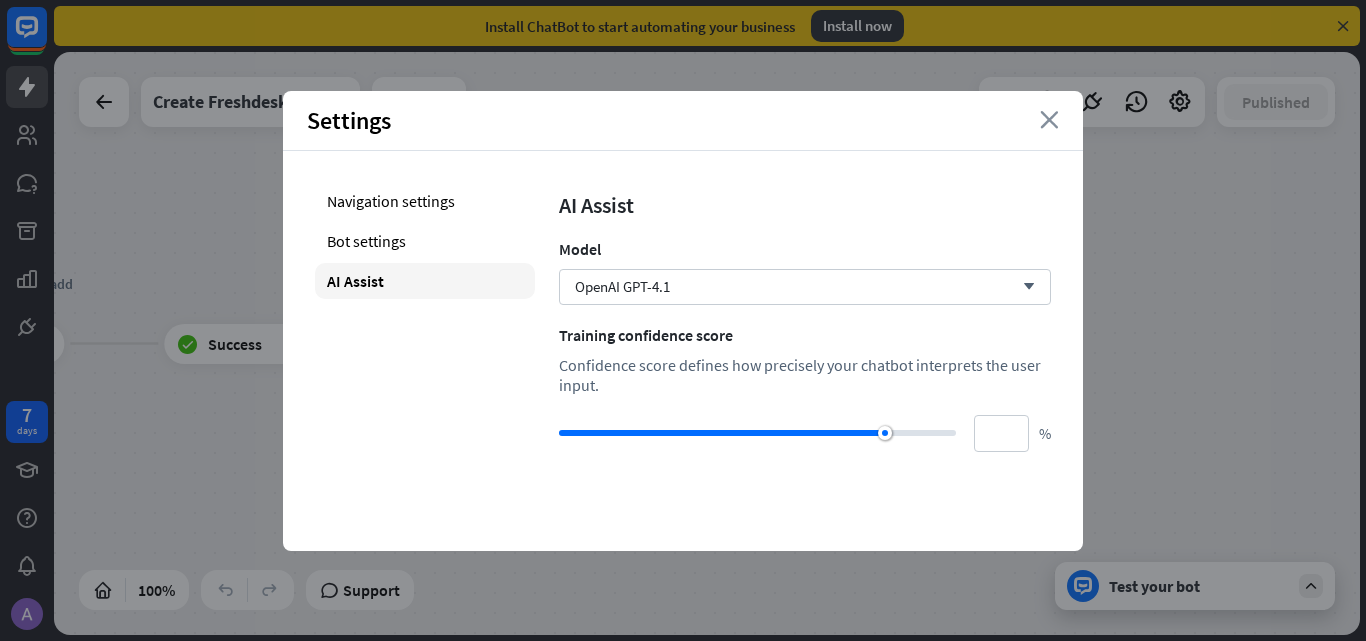 click on "close" at bounding box center [1049, 120] 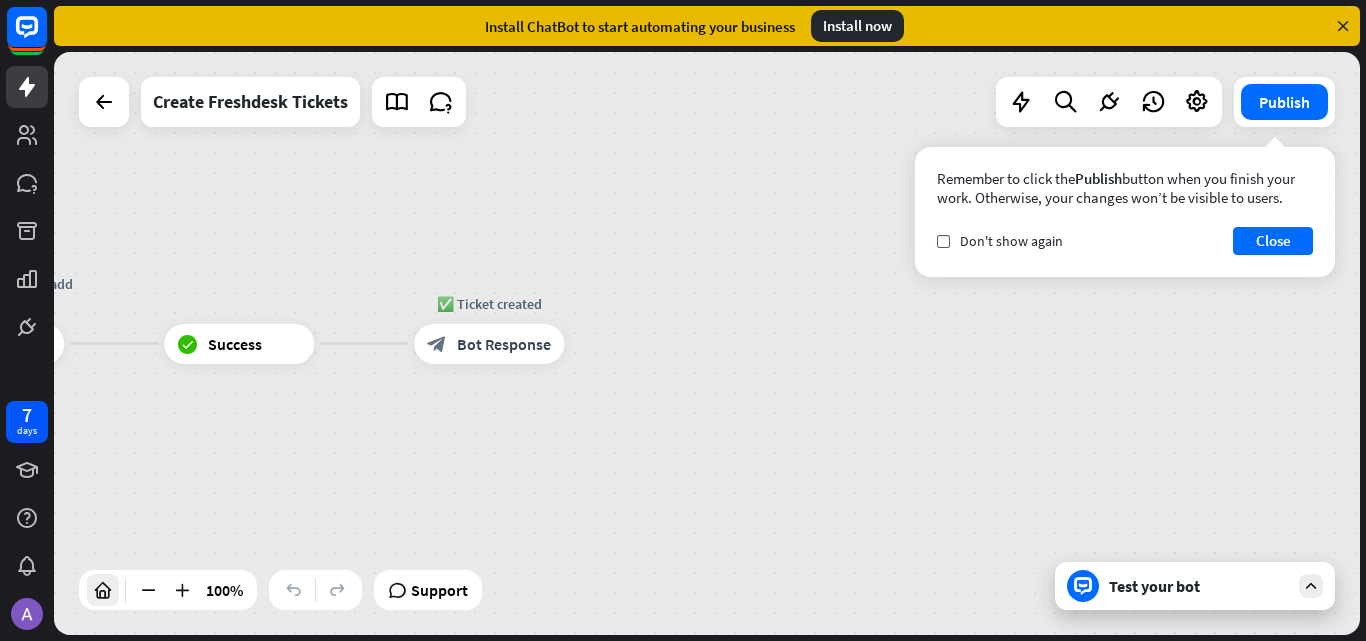 click at bounding box center [103, 590] 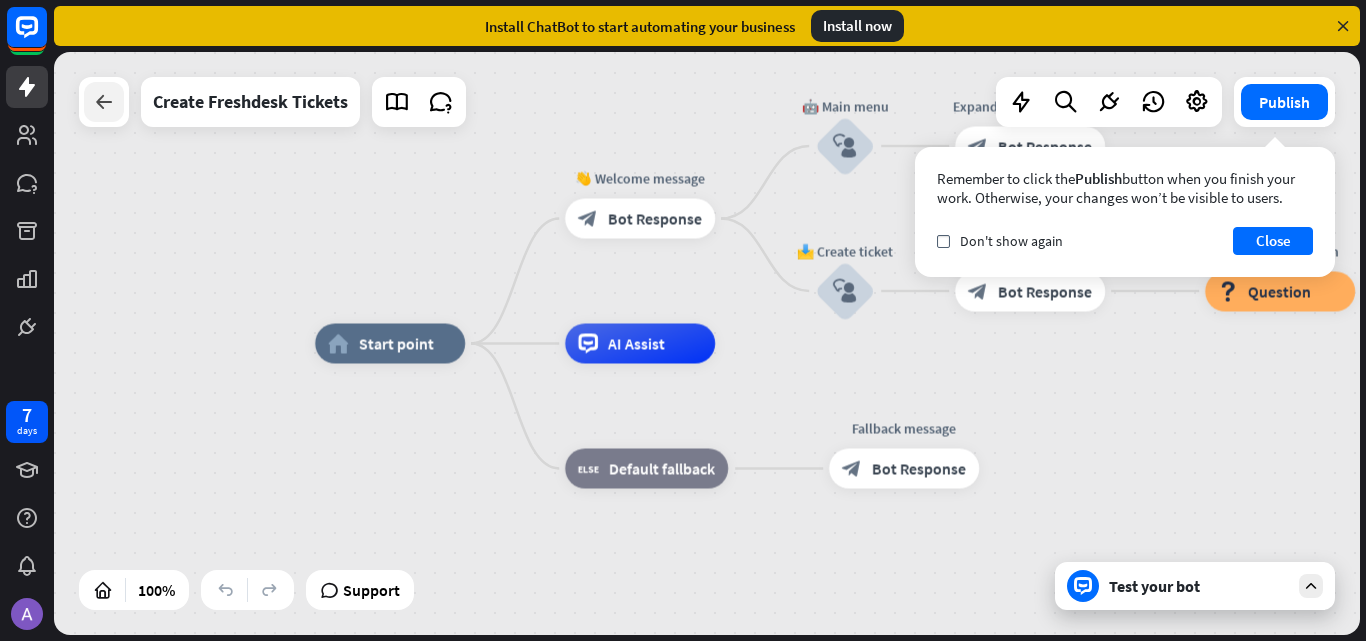 click at bounding box center (104, 102) 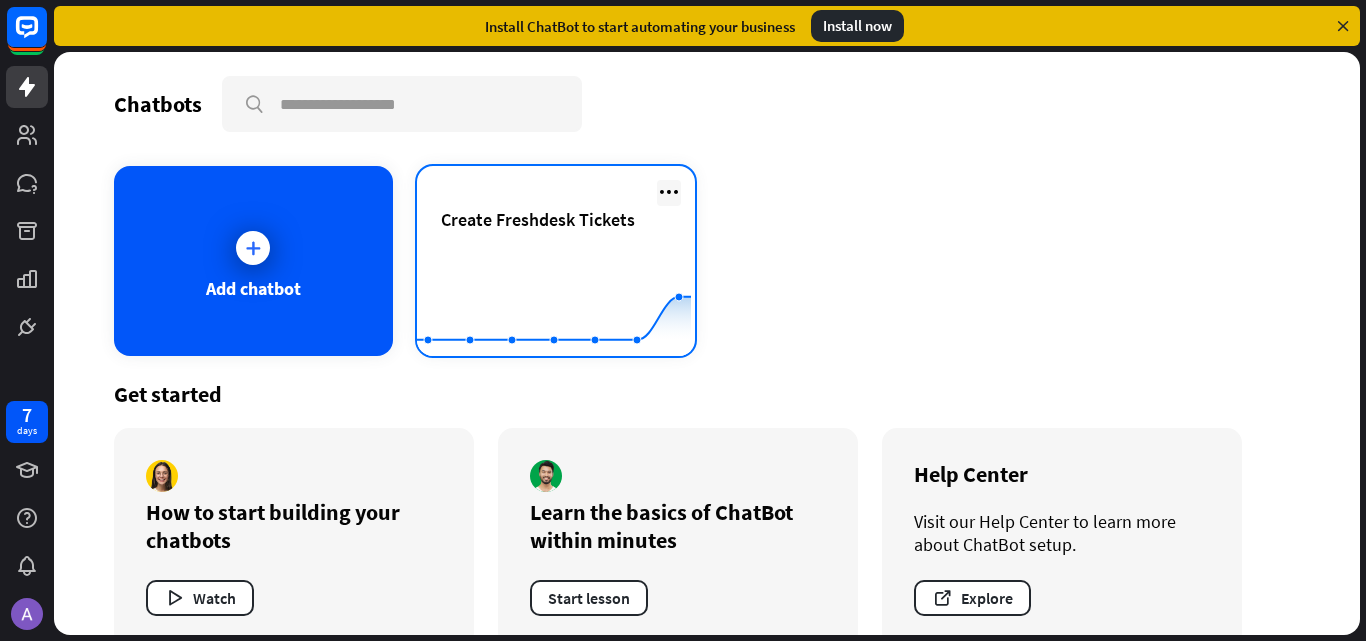 click at bounding box center [669, 192] 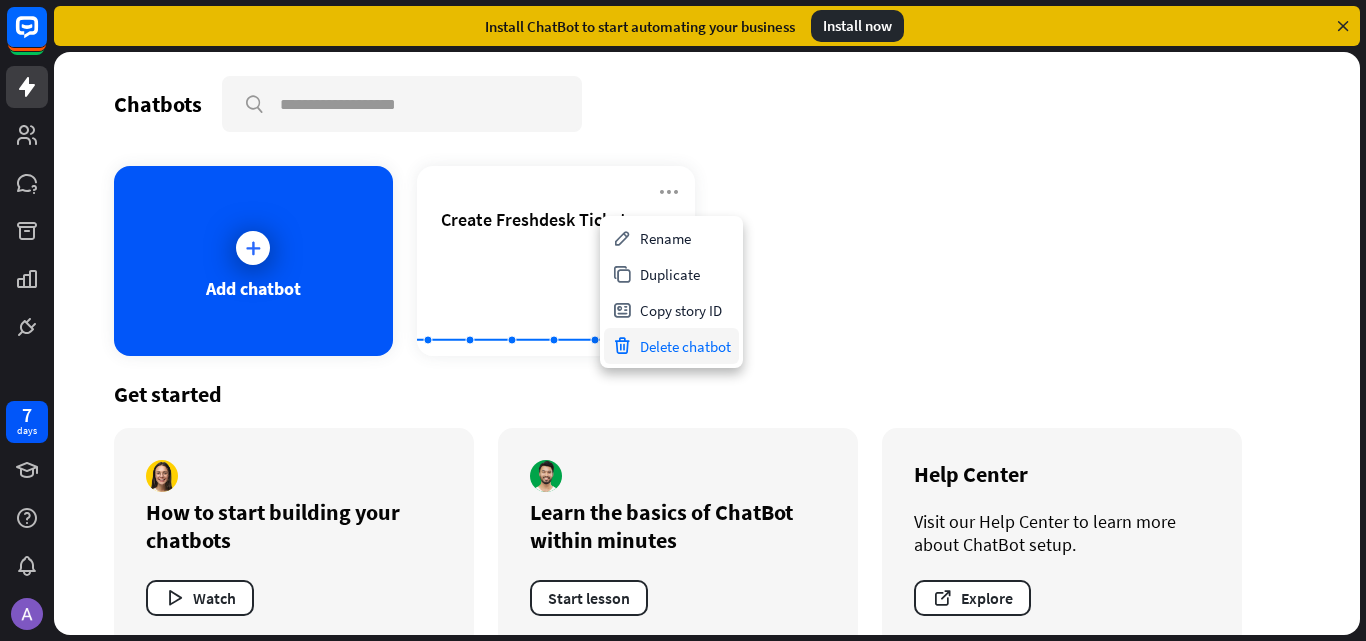 click on "Delete chatbot" at bounding box center (671, 346) 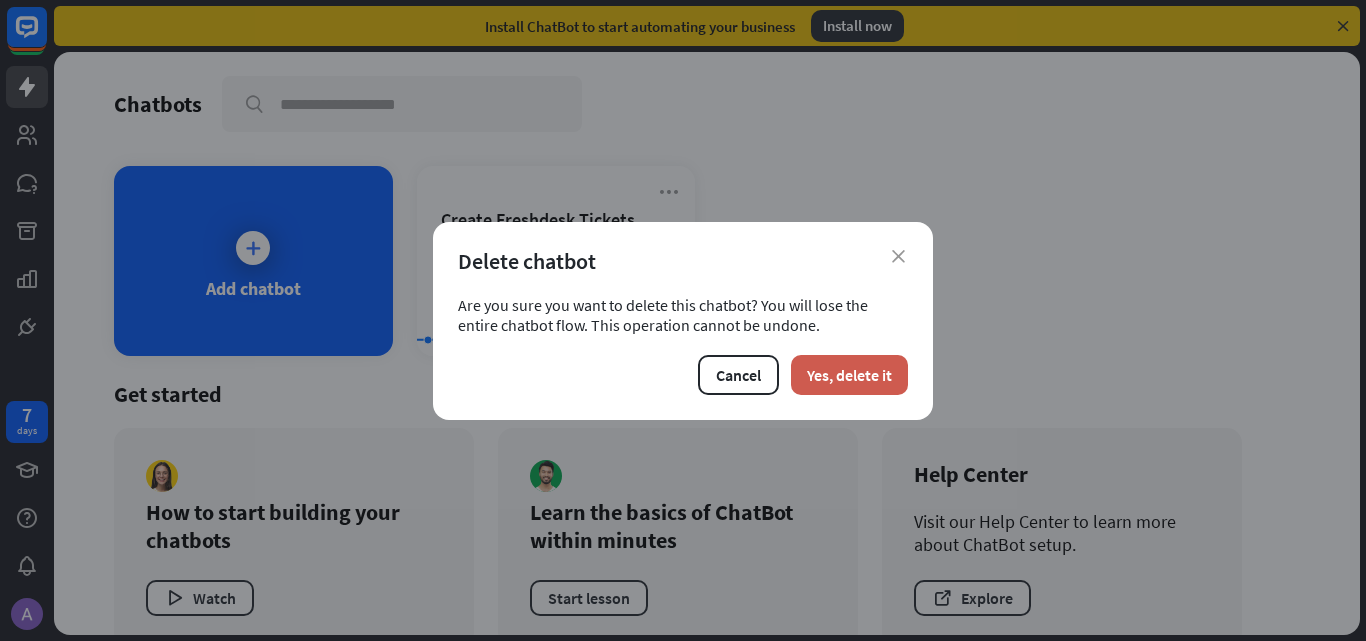 click on "Yes, delete it" at bounding box center [849, 375] 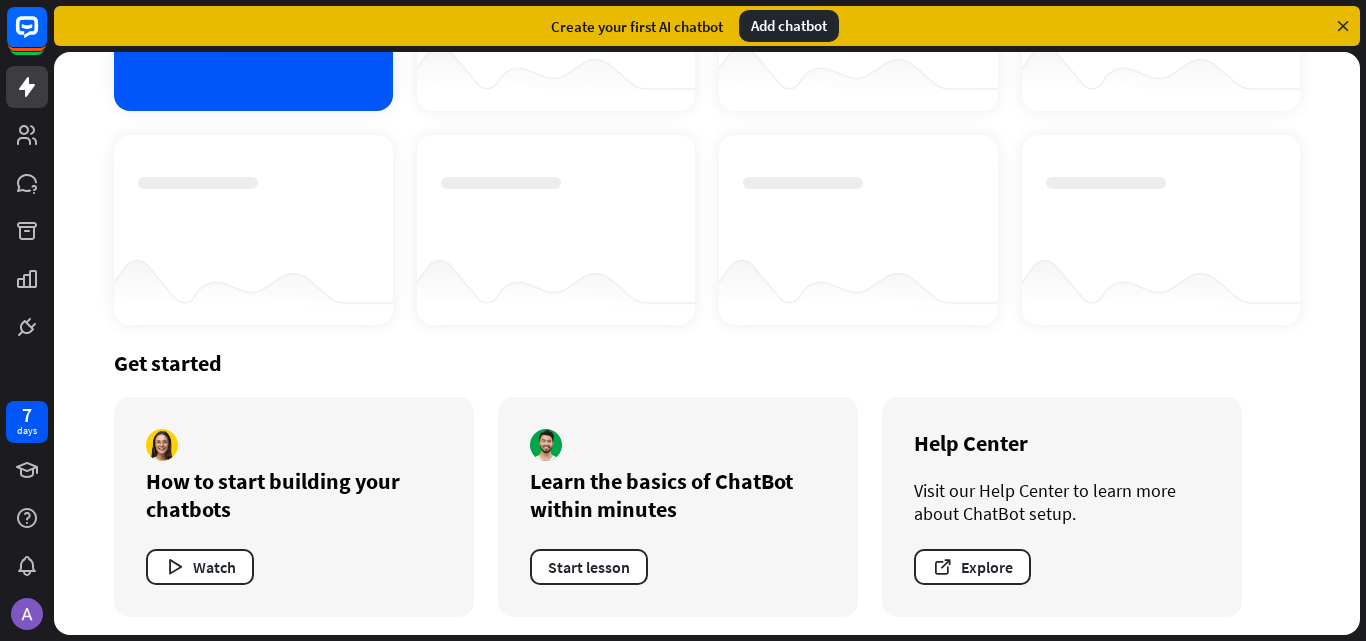 scroll, scrollTop: 251, scrollLeft: 0, axis: vertical 